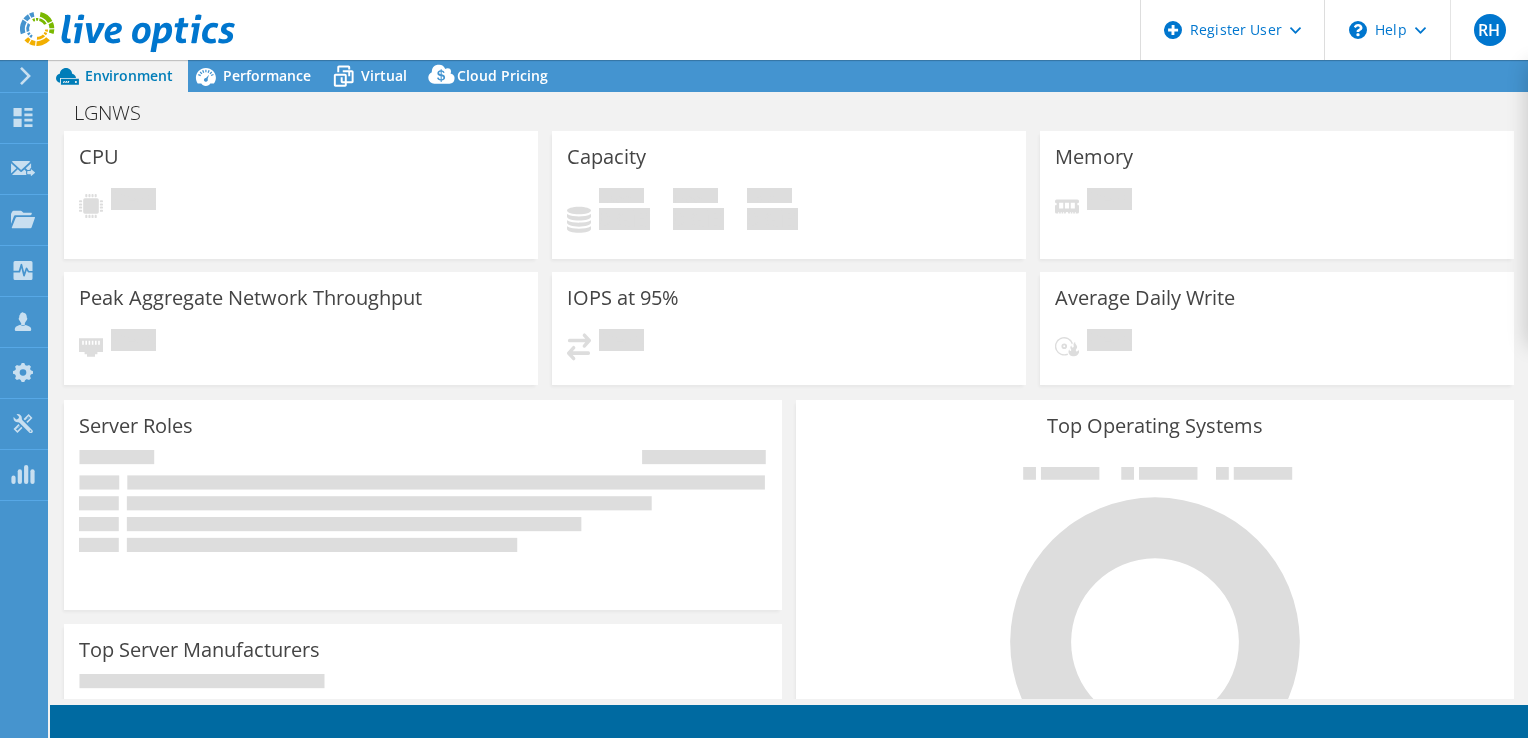 scroll, scrollTop: 0, scrollLeft: 0, axis: both 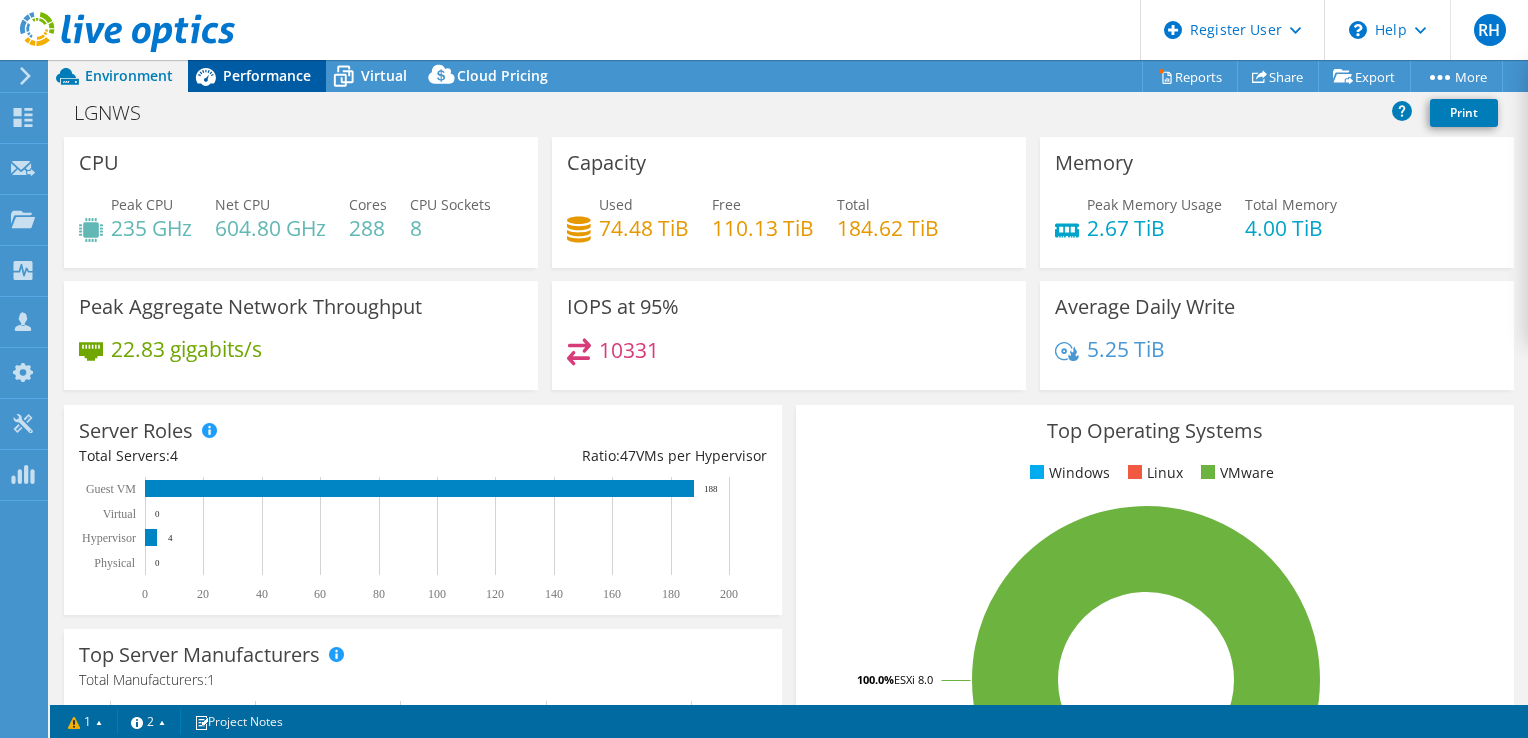 click on "Performance" at bounding box center (267, 75) 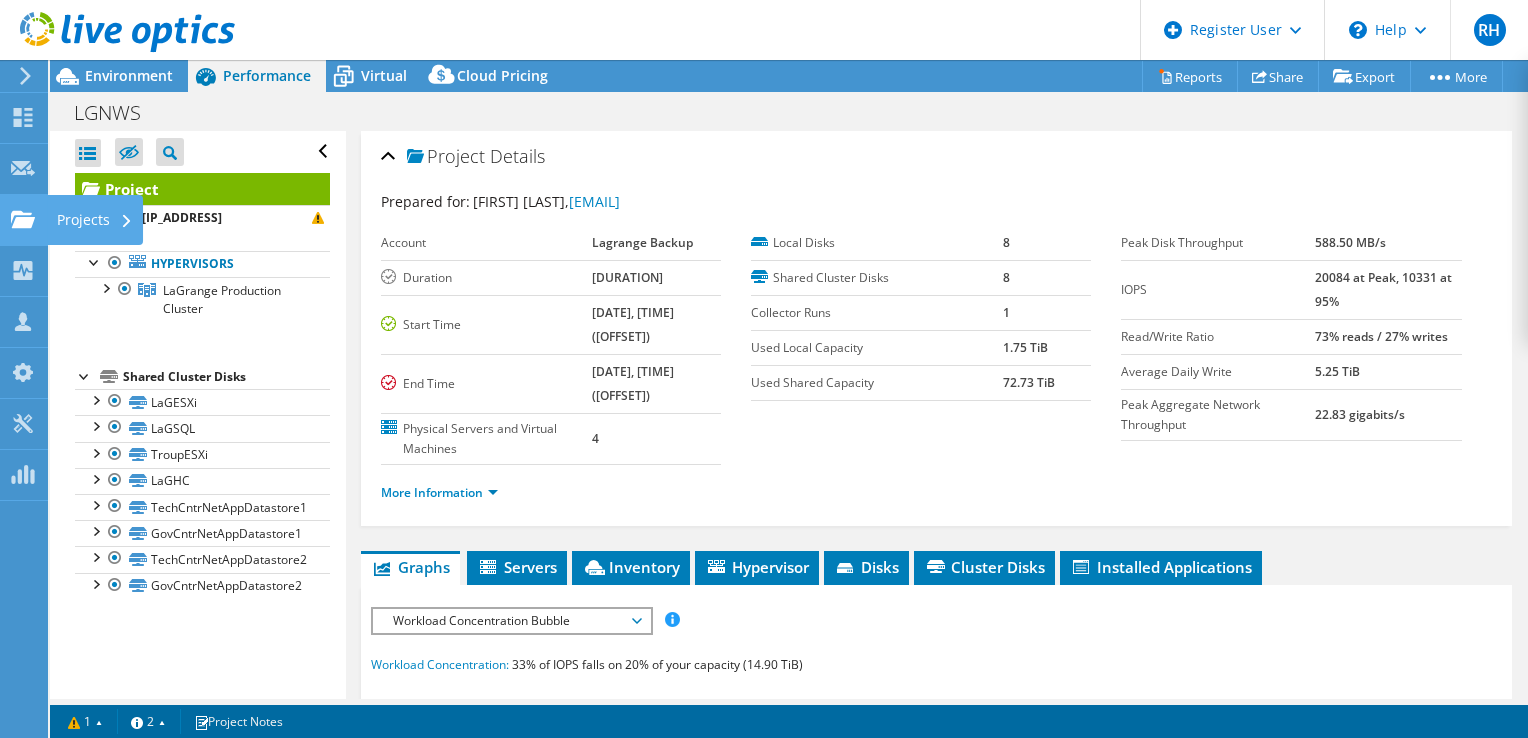 click 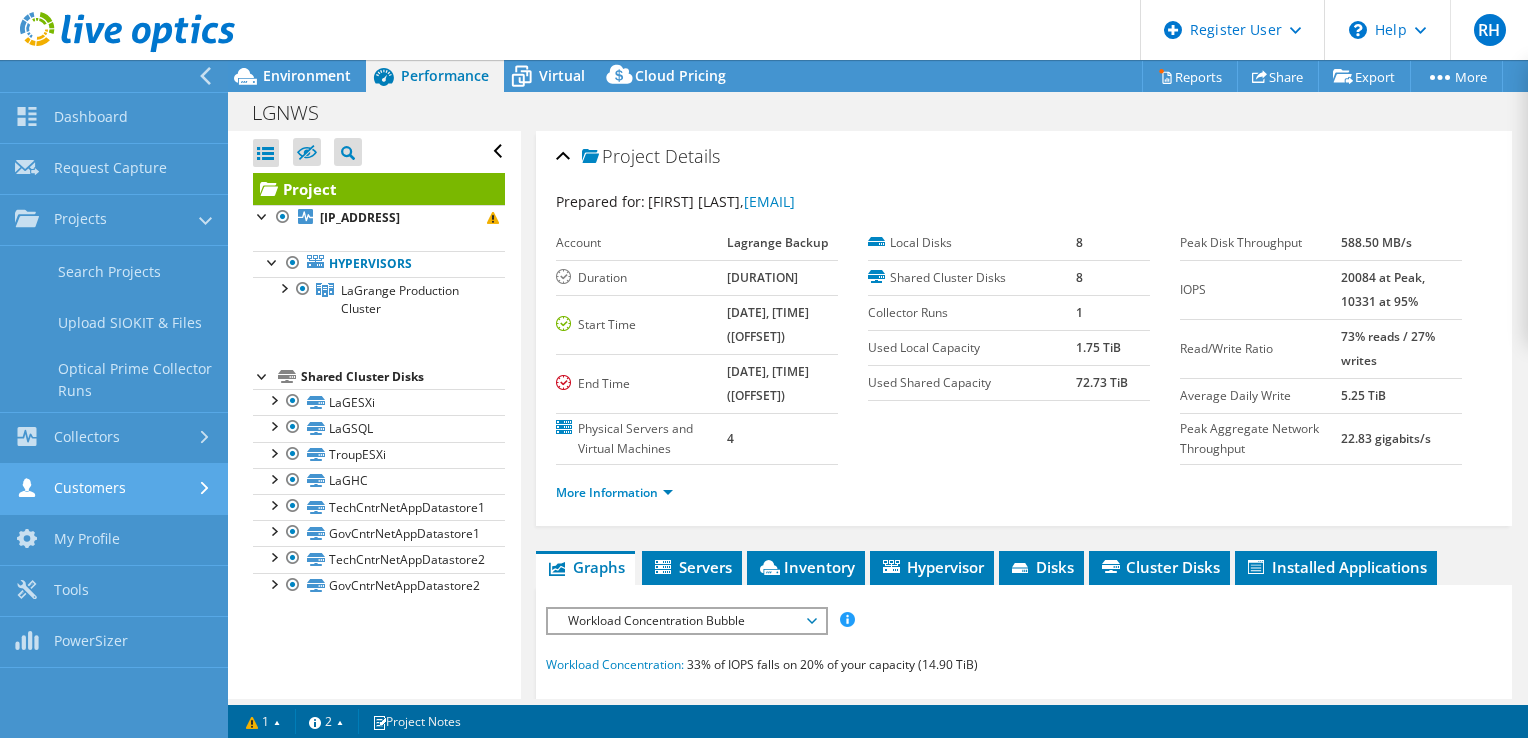 click on "Customers" at bounding box center [114, 489] 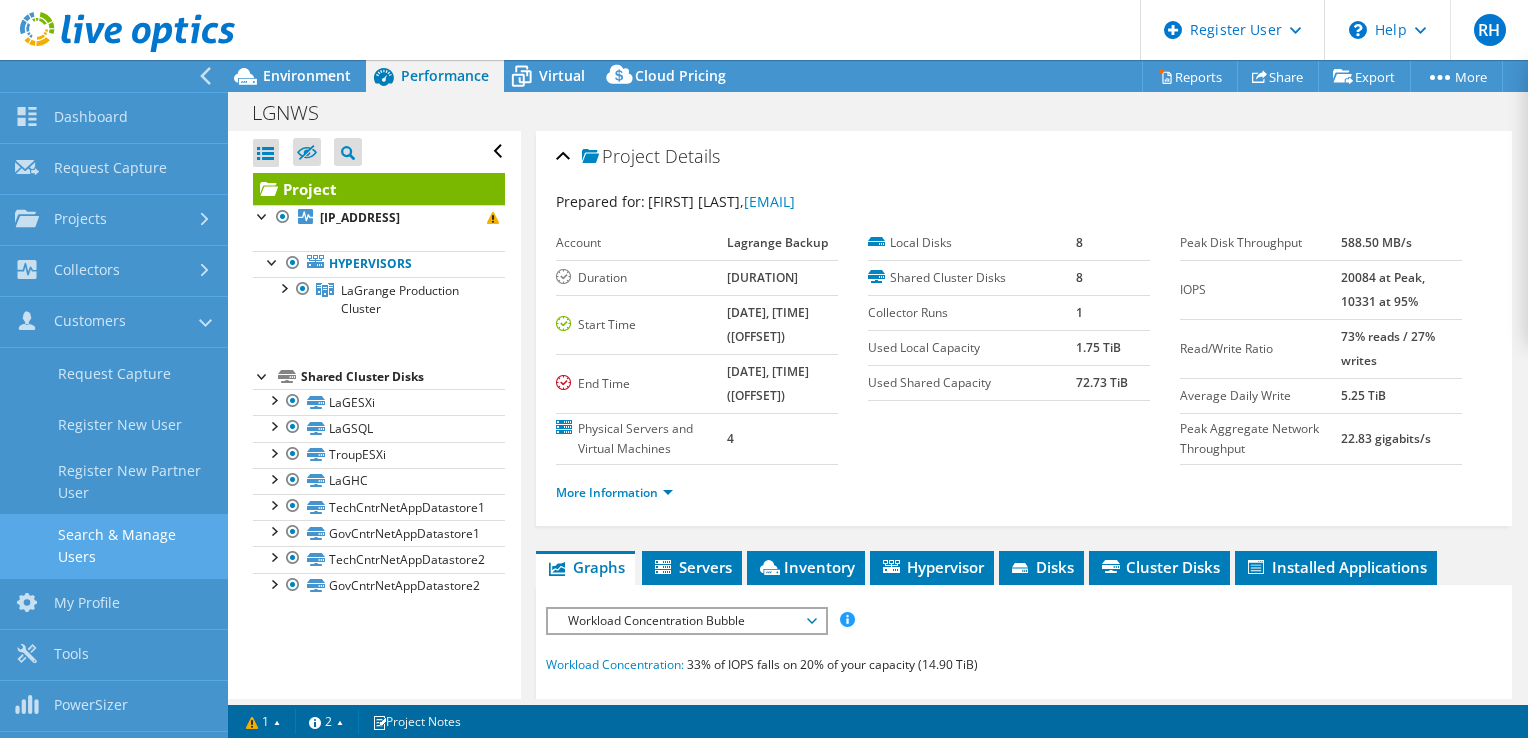 click on "Search & Manage Users" at bounding box center (114, 546) 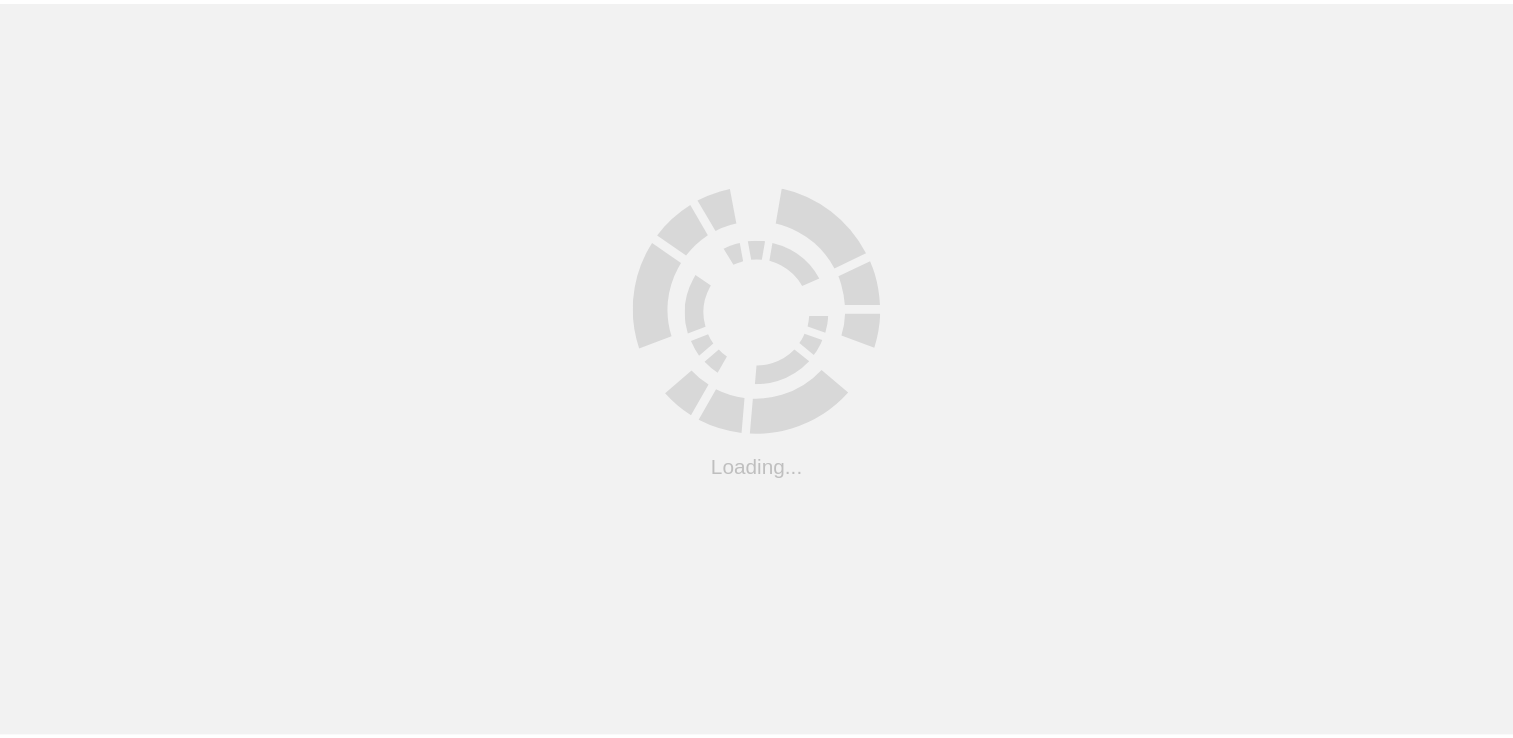 scroll, scrollTop: 0, scrollLeft: 0, axis: both 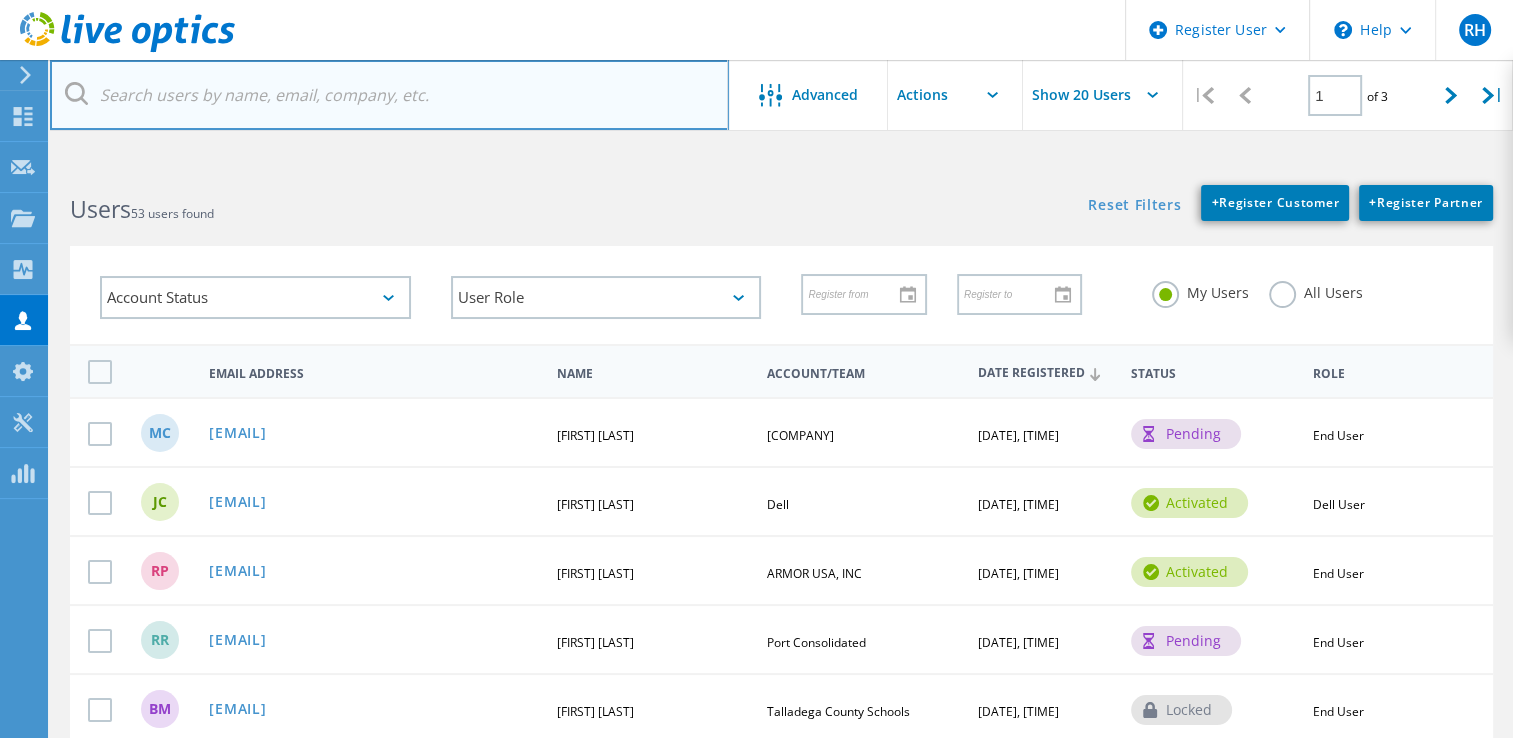 click at bounding box center (389, 95) 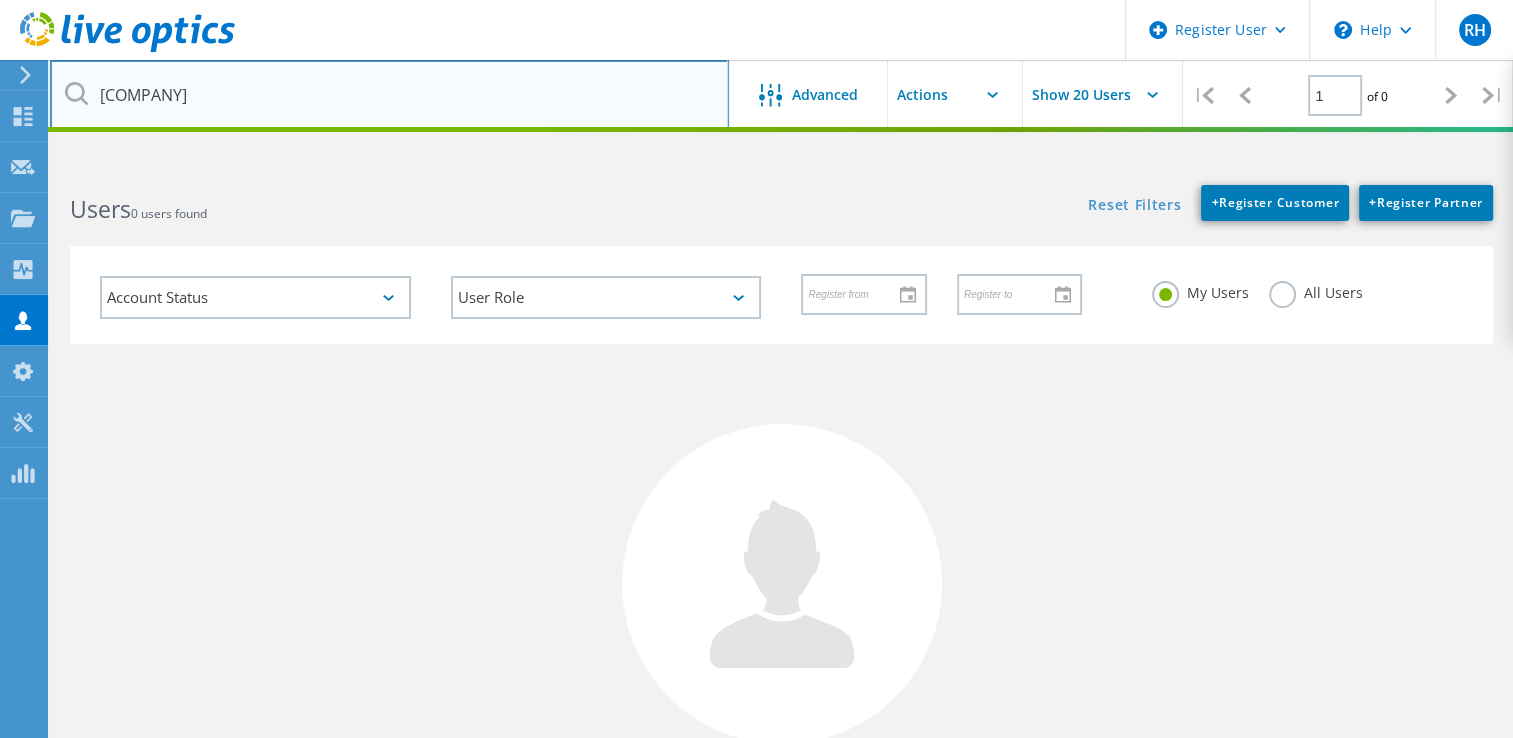 type on "metrobankpc" 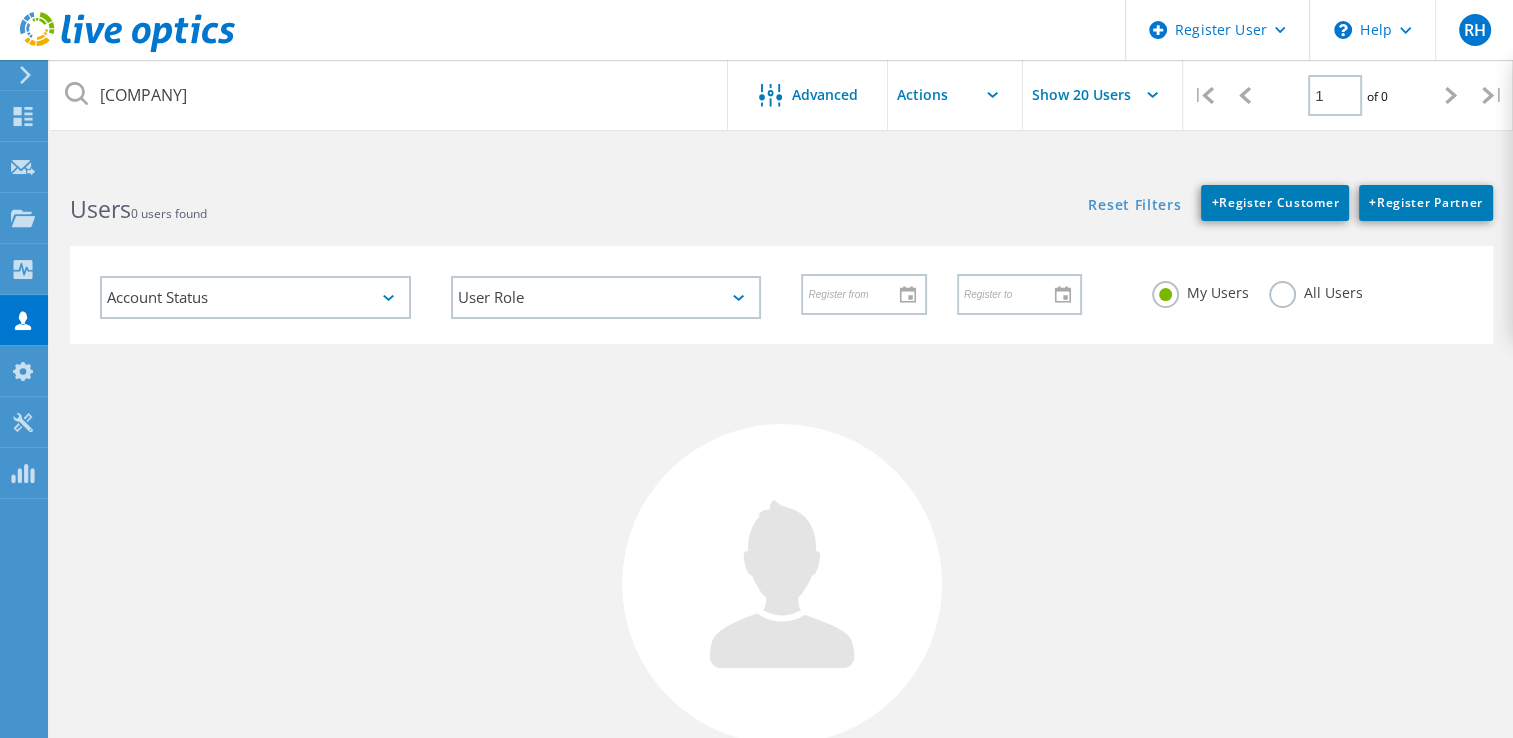 click on "All Users" 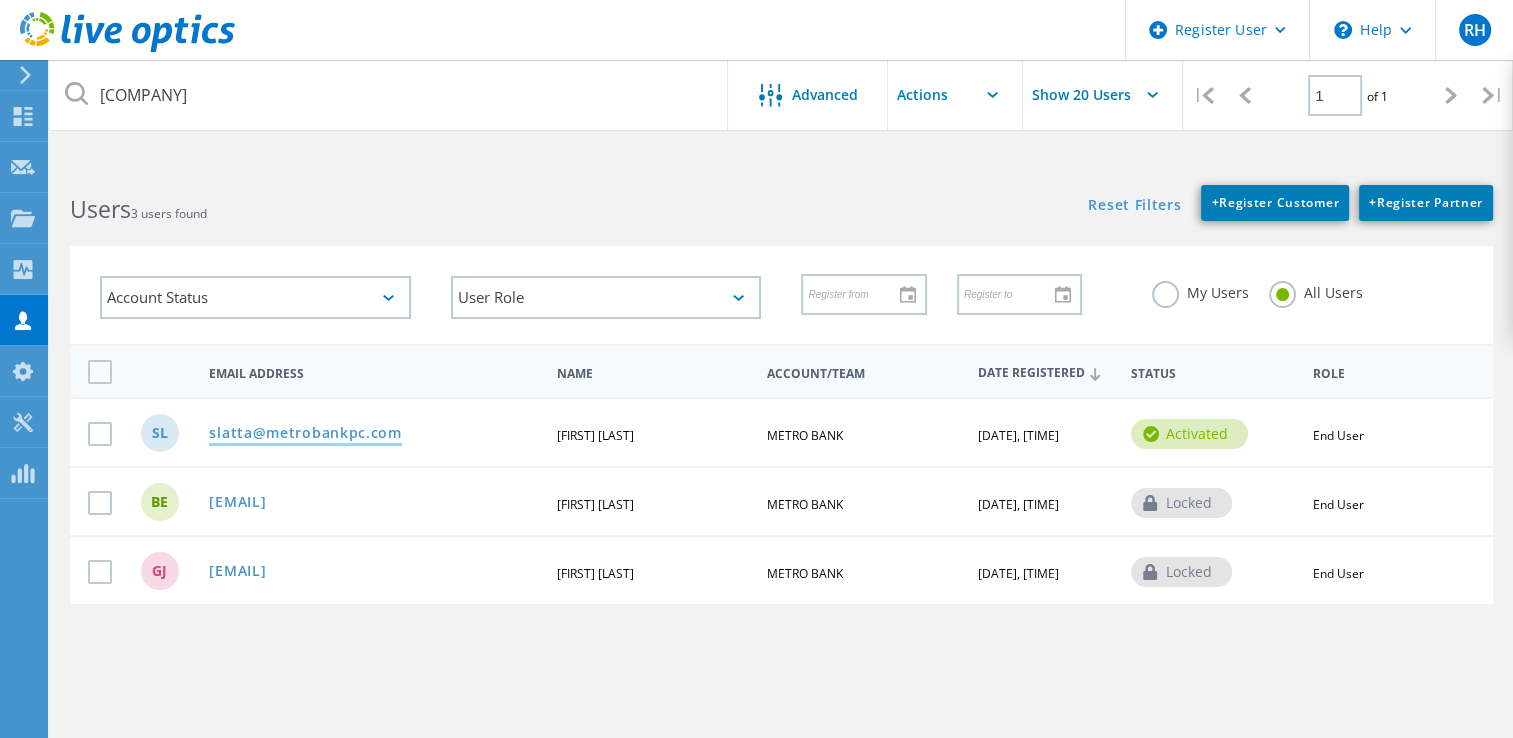 click on "slatta@metrobankpc.com" at bounding box center [305, 434] 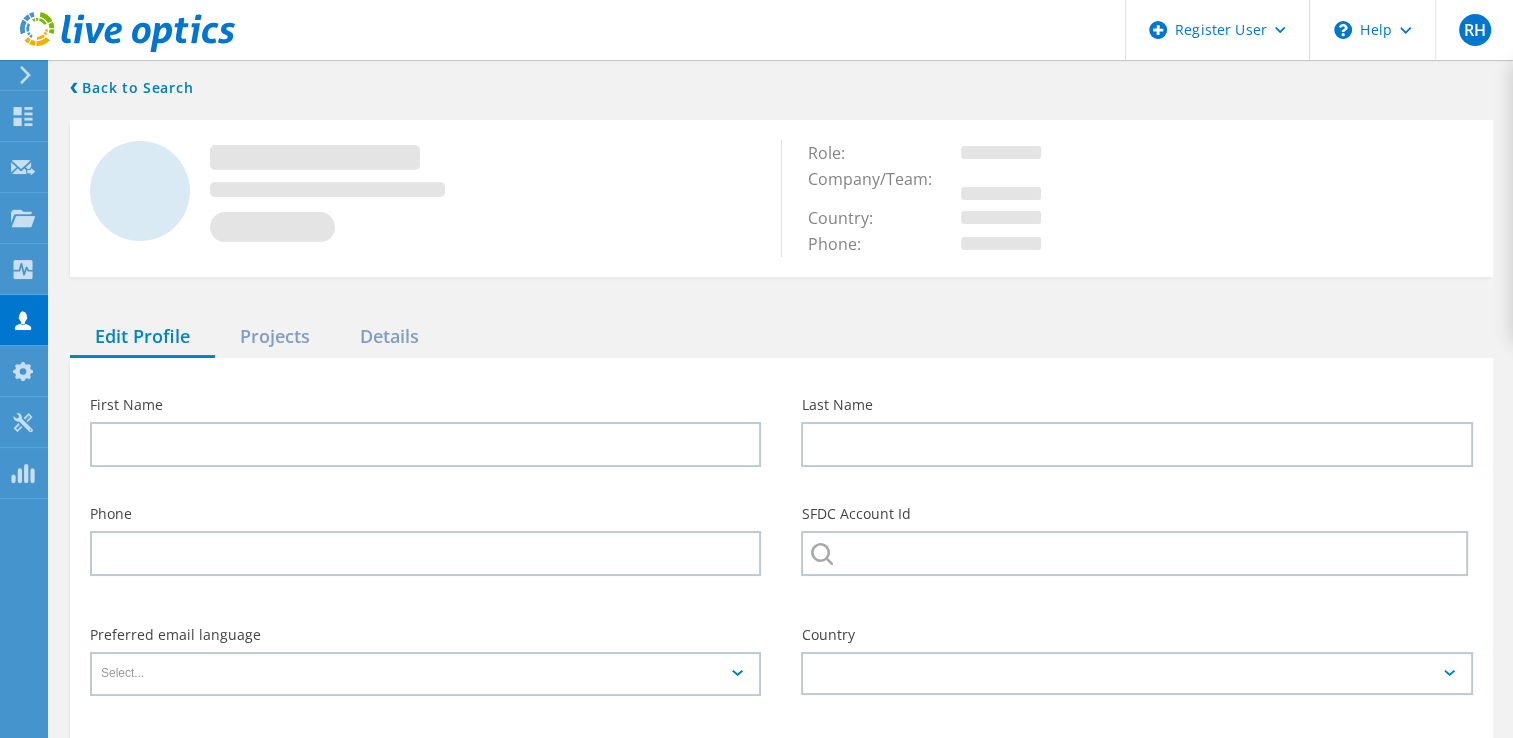 type on "Scott" 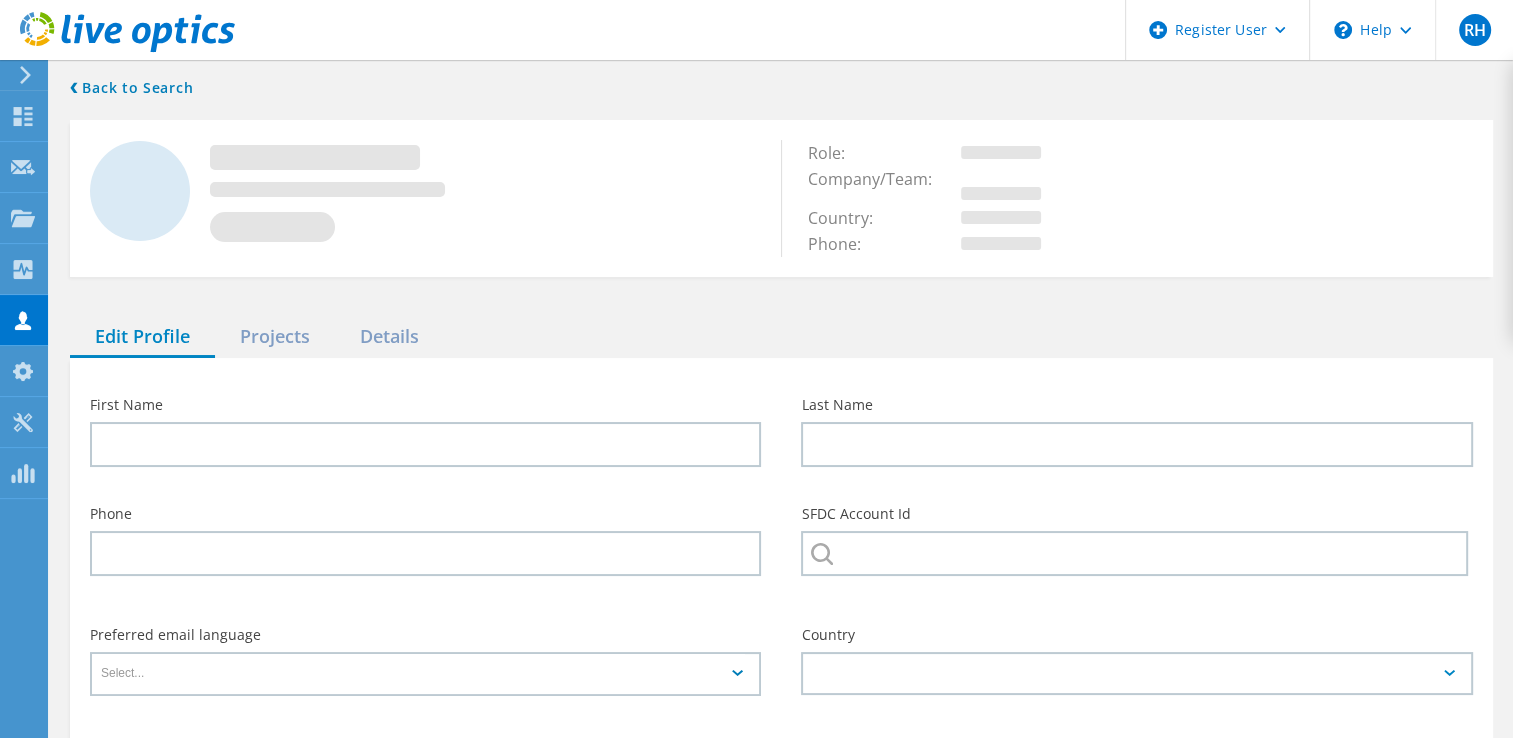 type on "Latta" 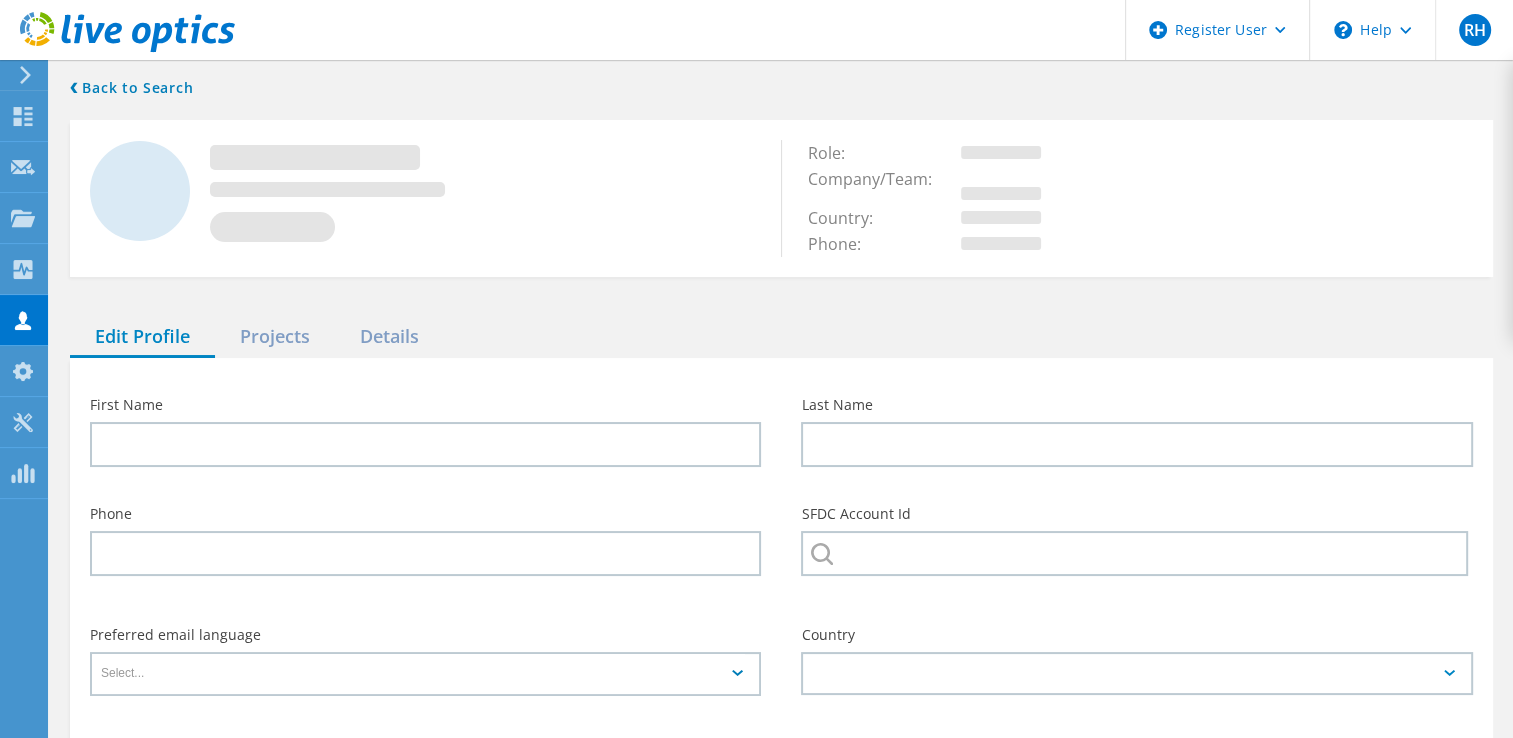 type on "2058846198" 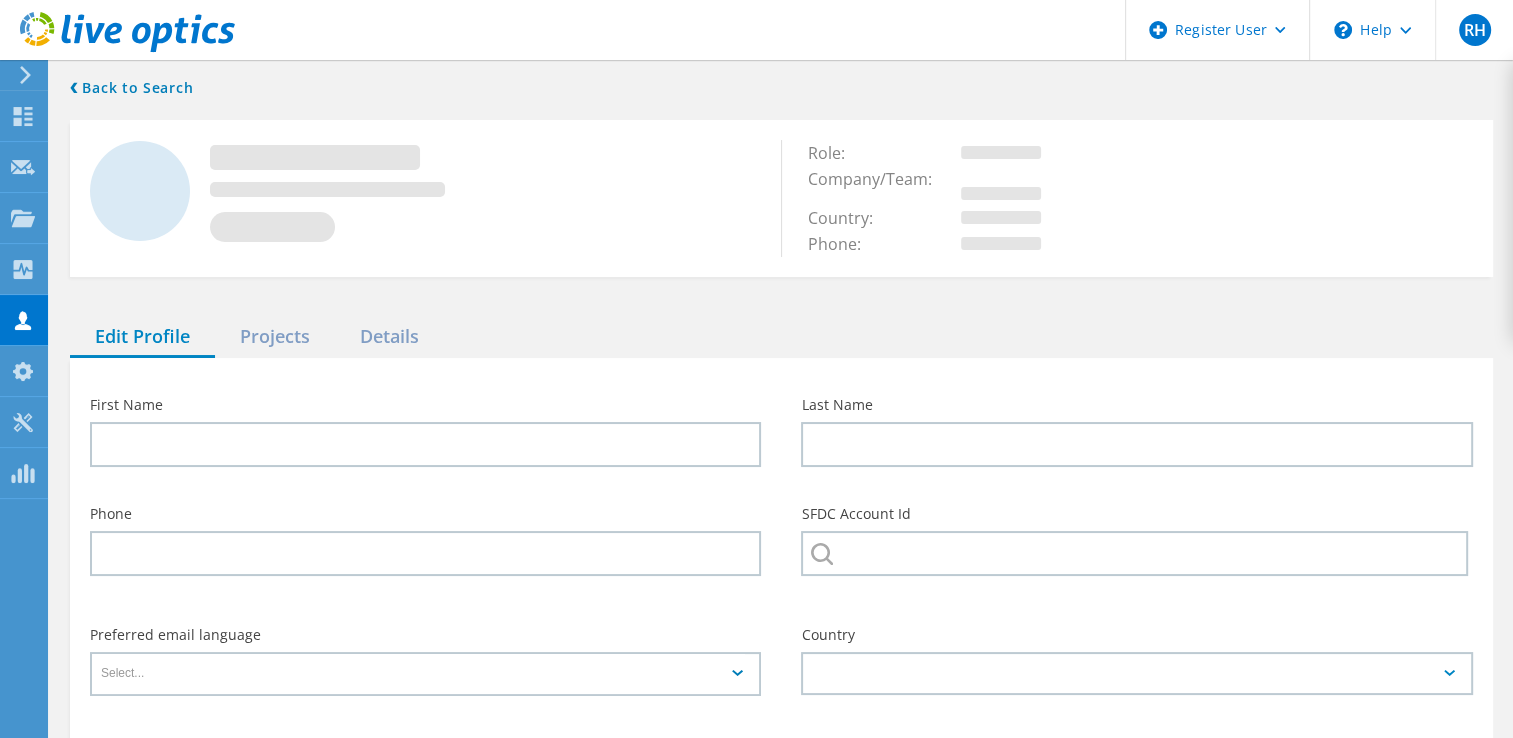 type on "METRO BANK" 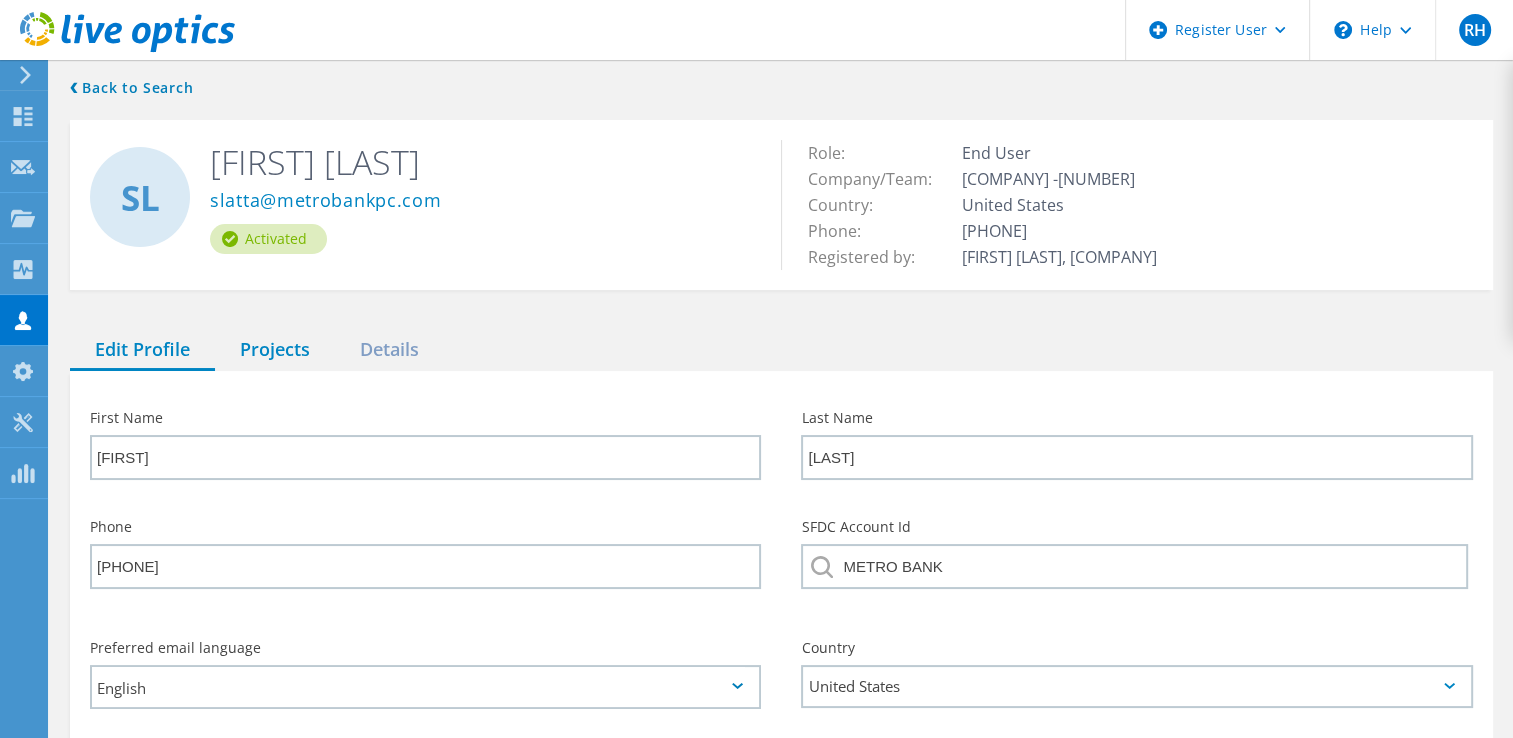 click on "Projects" 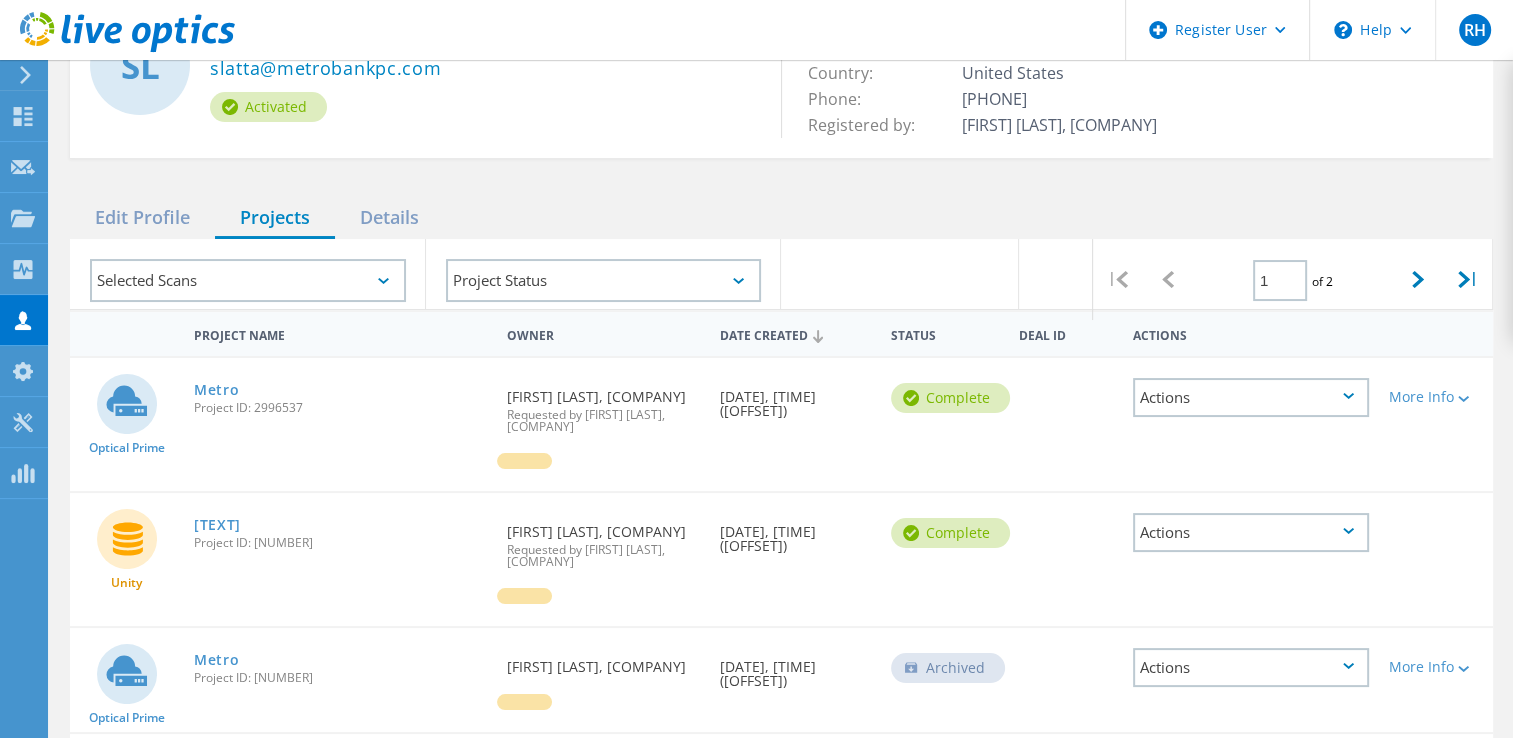 scroll, scrollTop: 160, scrollLeft: 0, axis: vertical 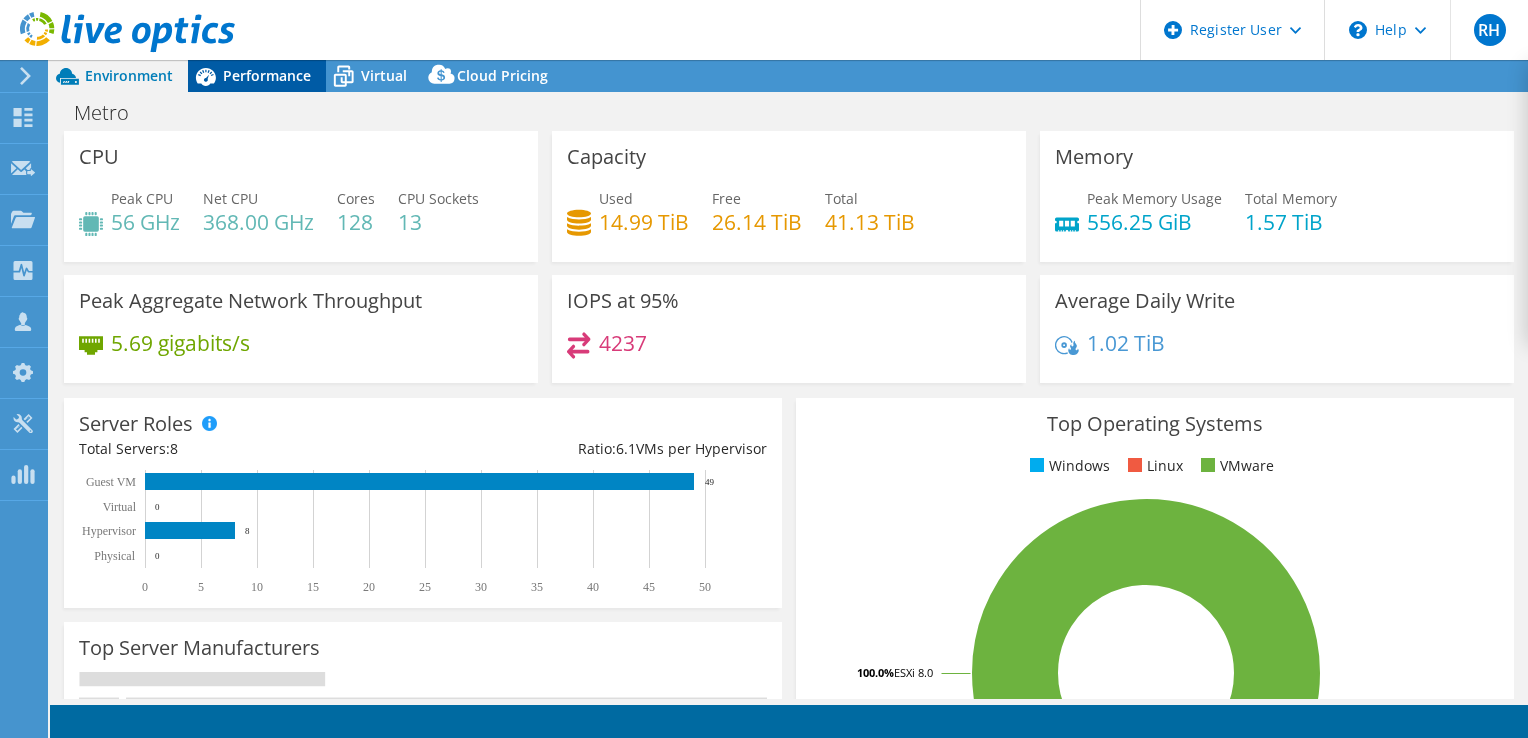 select on "USD" 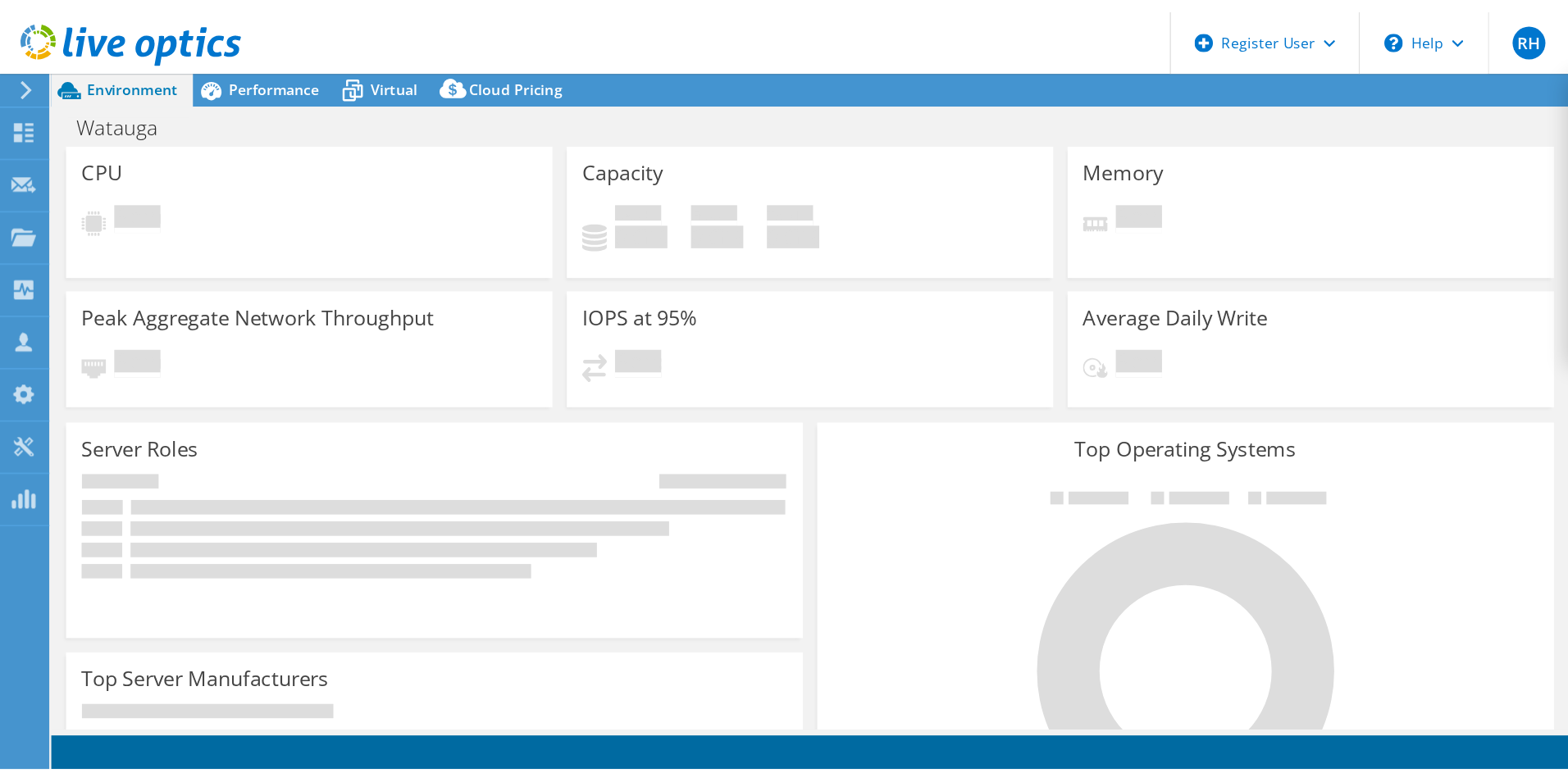 scroll, scrollTop: 0, scrollLeft: 0, axis: both 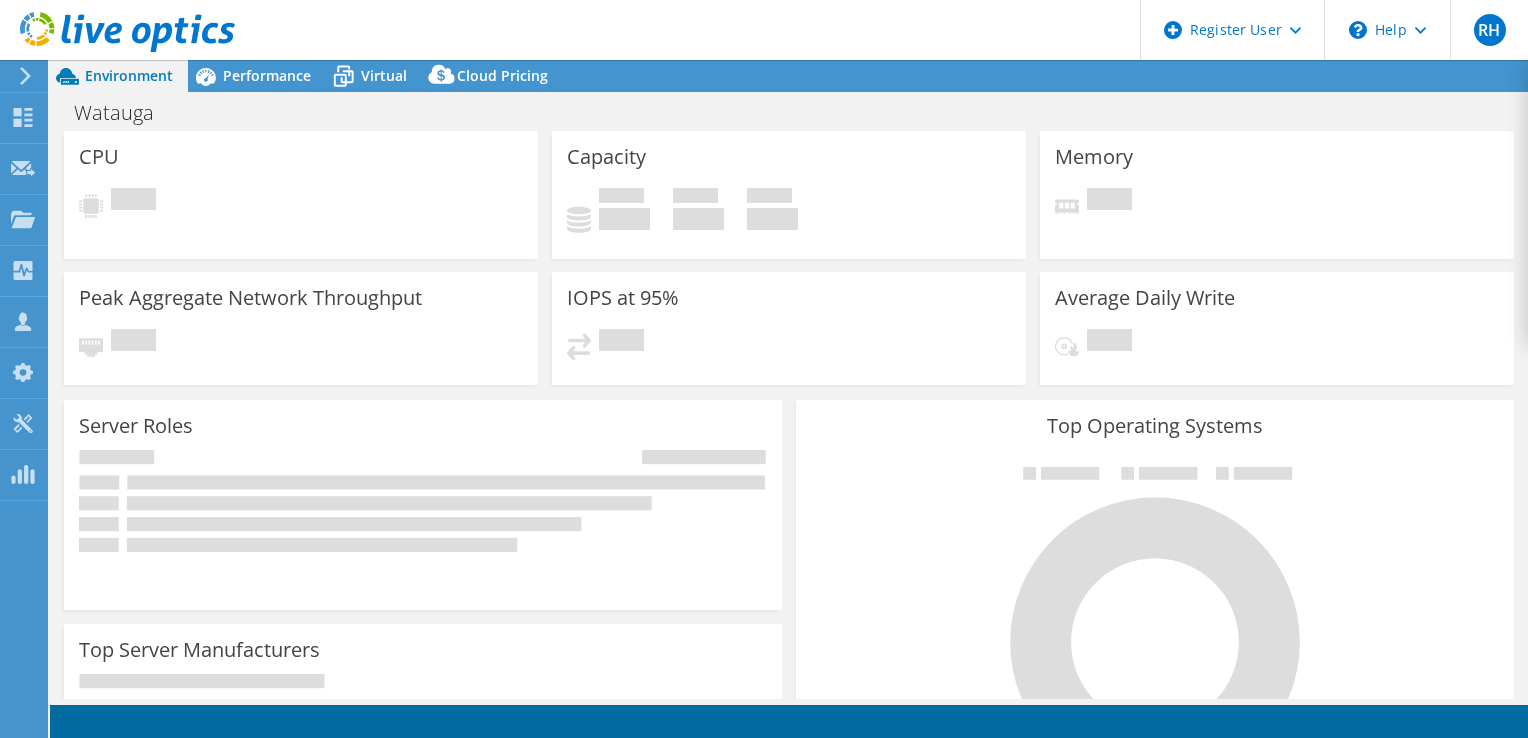 select on "USD" 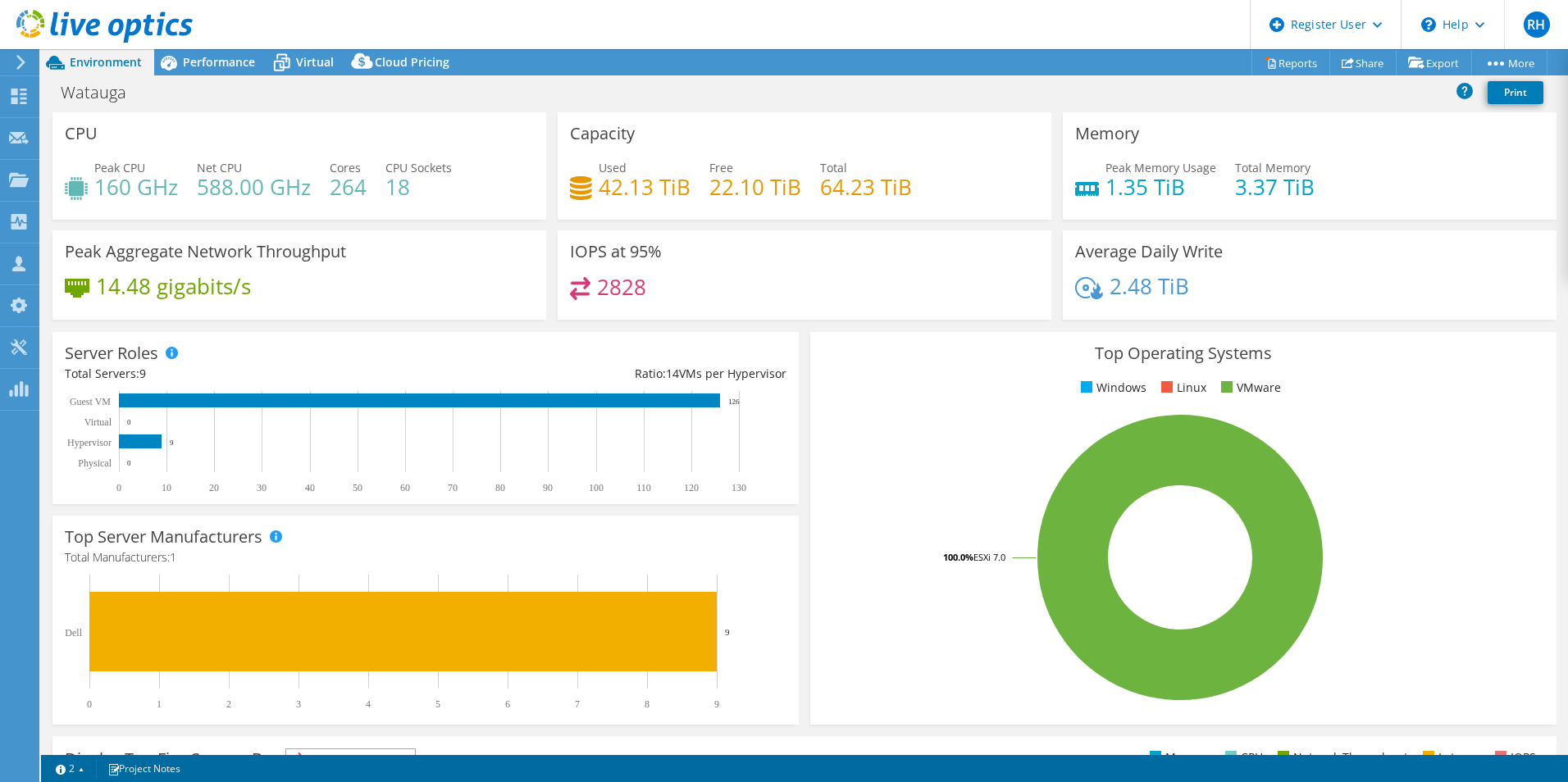 click at bounding box center [96, 27] 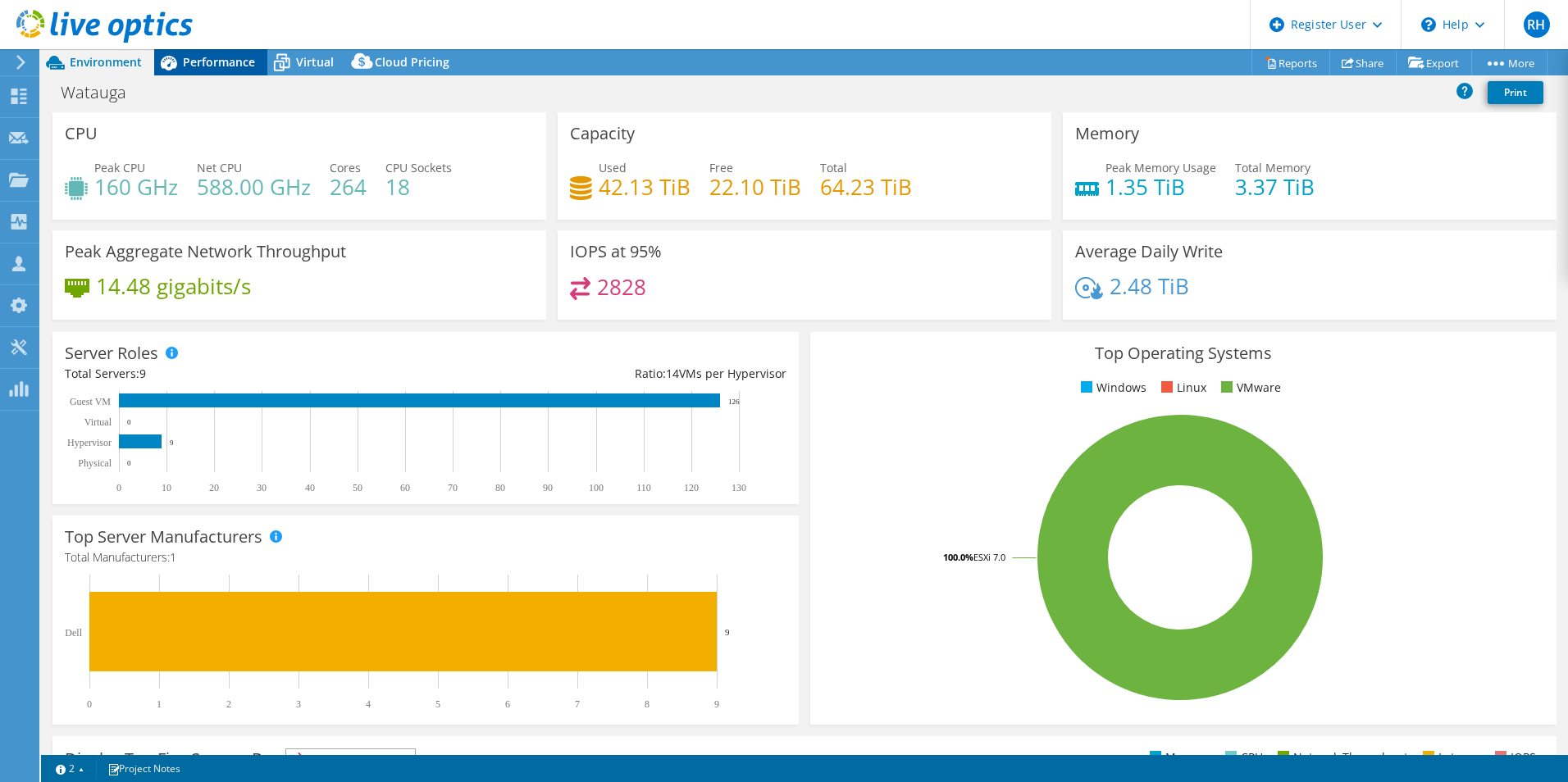 click 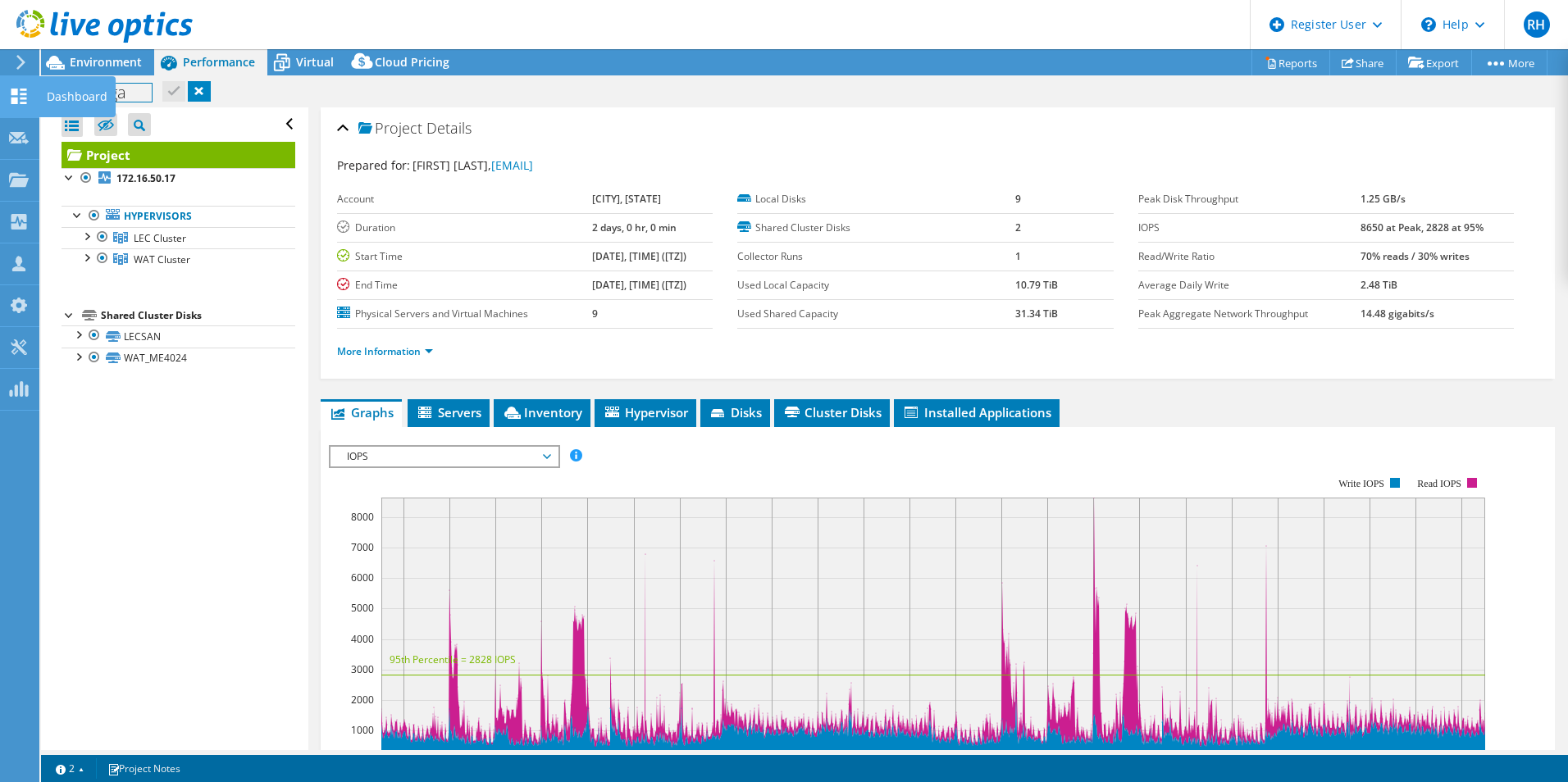 drag, startPoint x: 134, startPoint y: 84, endPoint x: 25, endPoint y: 94, distance: 109.45775 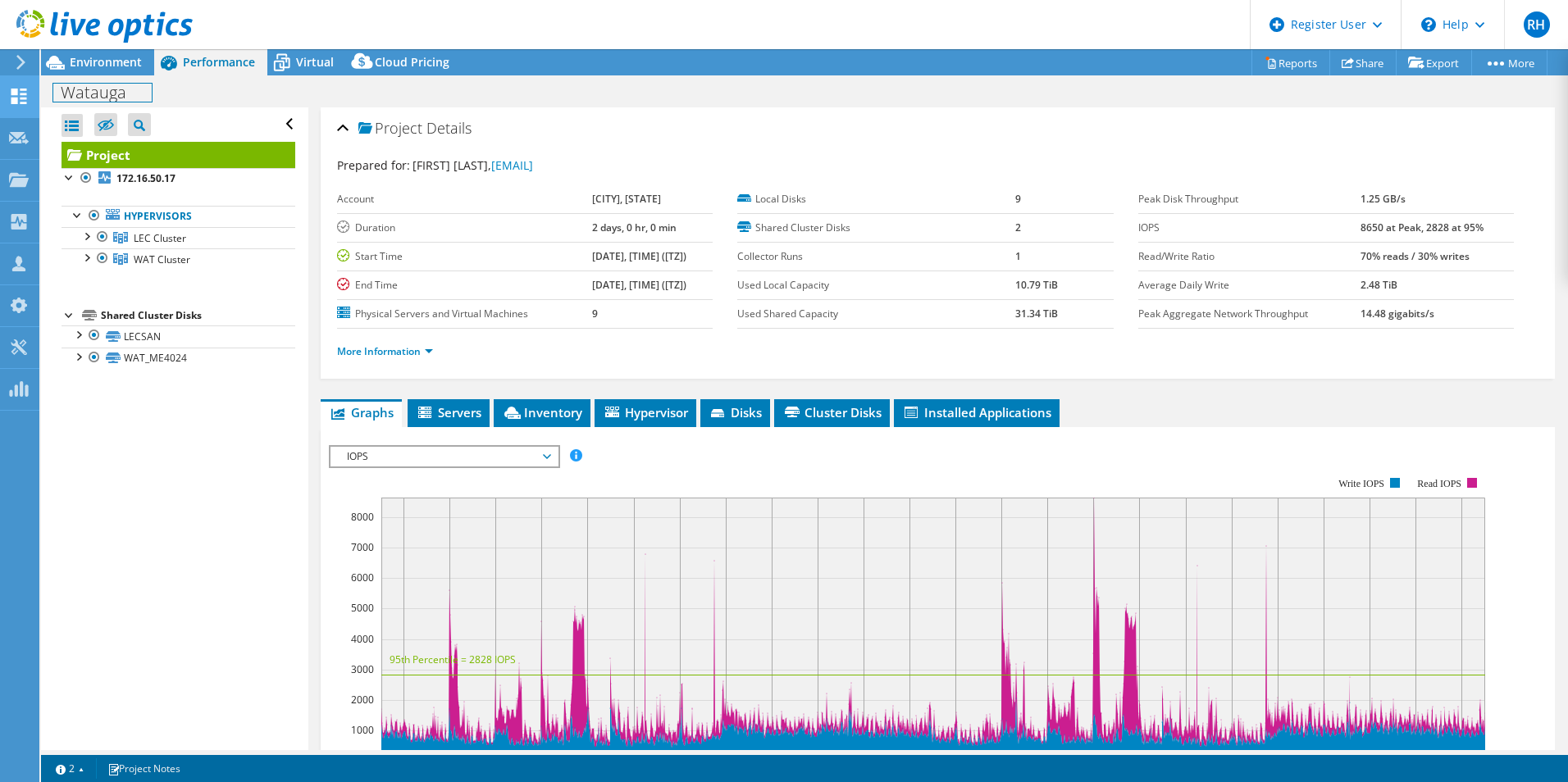 drag, startPoint x: 70, startPoint y: 91, endPoint x: 33, endPoint y: 92, distance: 37.01351 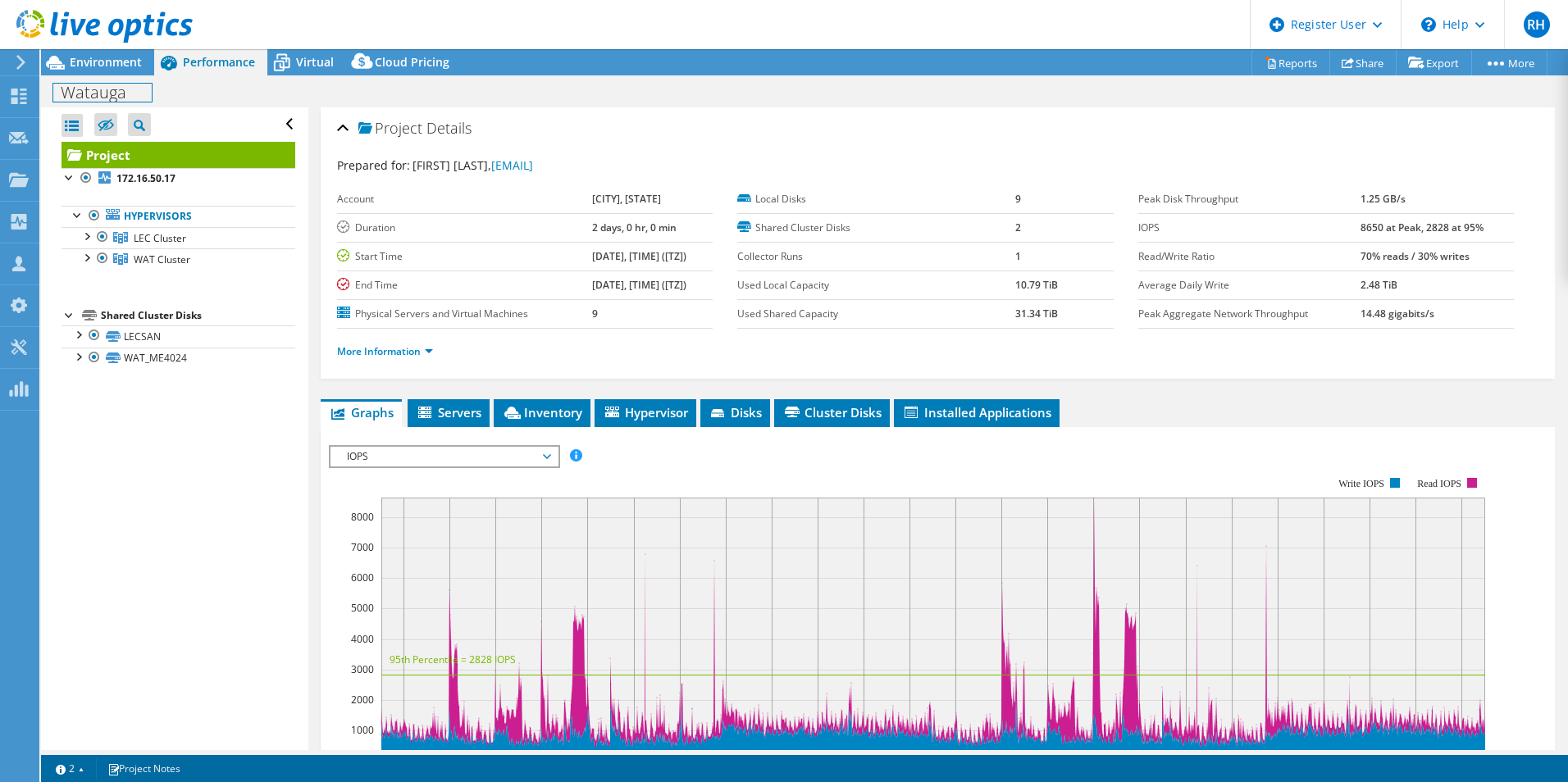 click on "Watauga" at bounding box center (103, 93) 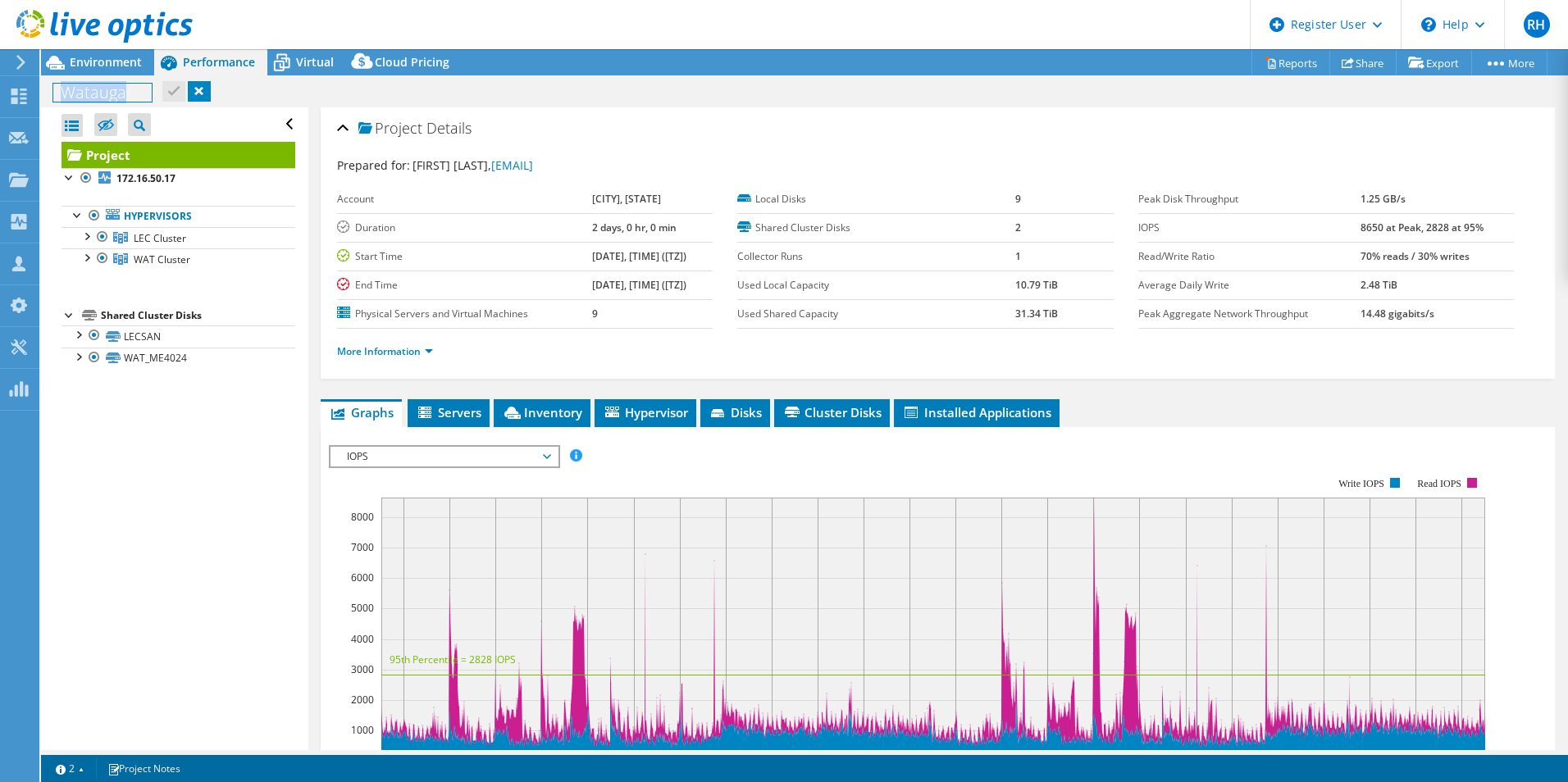 copy on "Watauga" 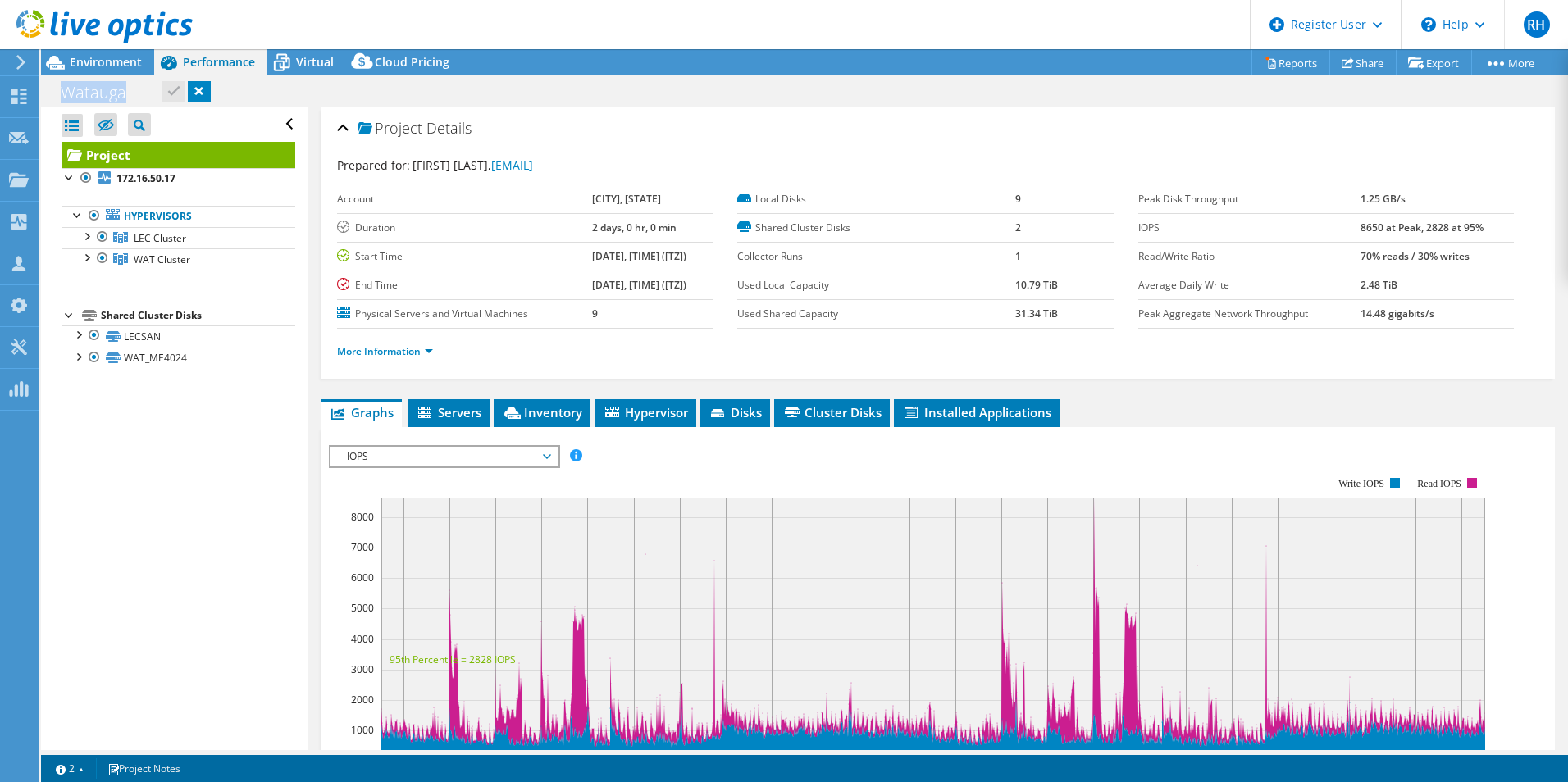 click at bounding box center (199, 91) 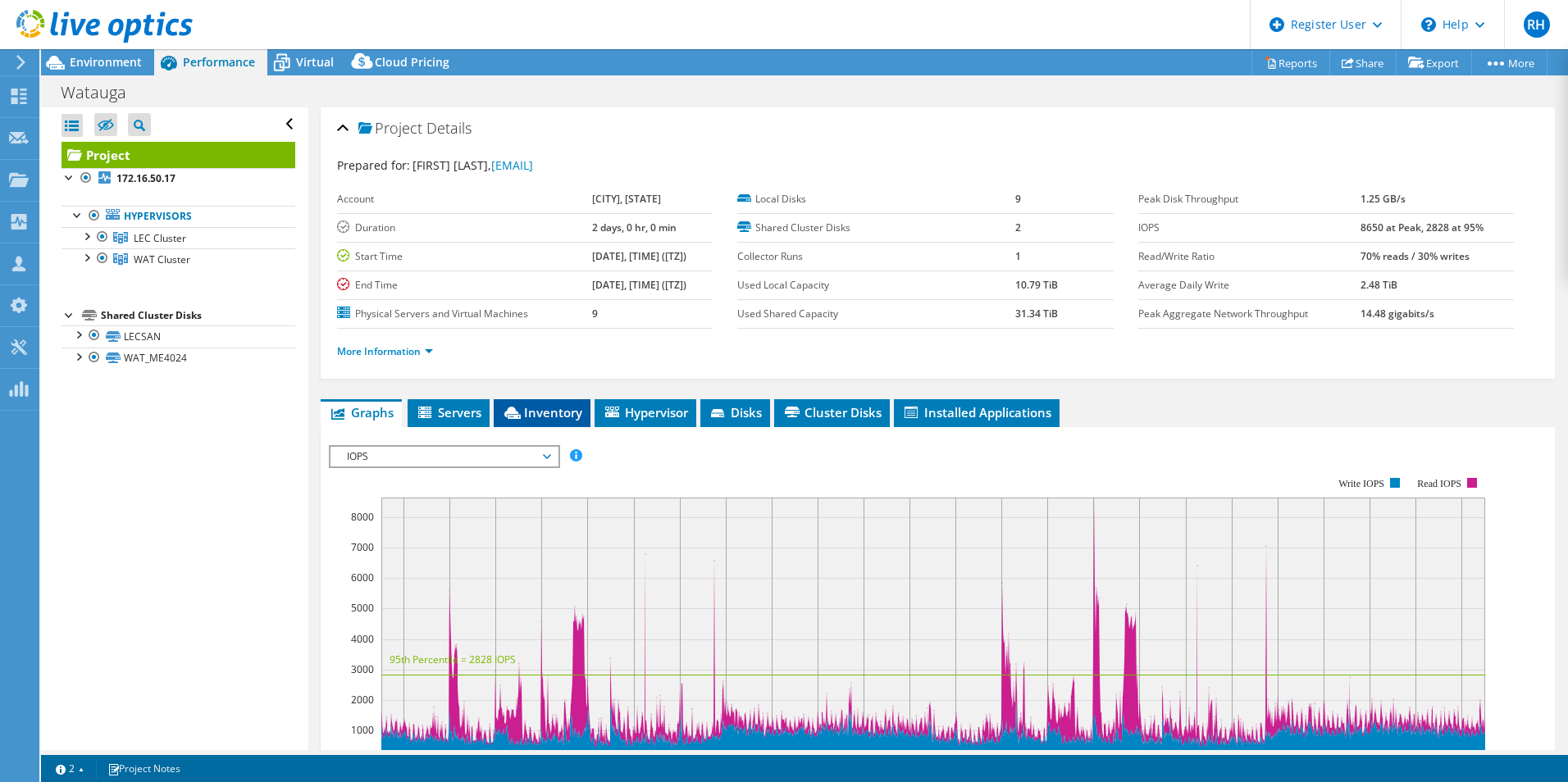 click on "Inventory" at bounding box center [542, 412] 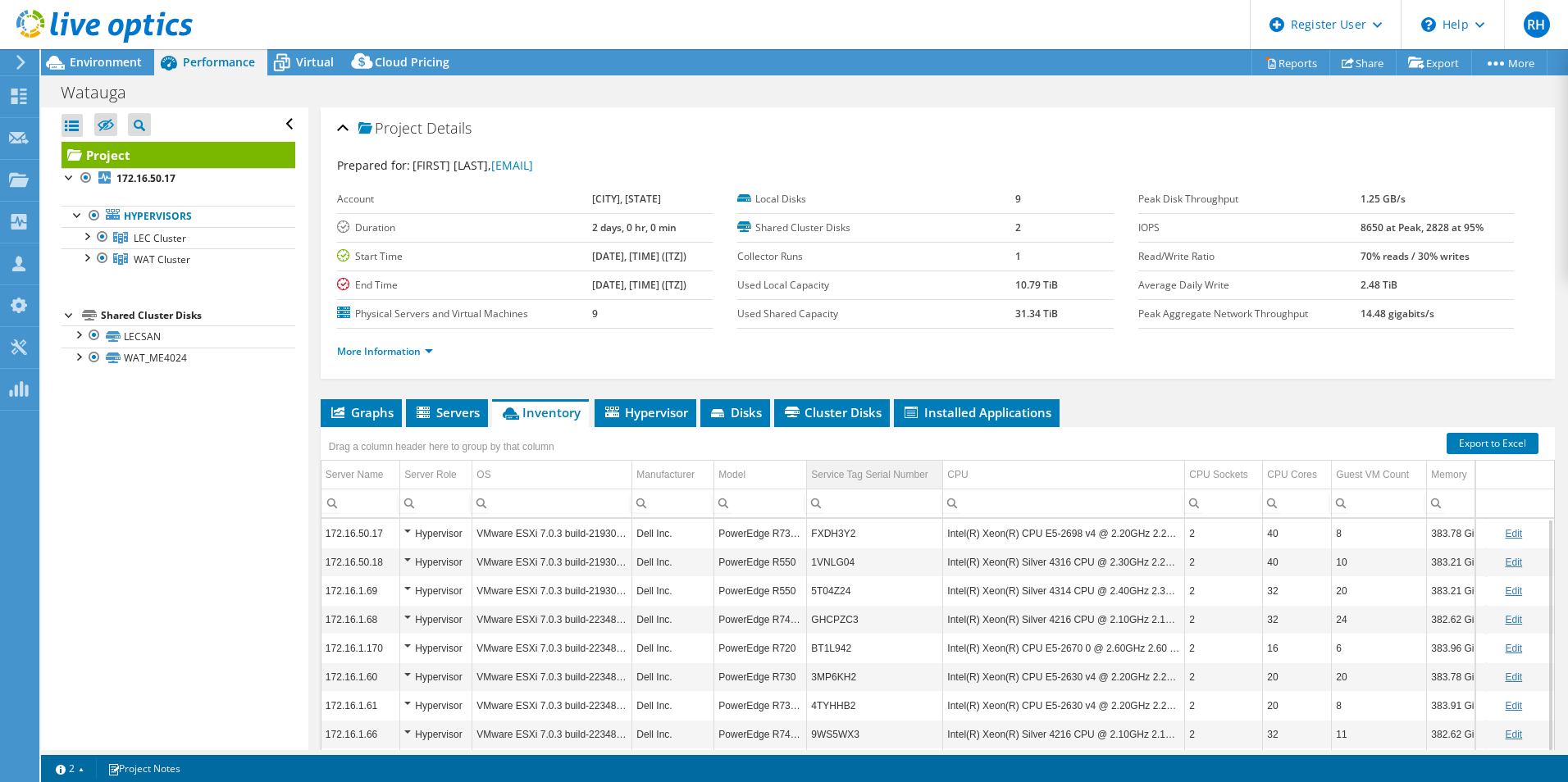 scroll, scrollTop: 120, scrollLeft: 0, axis: vertical 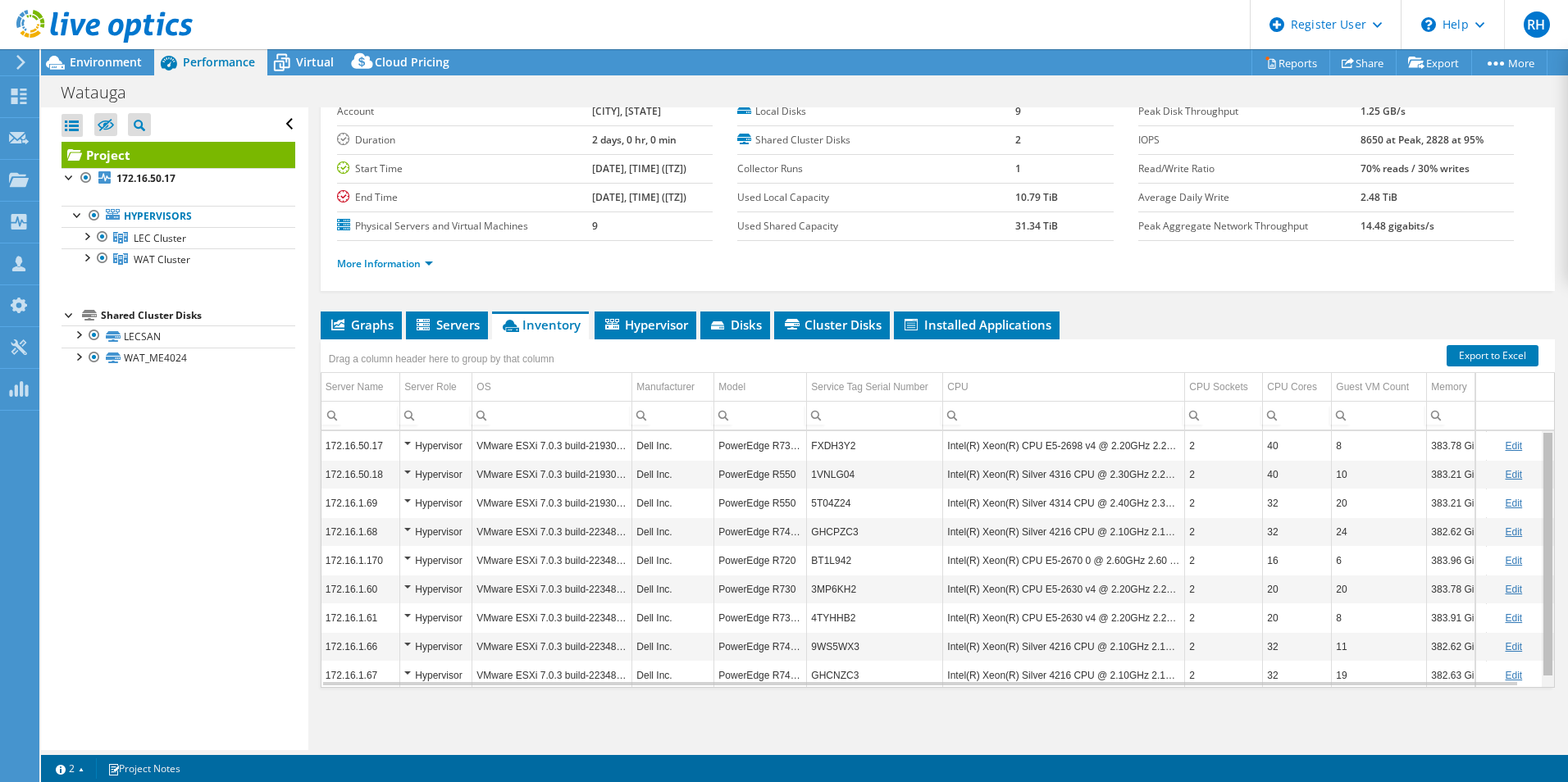click on "RH
Dell User
Riley Hajek
Riley.Hajek@dell.com
Dell
My Profile
Log Out
\n
Help
Explore Helpful Articles
Contact Support" at bounding box center [784, 391] 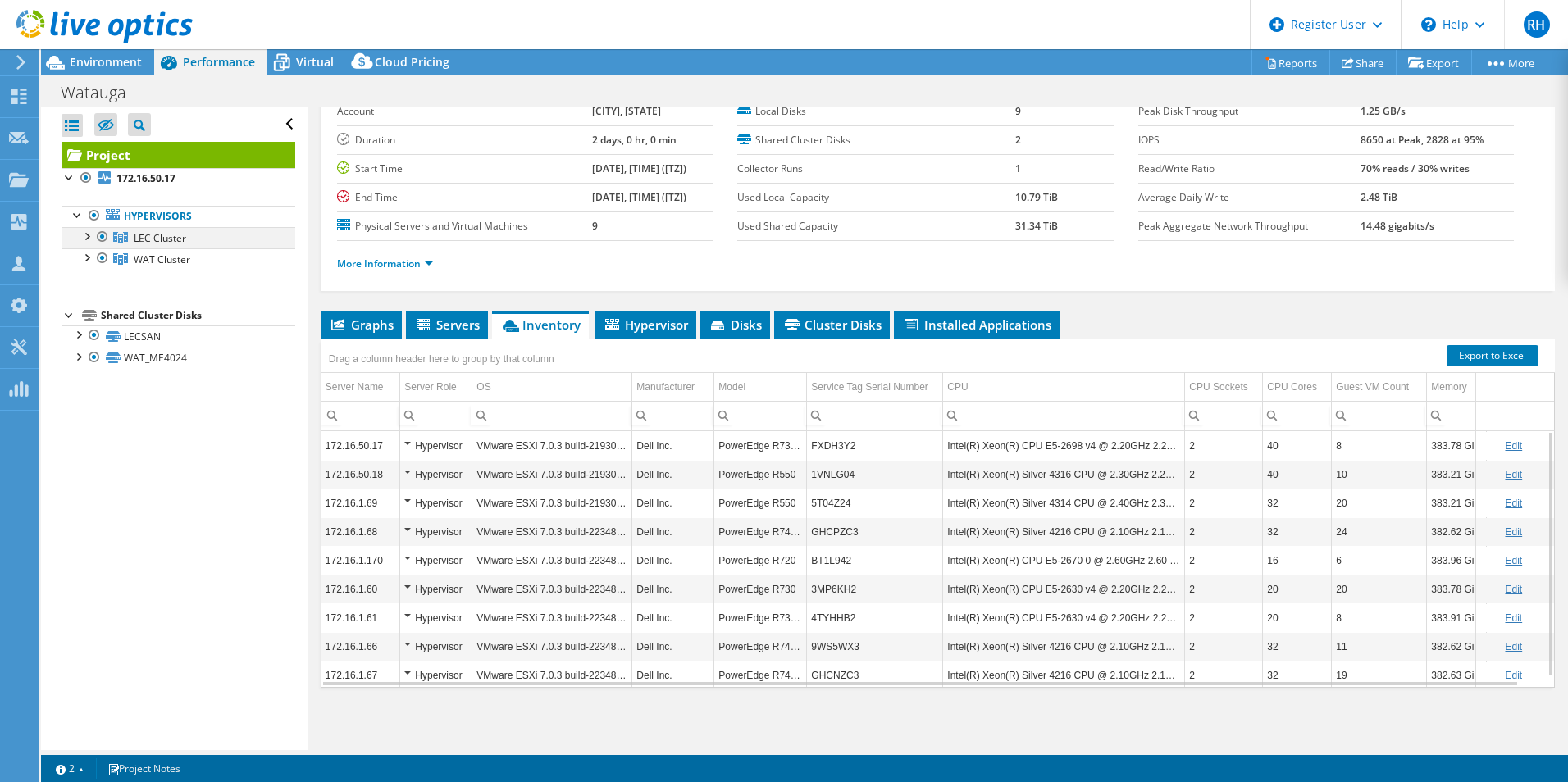 click at bounding box center [86, 235] 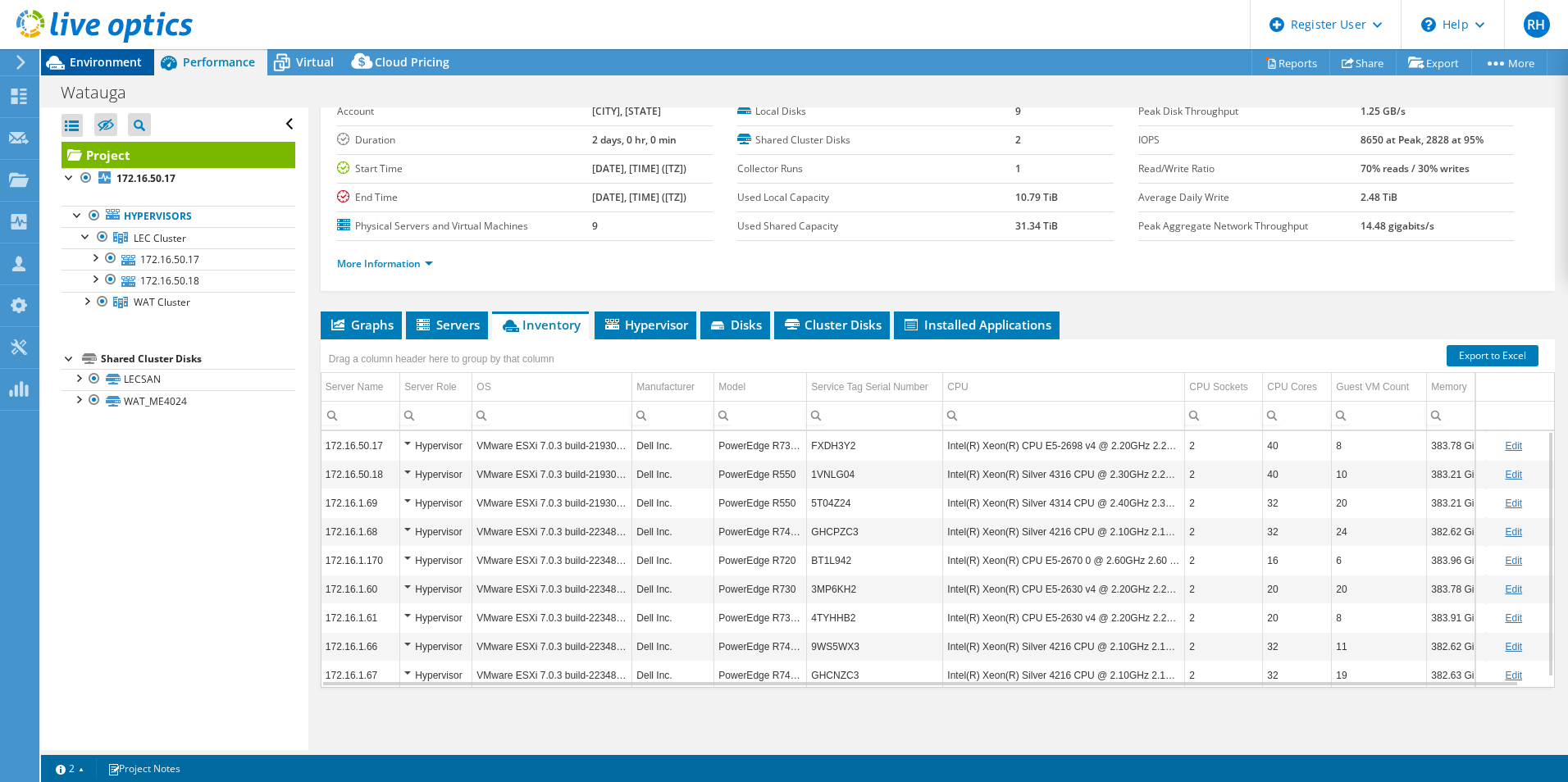 click on "Environment" at bounding box center [106, 61] 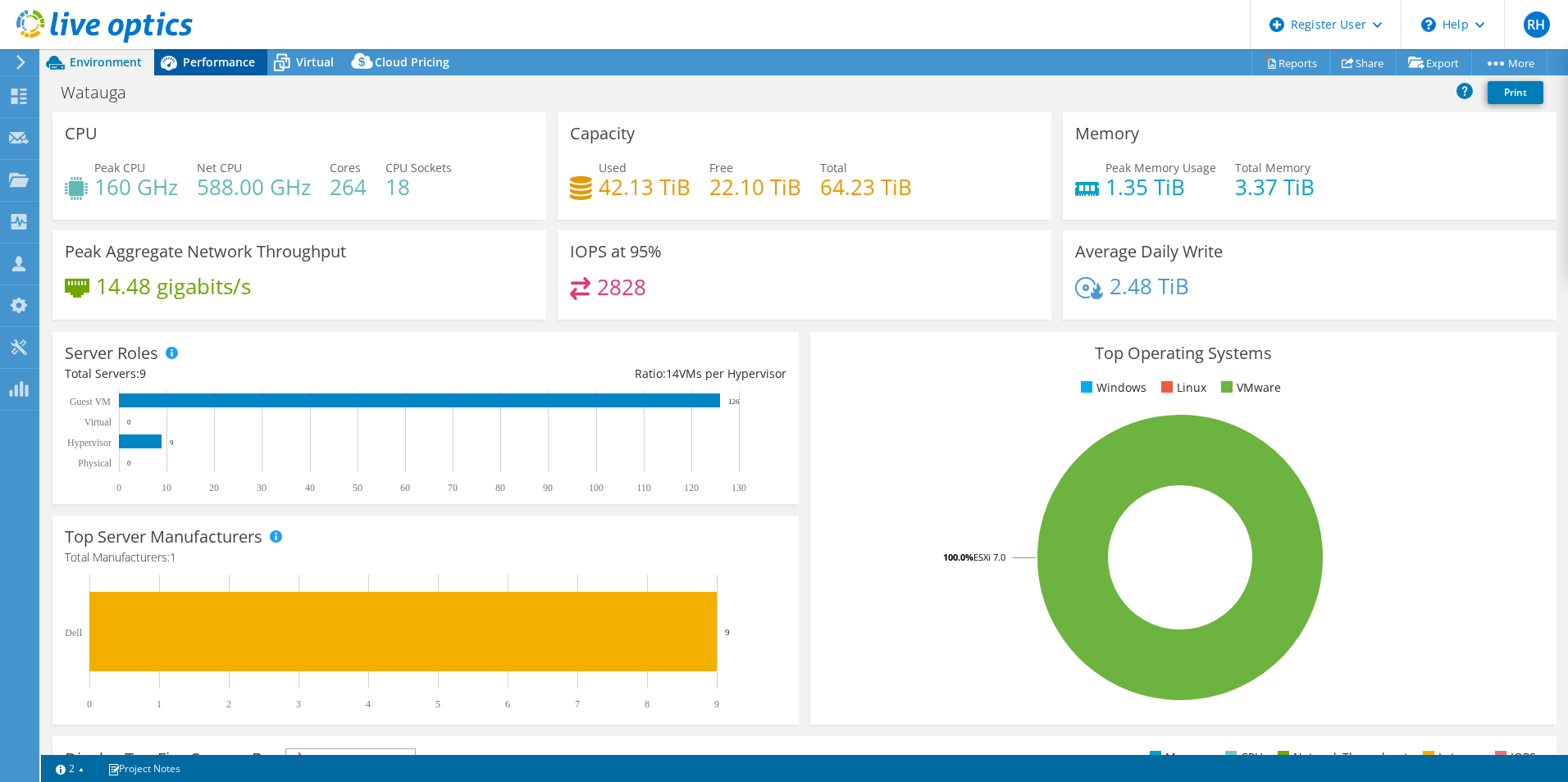 click on "Performance" at bounding box center [219, 61] 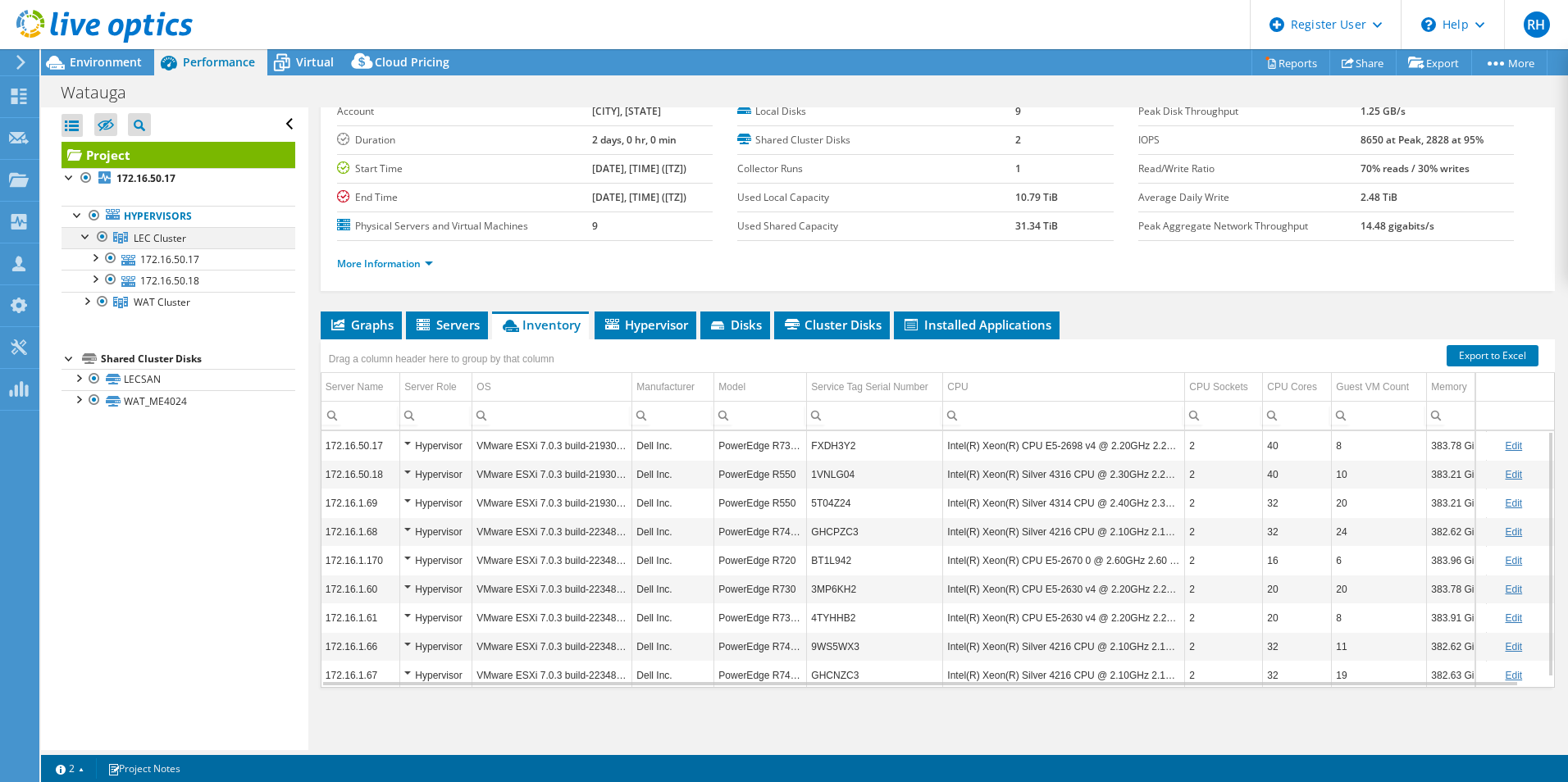 click at bounding box center (103, 237) 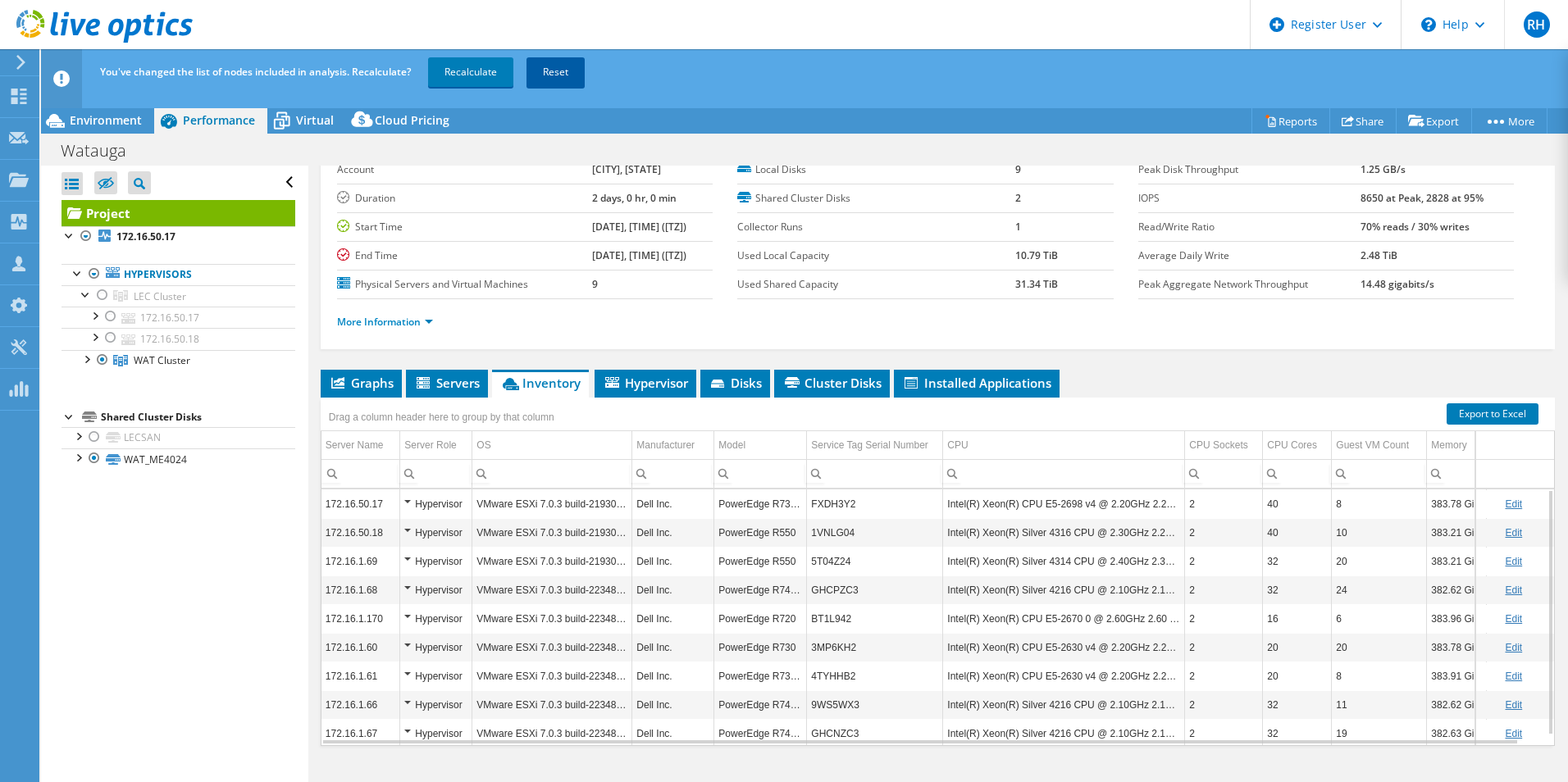 click on "Reset" at bounding box center (555, 72) 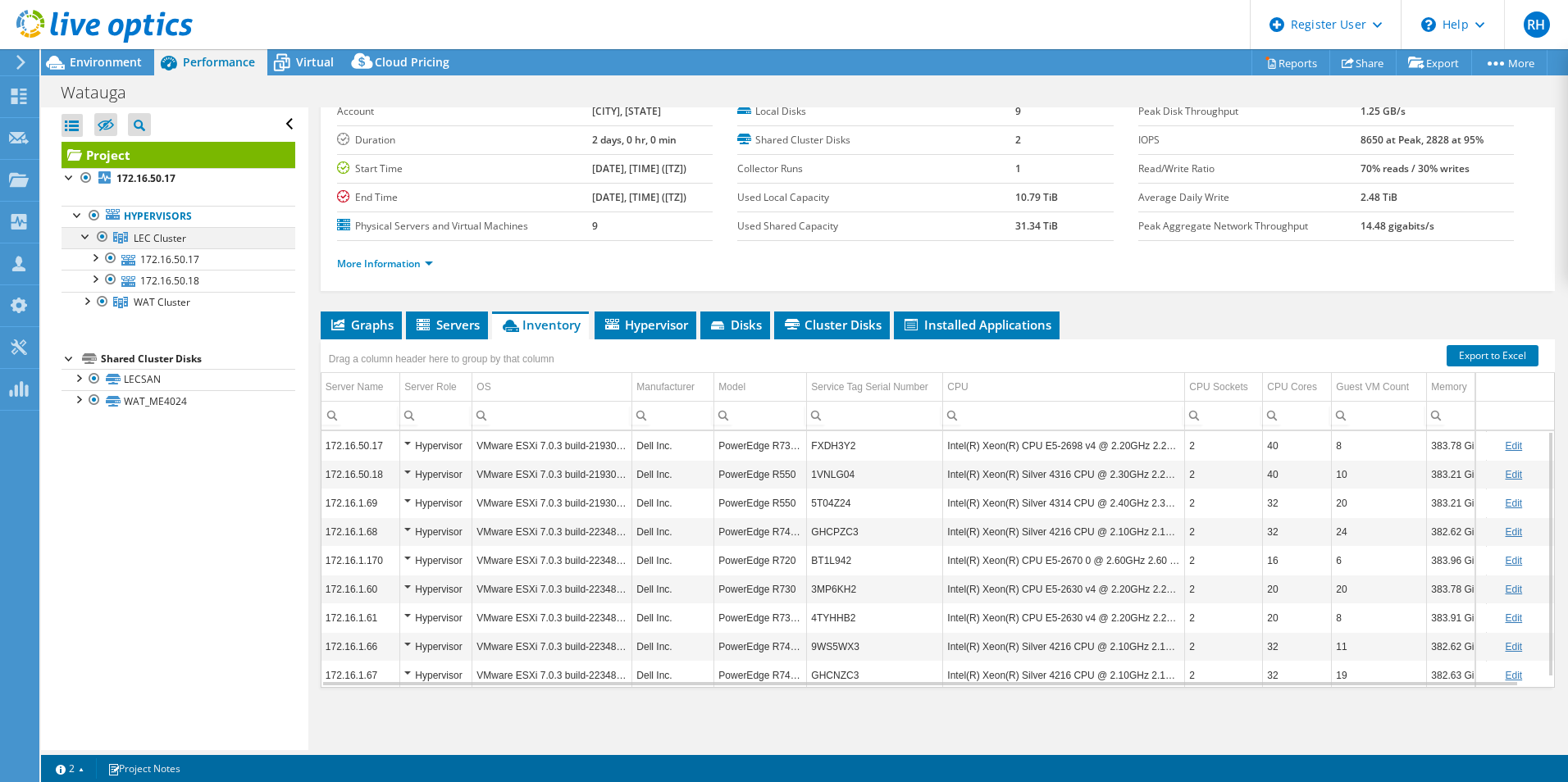 click at bounding box center [86, 235] 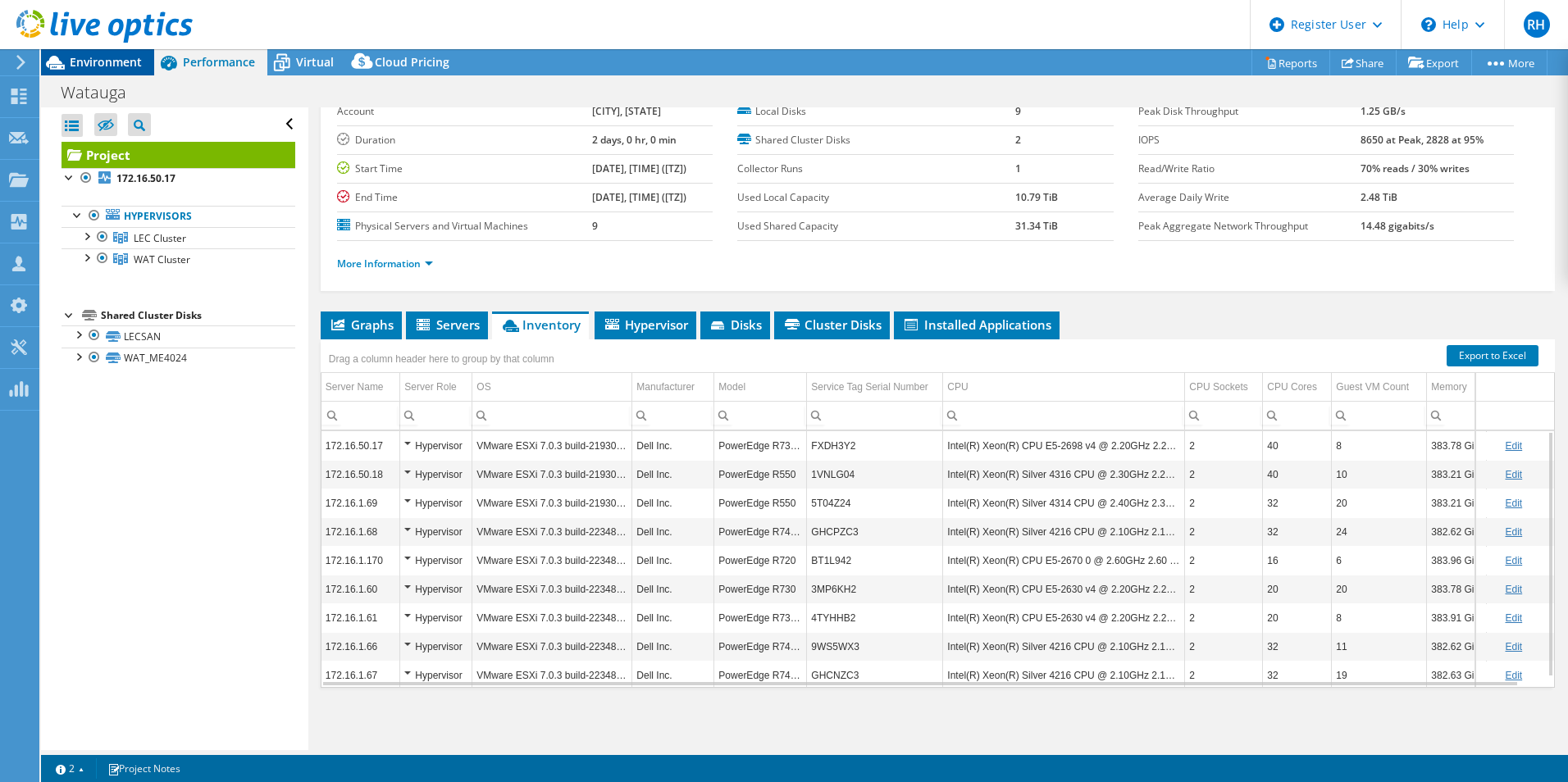 click 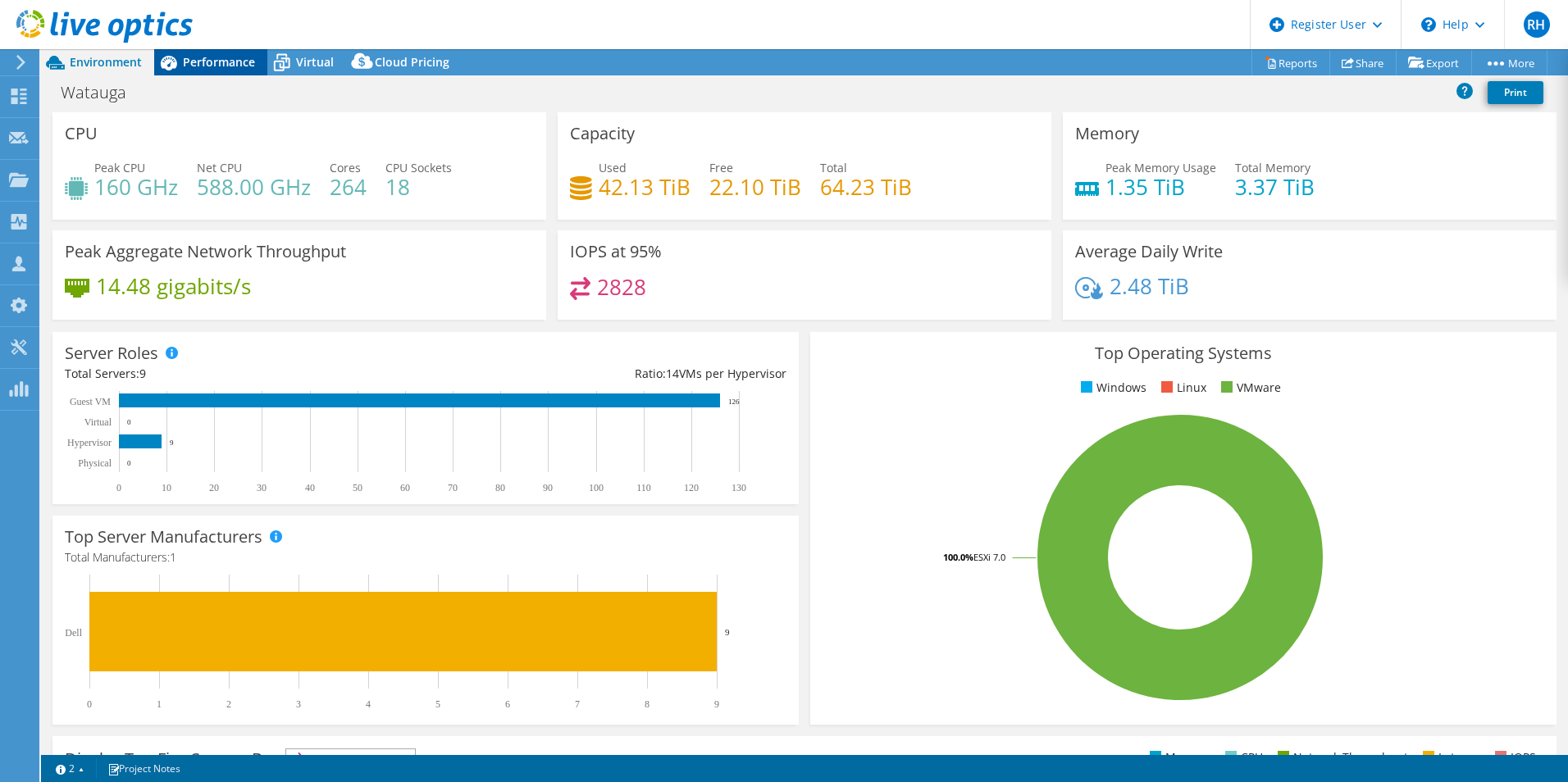click on "Performance" at bounding box center (219, 61) 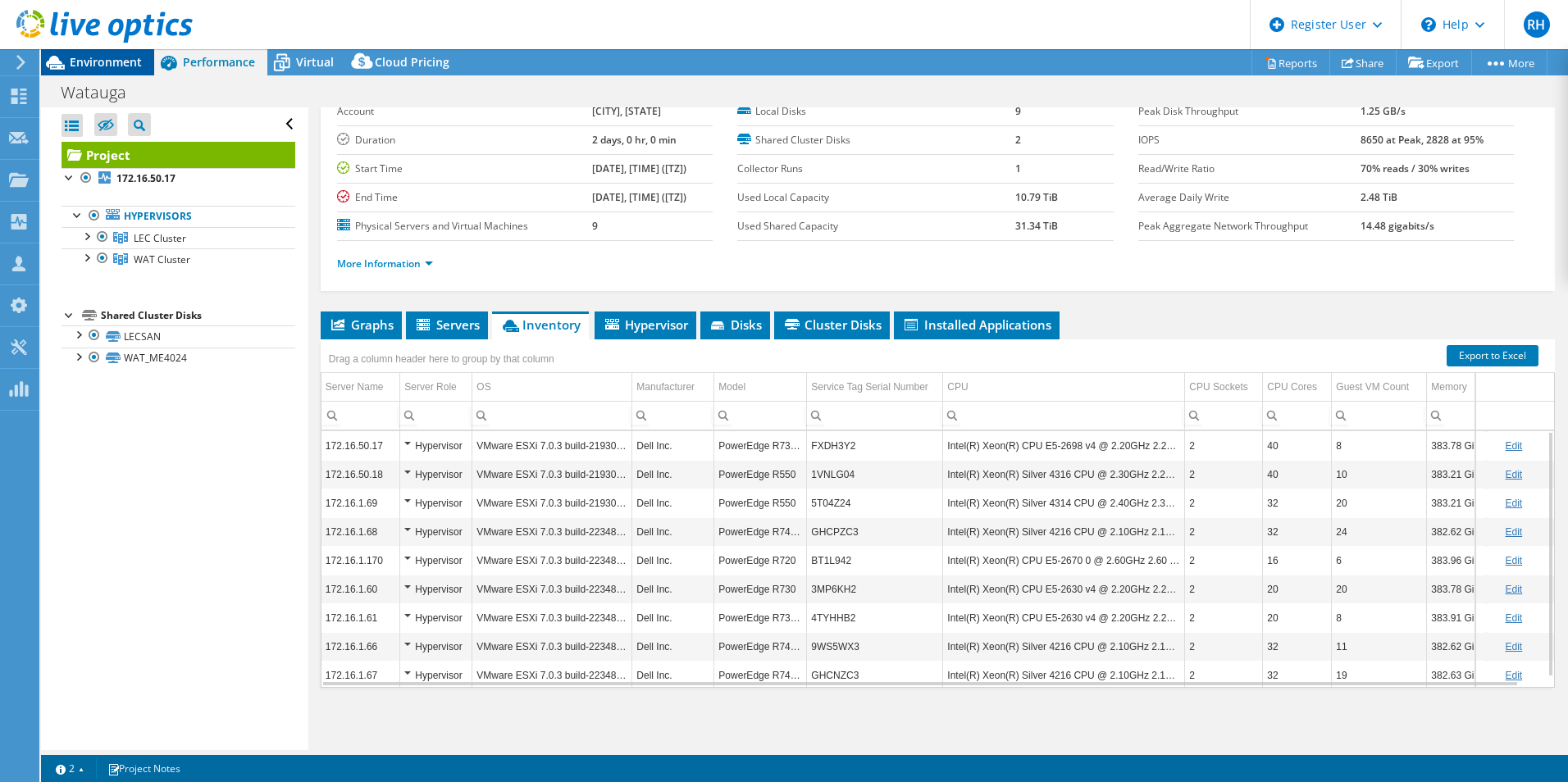 click on "Environment" at bounding box center [106, 61] 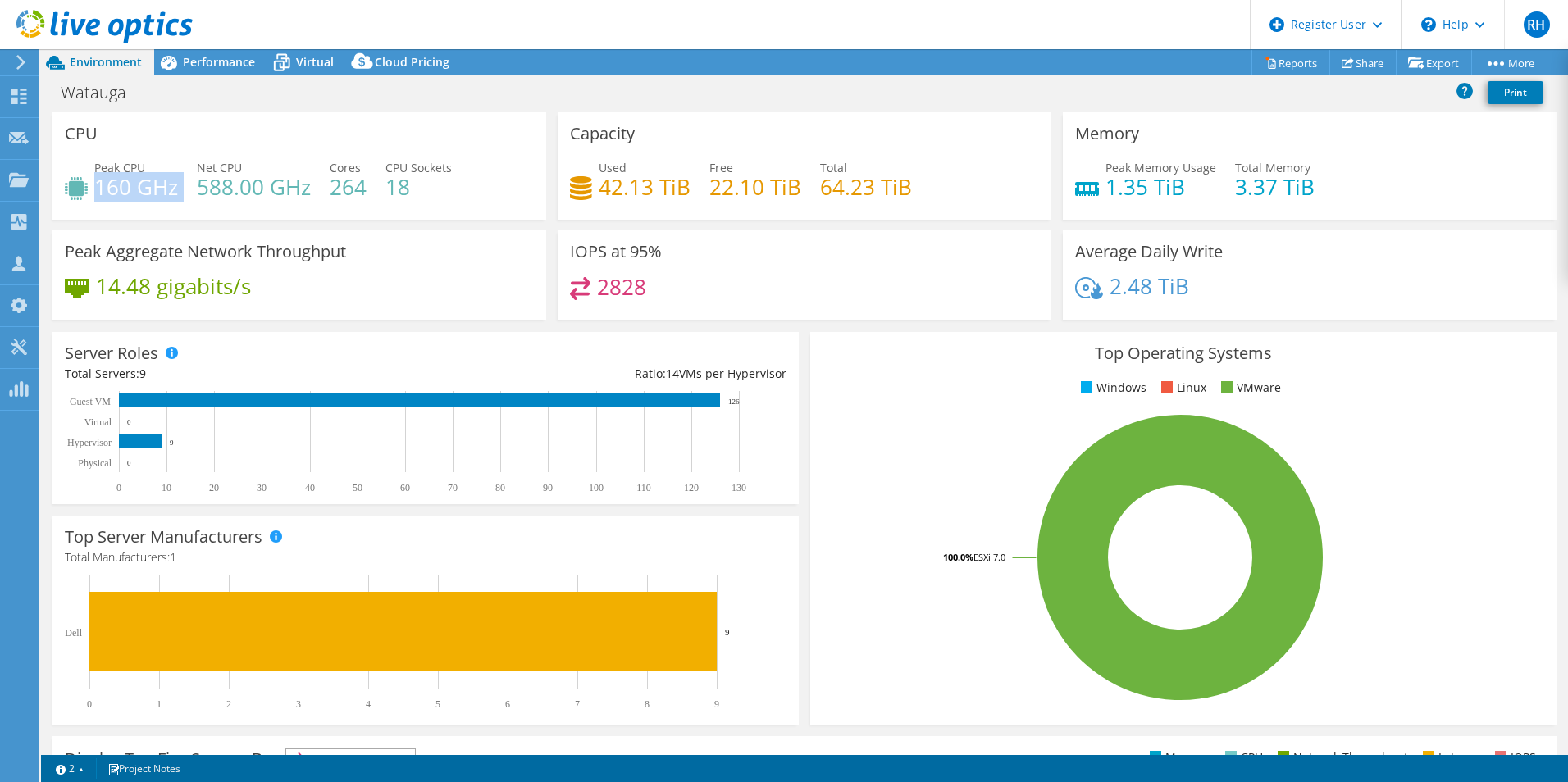 drag, startPoint x: 97, startPoint y: 184, endPoint x: 189, endPoint y: 187, distance: 92.0489 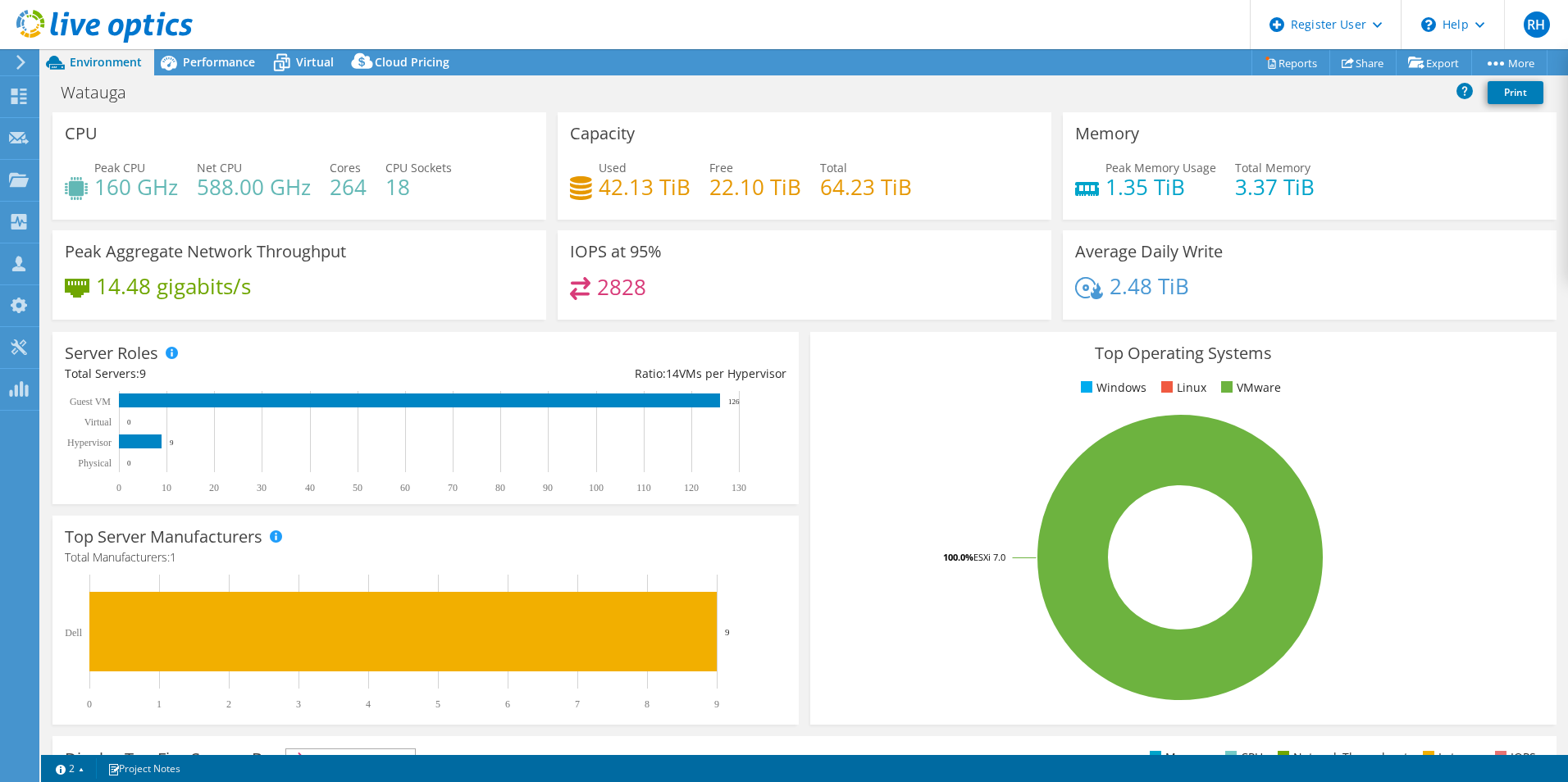 drag, startPoint x: 189, startPoint y: 187, endPoint x: 334, endPoint y: 202, distance: 145.7738 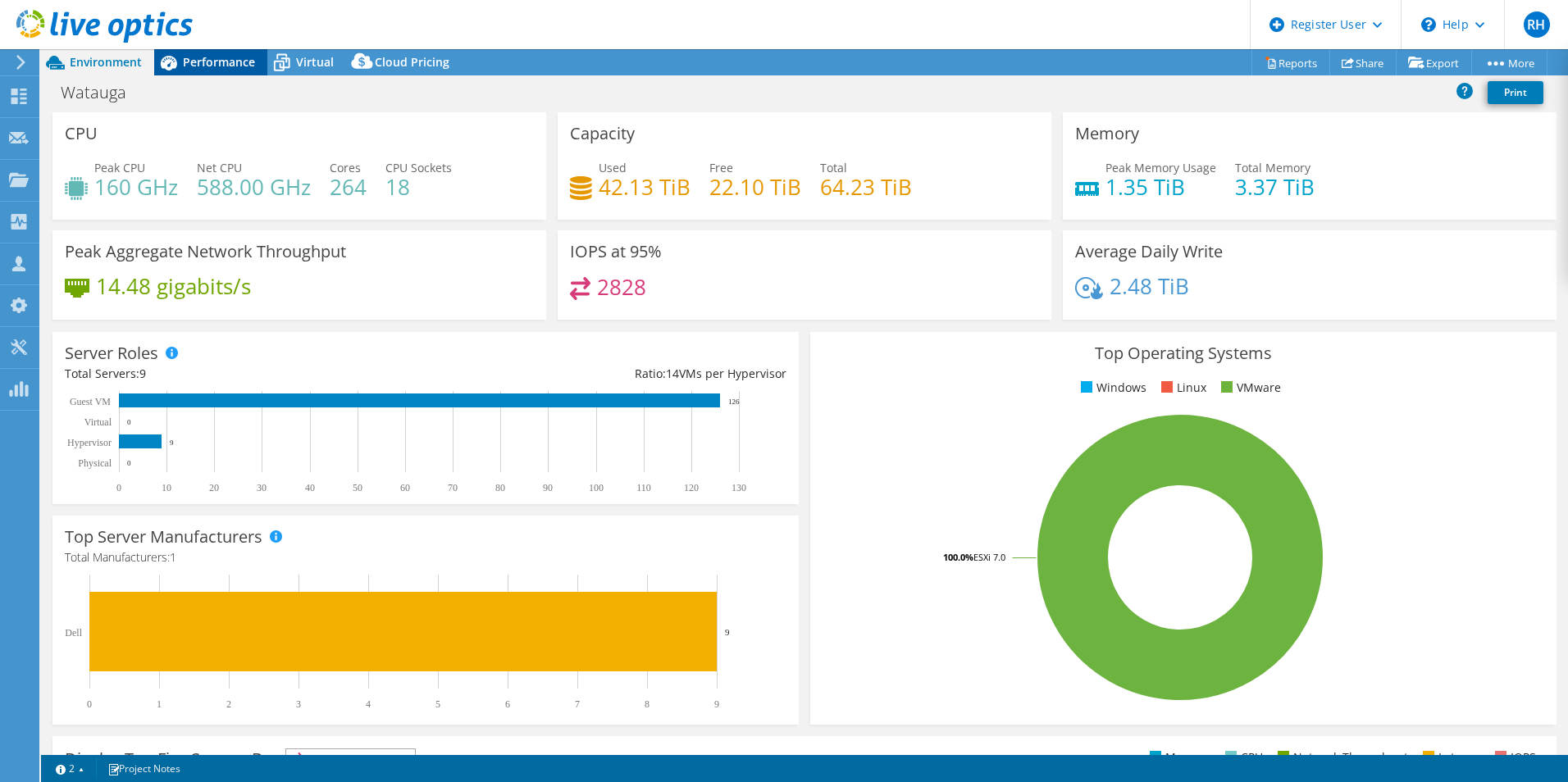 click on "Performance" at bounding box center (219, 61) 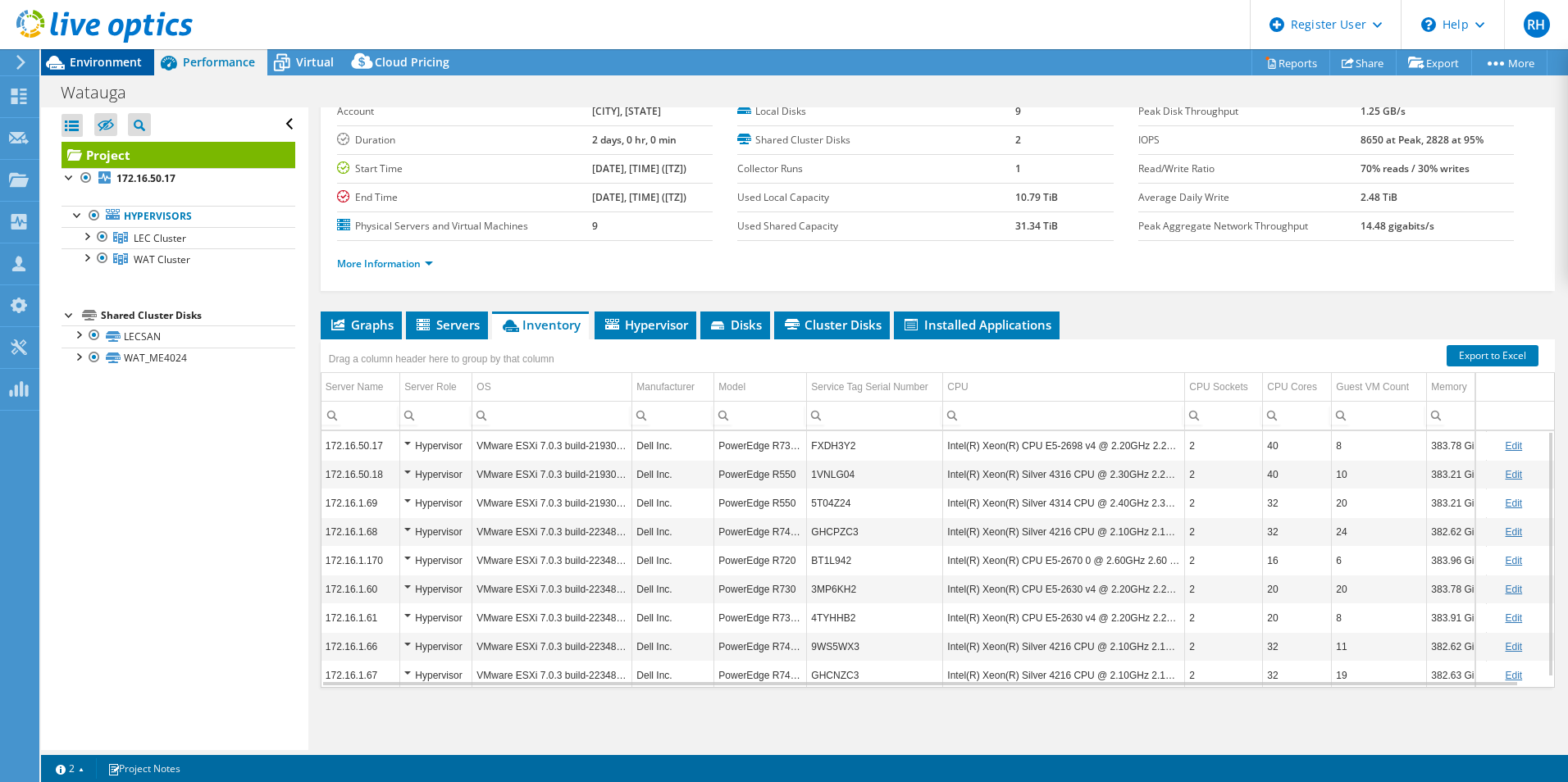 click on "Environment" at bounding box center (106, 61) 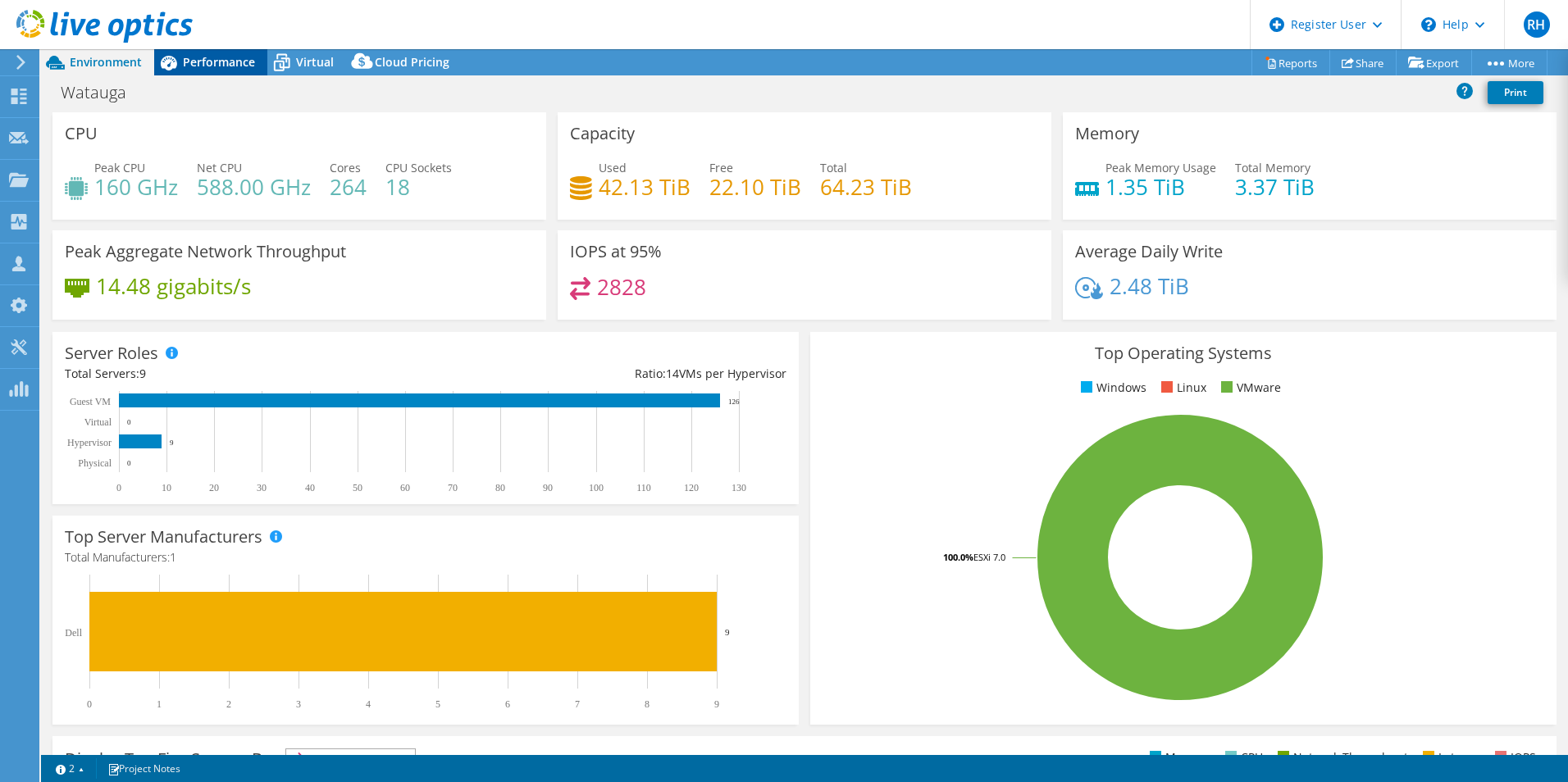 click on "Performance" at bounding box center (211, 62) 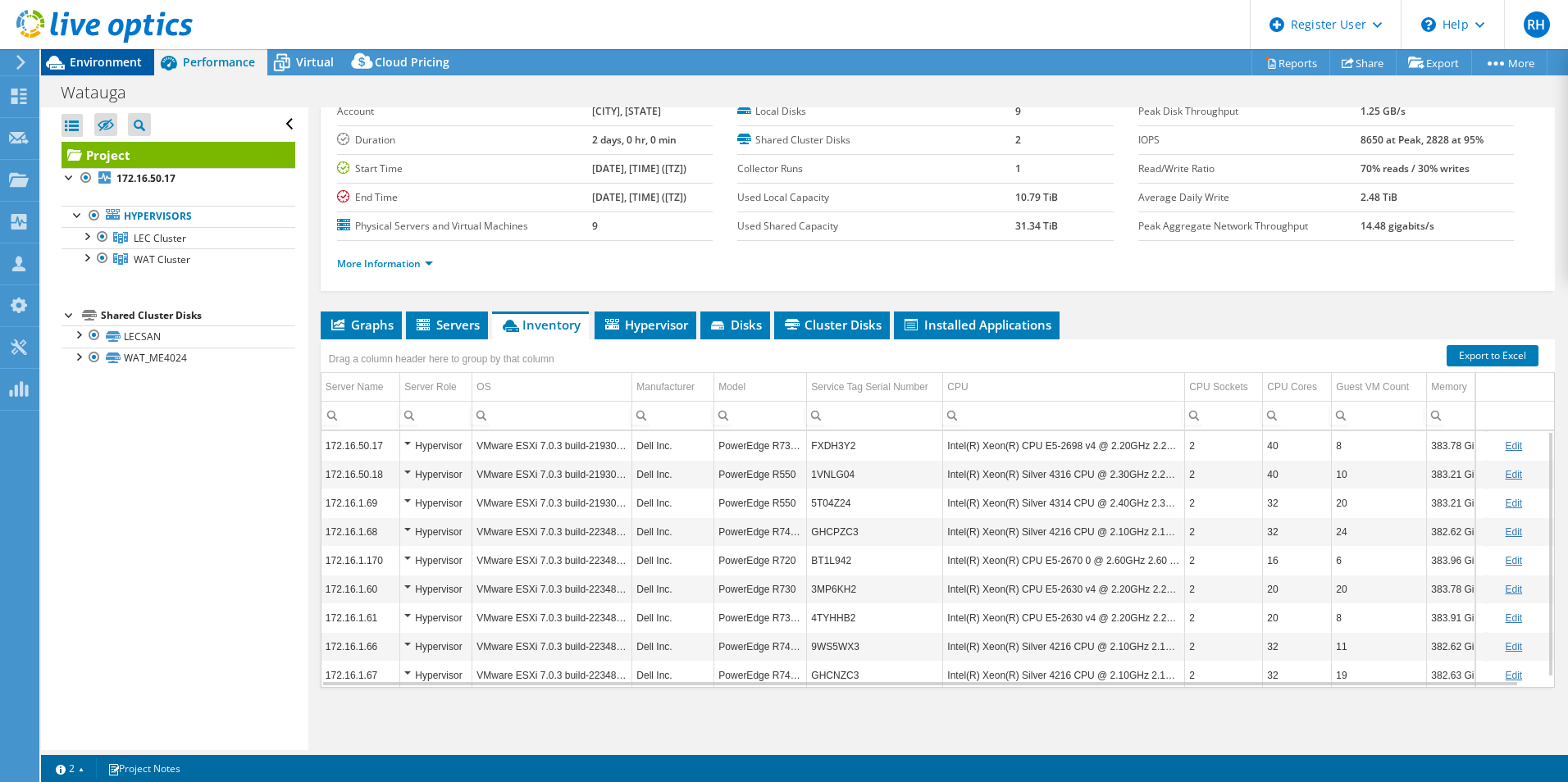 click on "Environment" at bounding box center [106, 61] 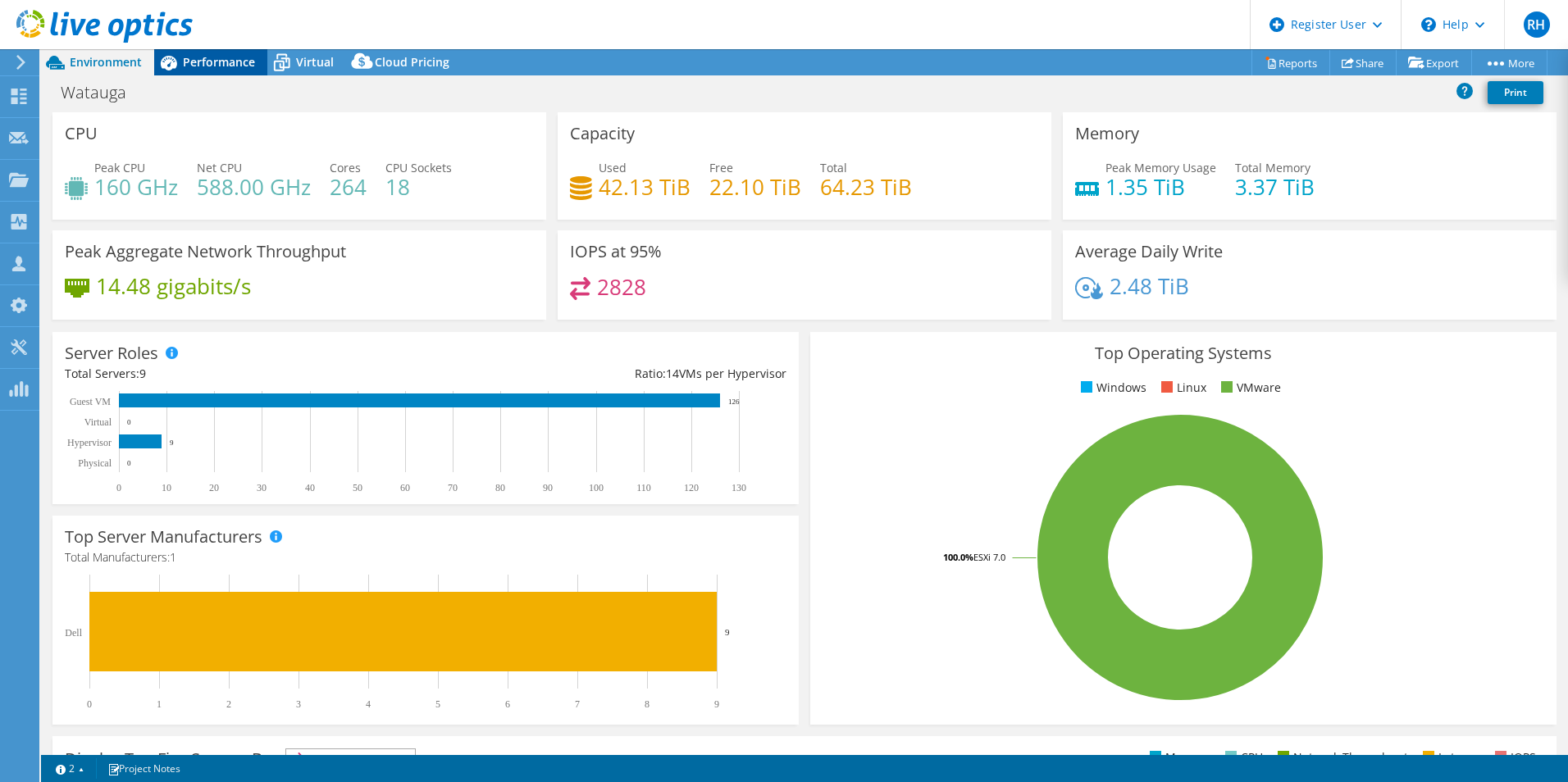 click on "Watauga
Print" at bounding box center [805, 93] 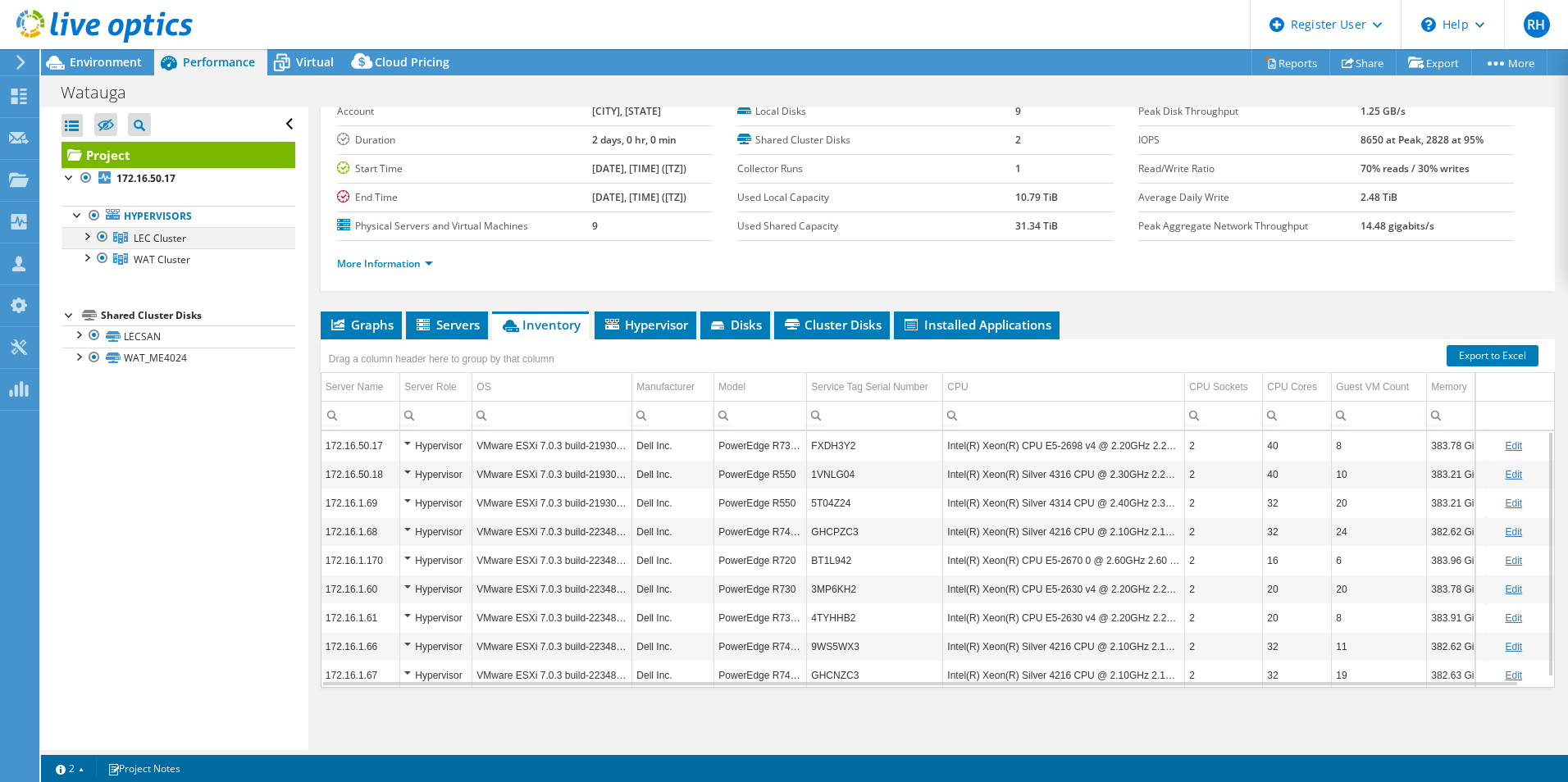 click at bounding box center (86, 235) 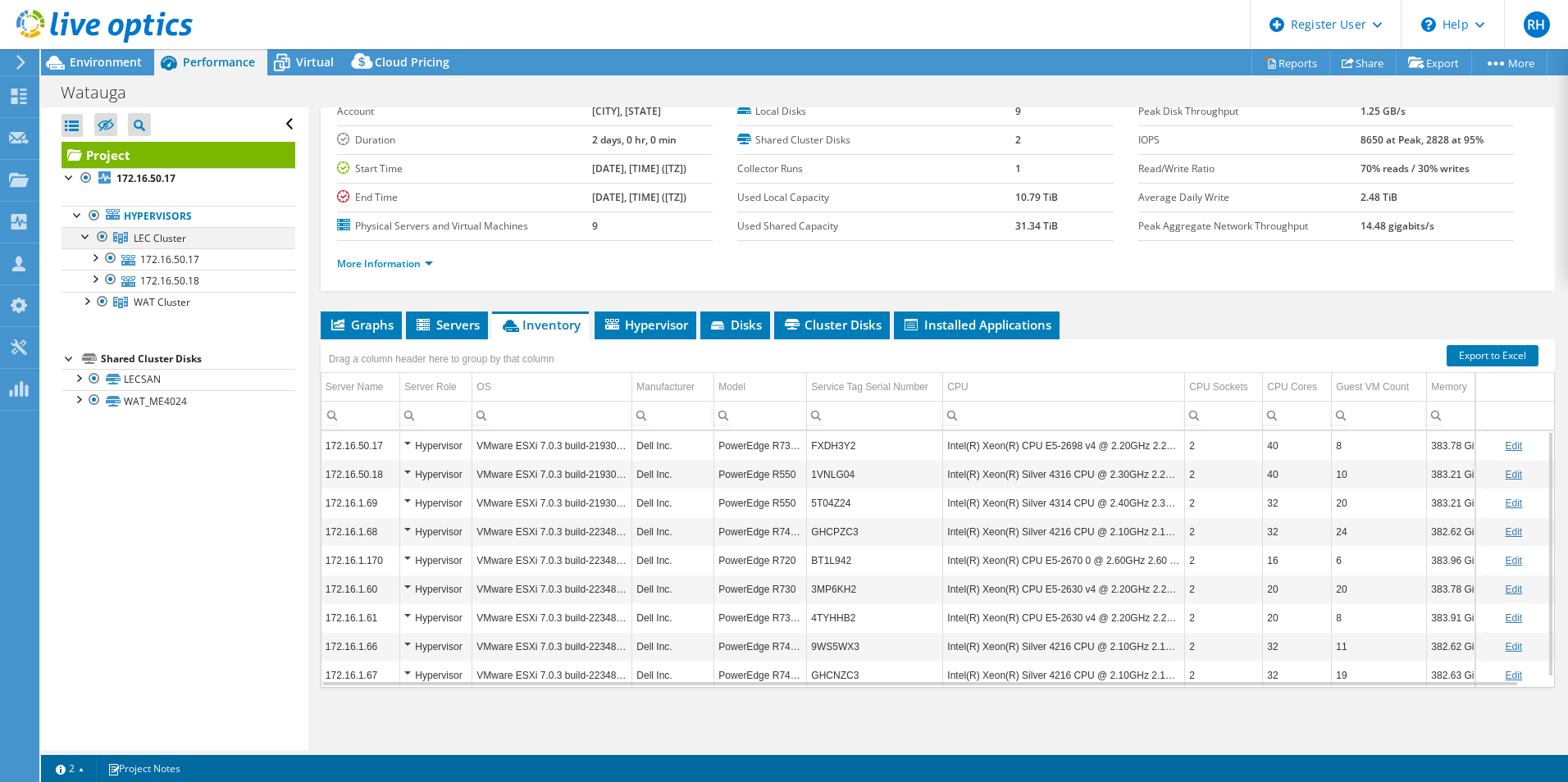 click at bounding box center (103, 237) 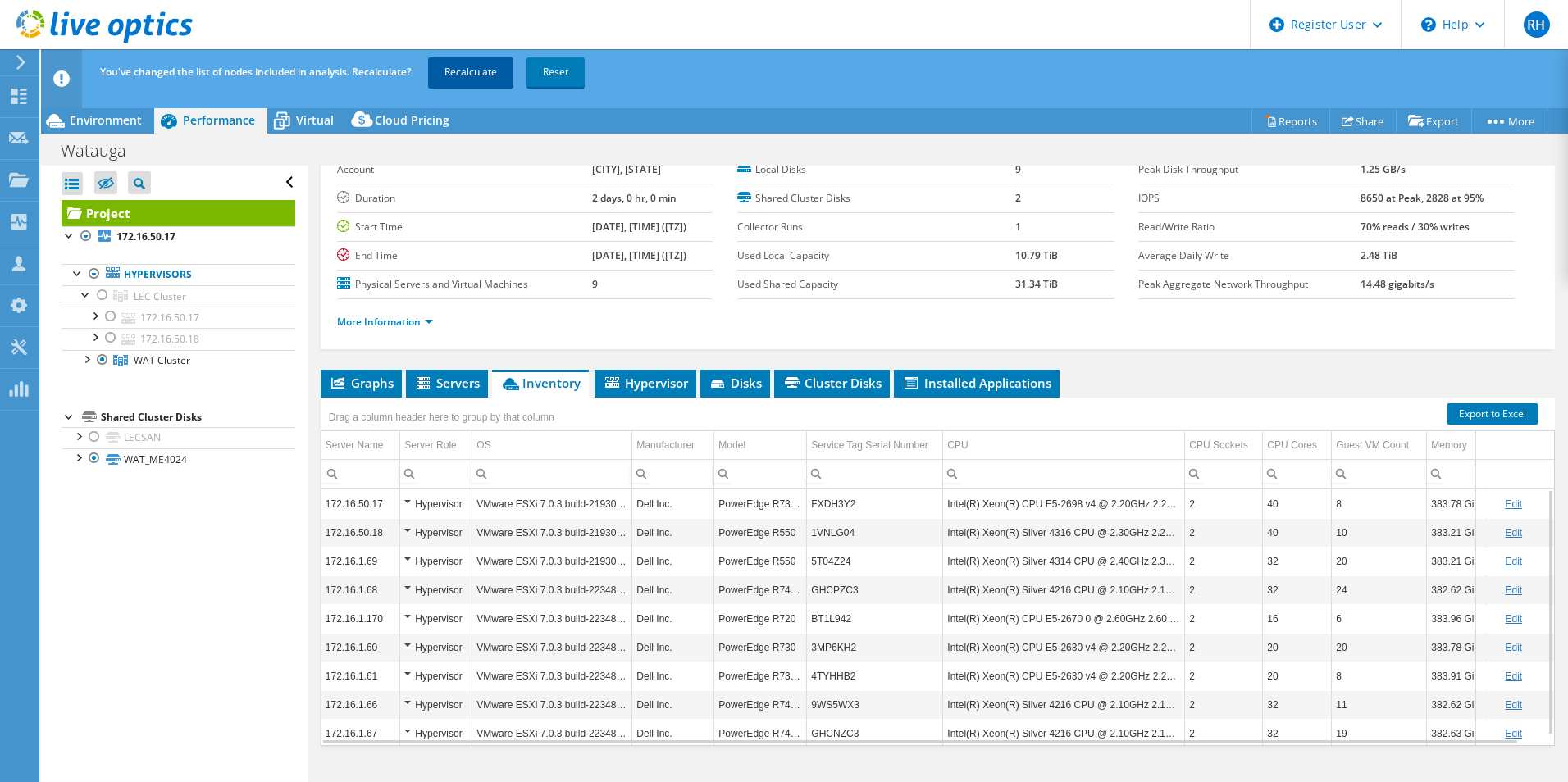 click on "Recalculate" at bounding box center [471, 72] 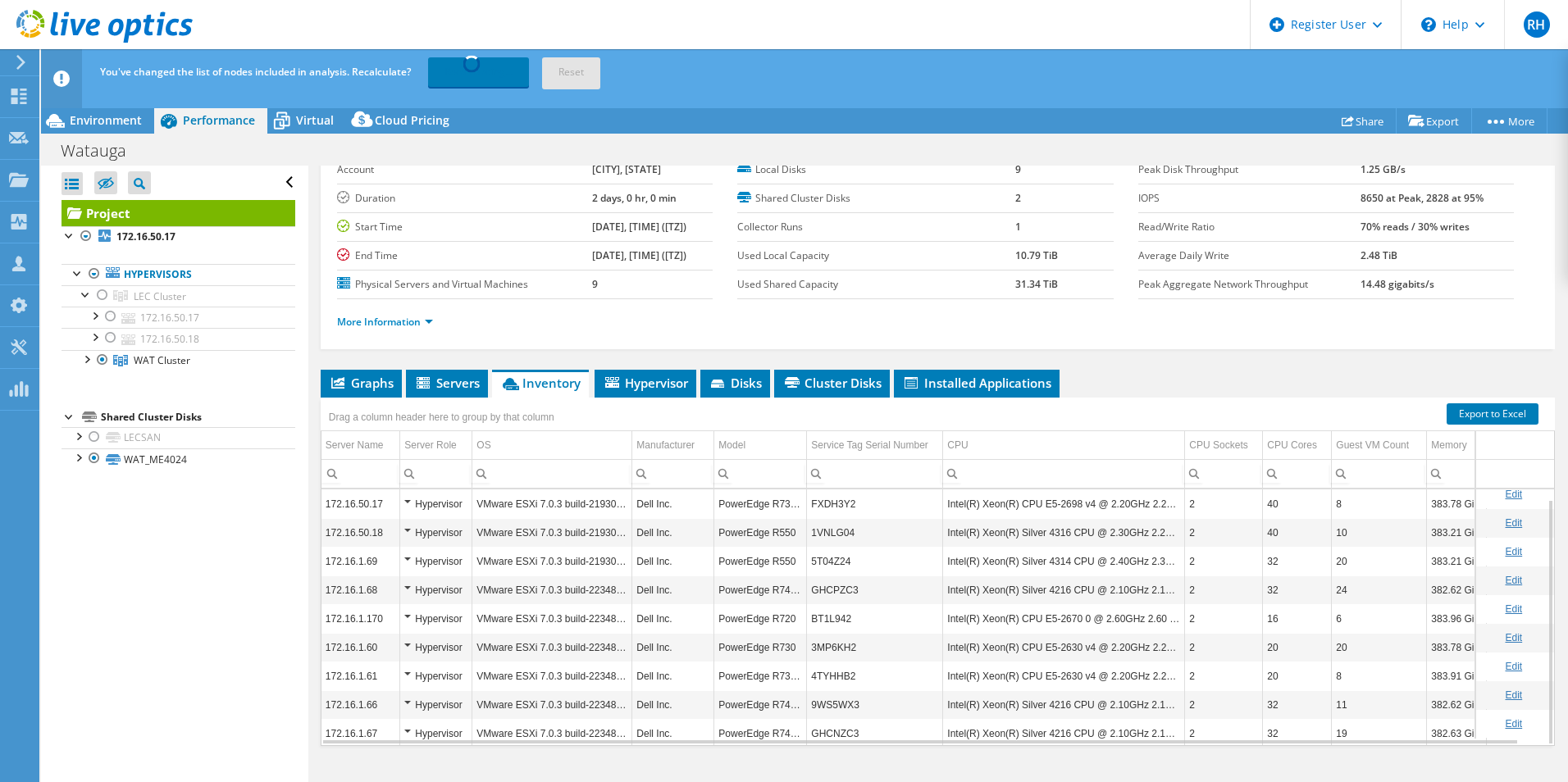 scroll, scrollTop: 10, scrollLeft: 0, axis: vertical 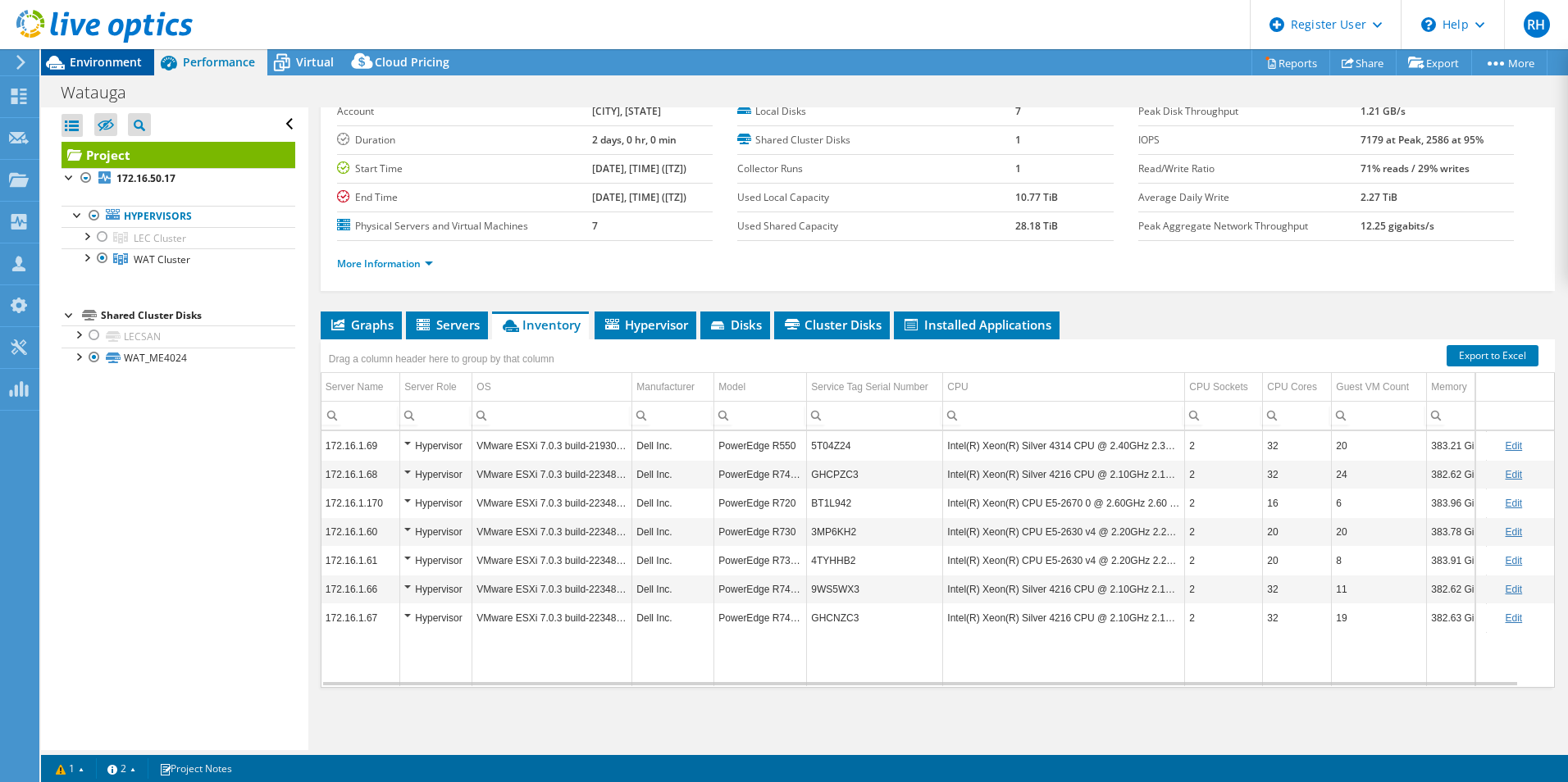 click on "Environment" at bounding box center (106, 61) 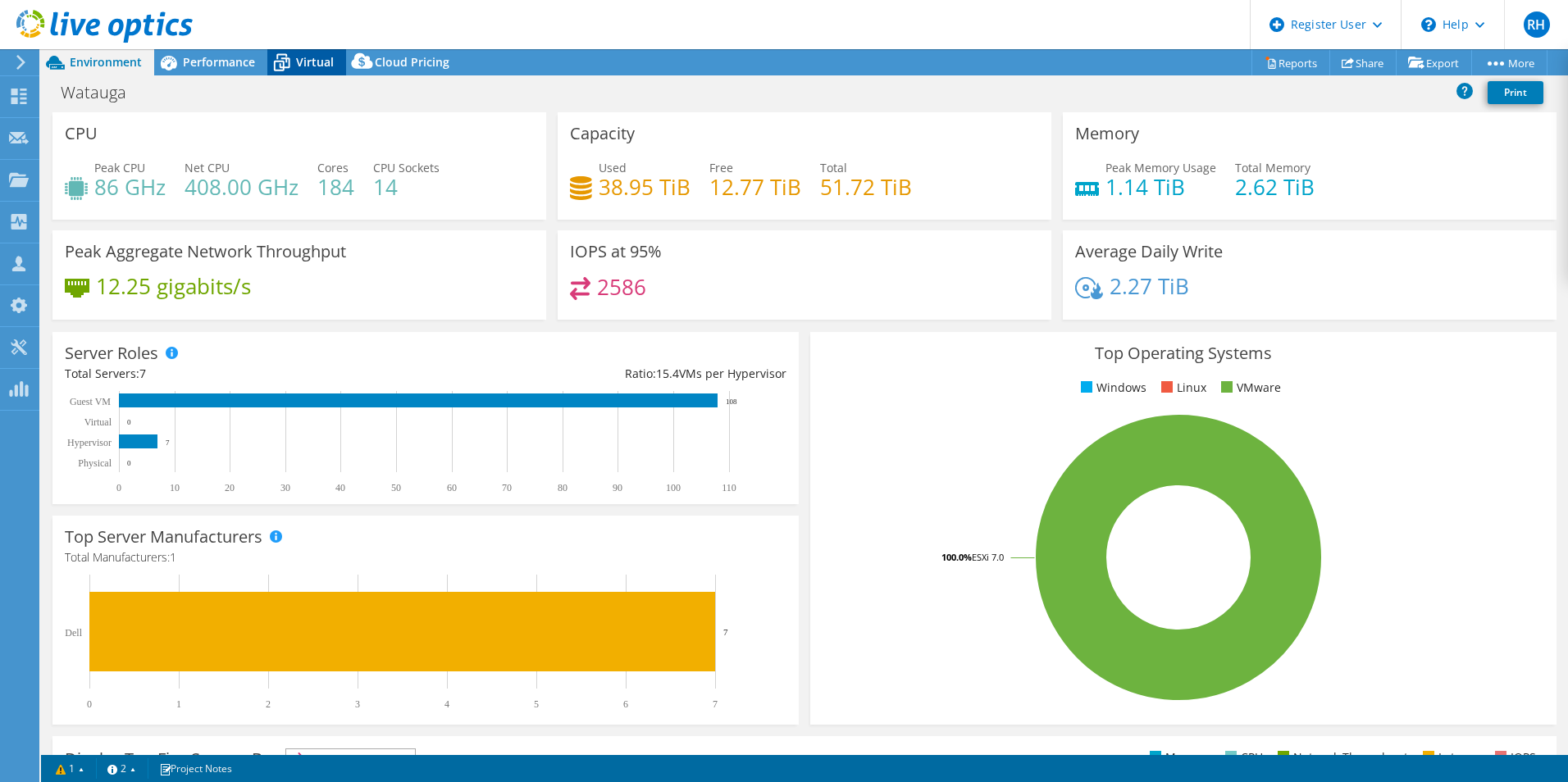 click 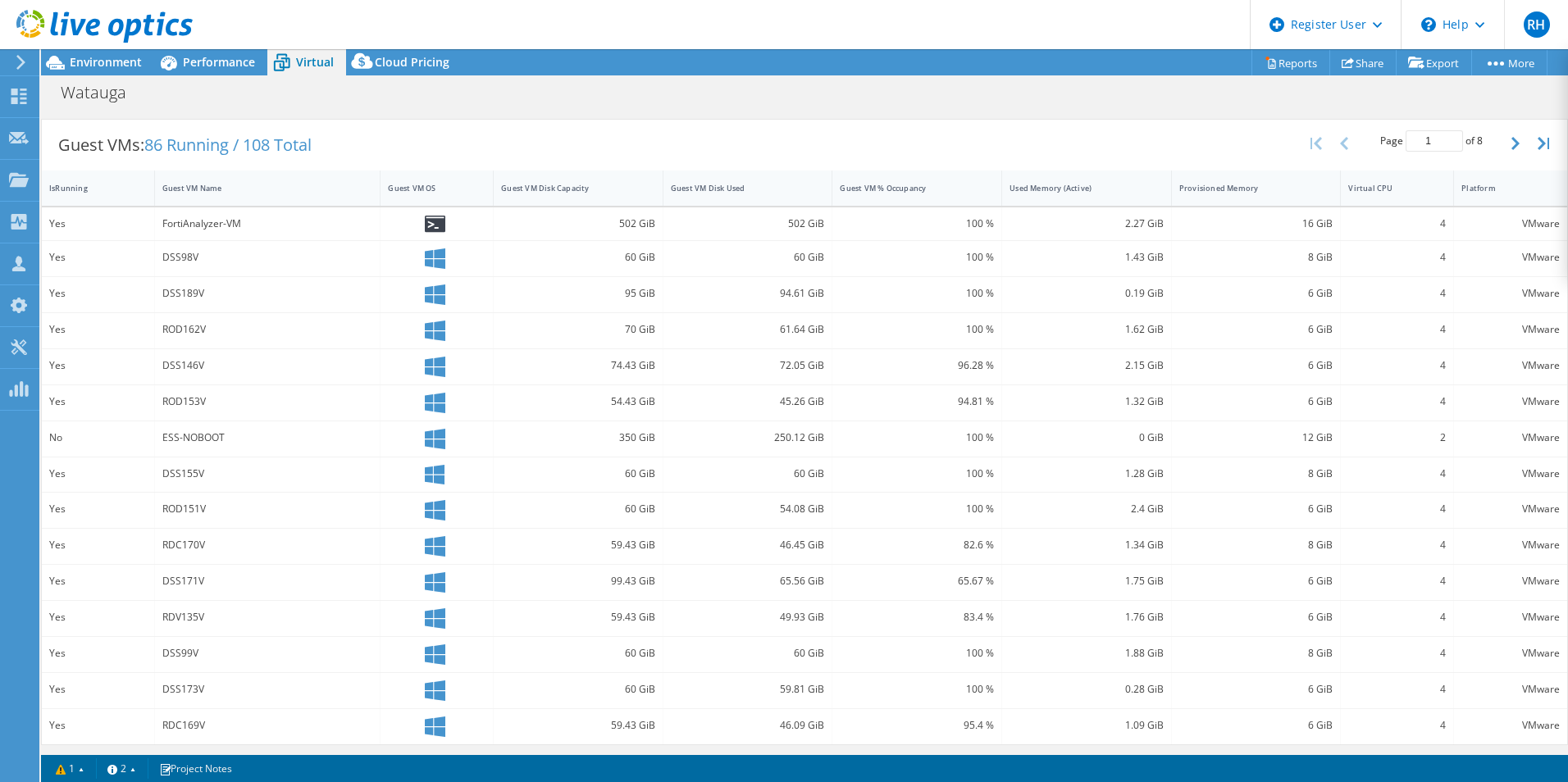 scroll, scrollTop: 314, scrollLeft: 0, axis: vertical 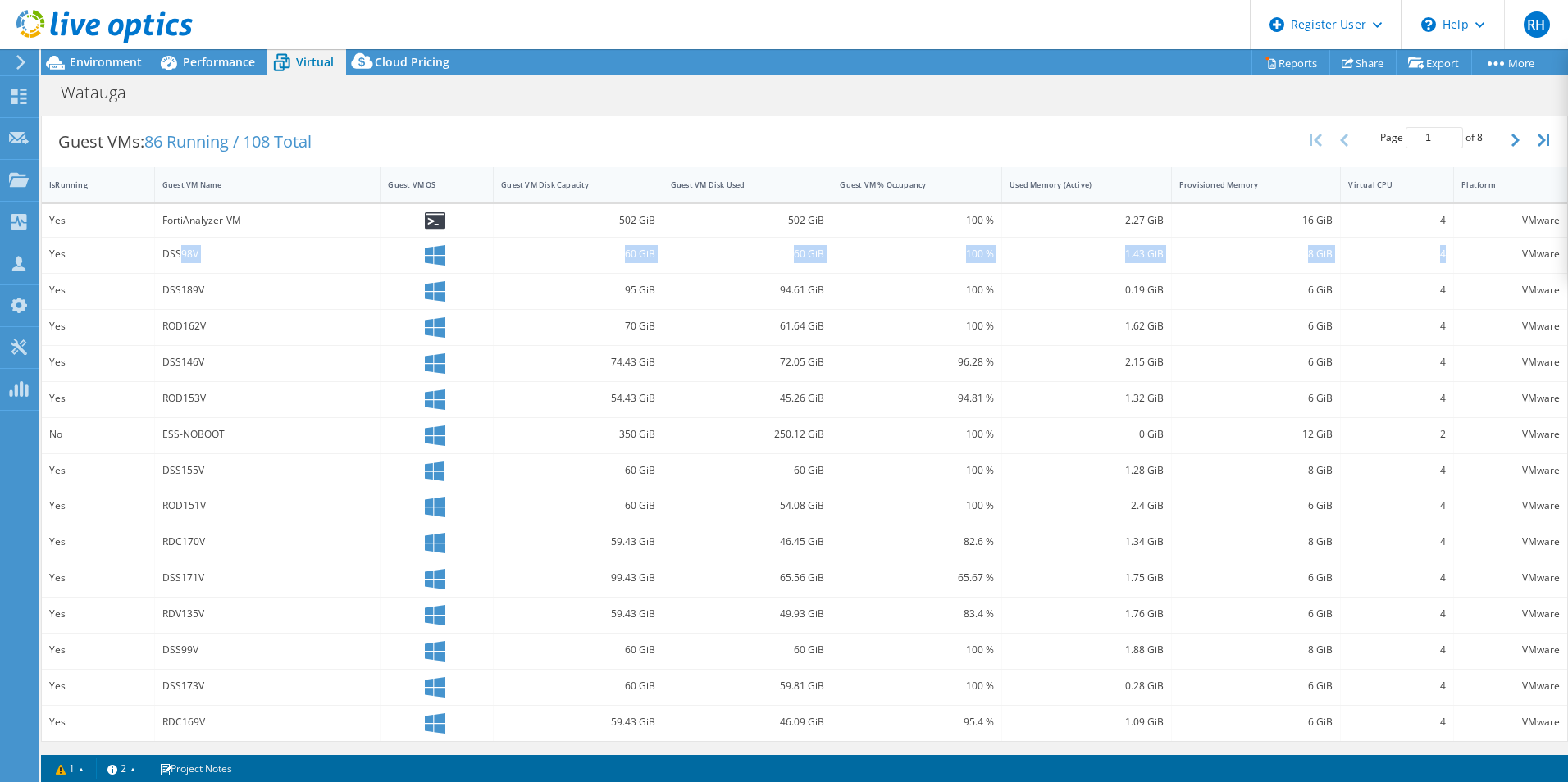 drag, startPoint x: 180, startPoint y: 252, endPoint x: 1434, endPoint y: 269, distance: 1254.1152 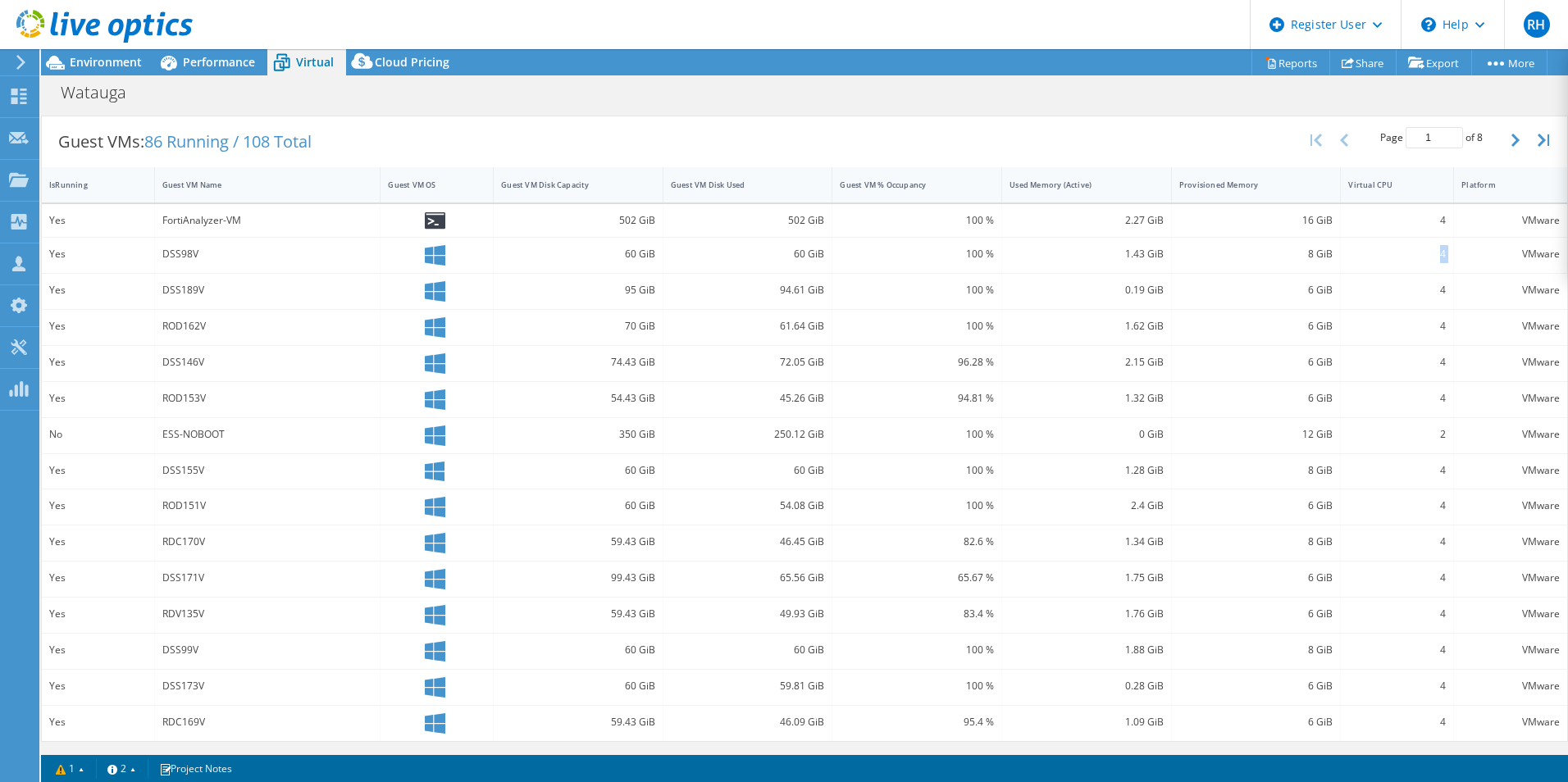 drag, startPoint x: 1420, startPoint y: 259, endPoint x: 1444, endPoint y: 255, distance: 24.33105 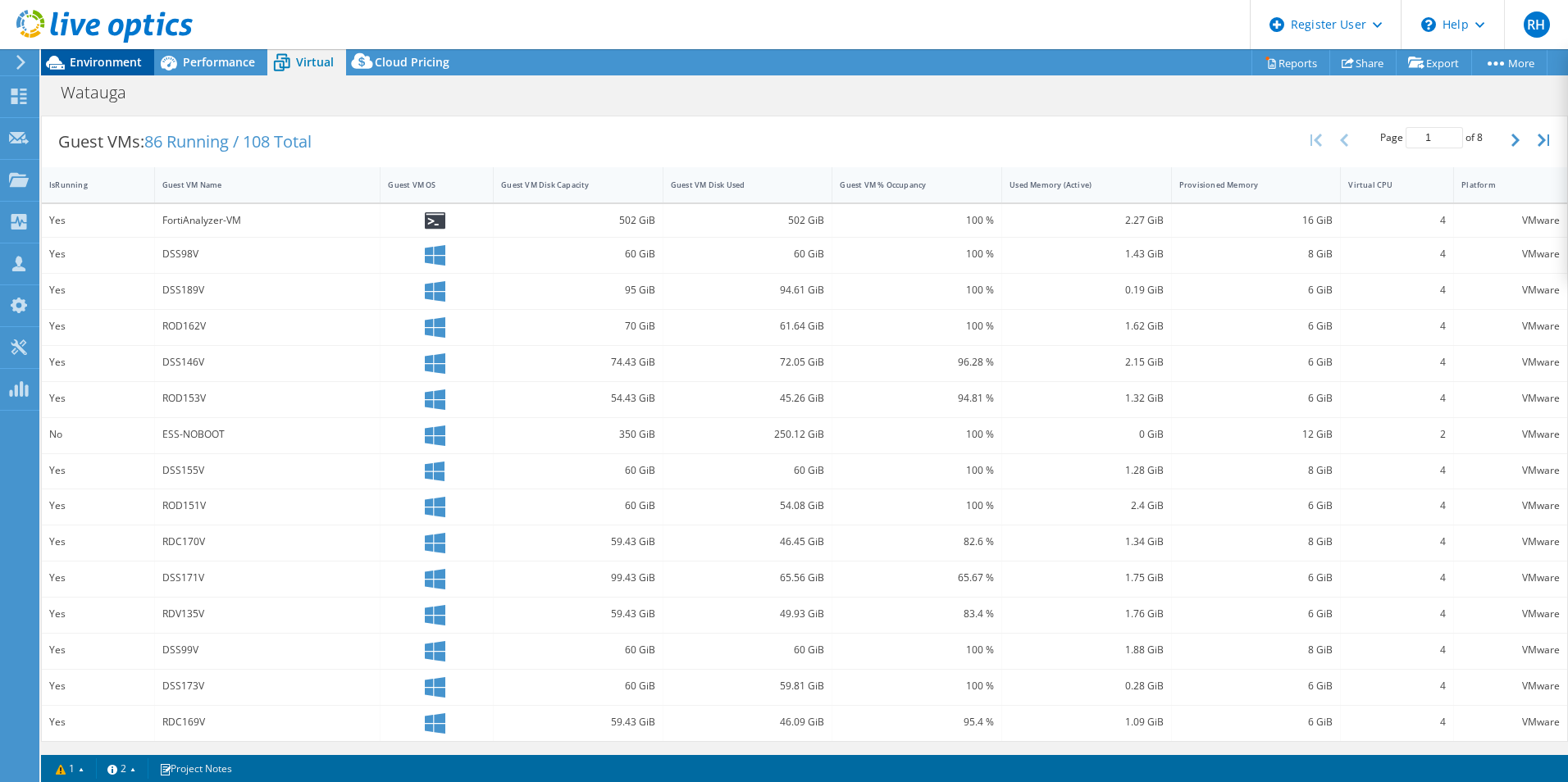 click on "Environment" at bounding box center (106, 61) 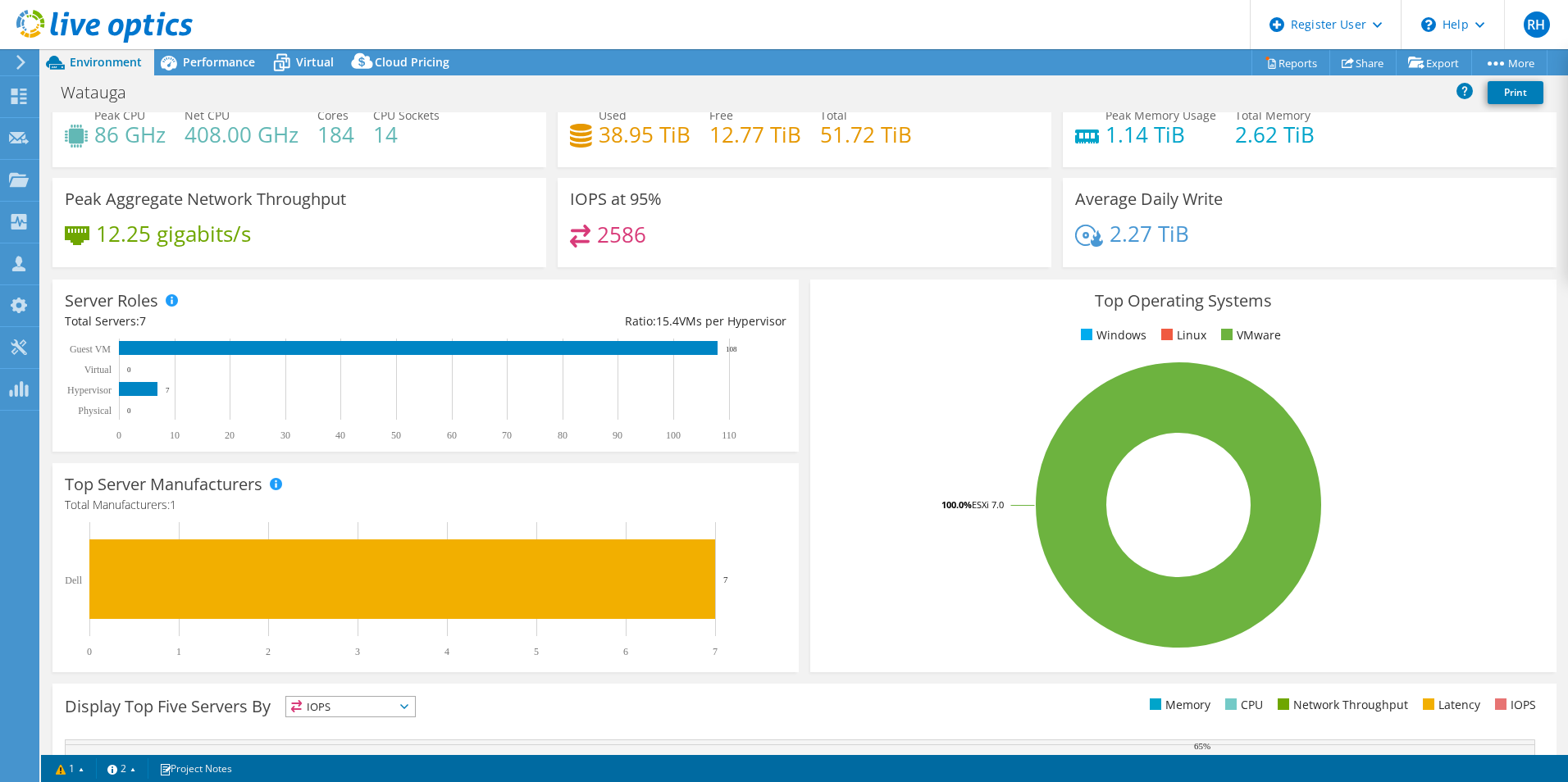 scroll, scrollTop: 0, scrollLeft: 0, axis: both 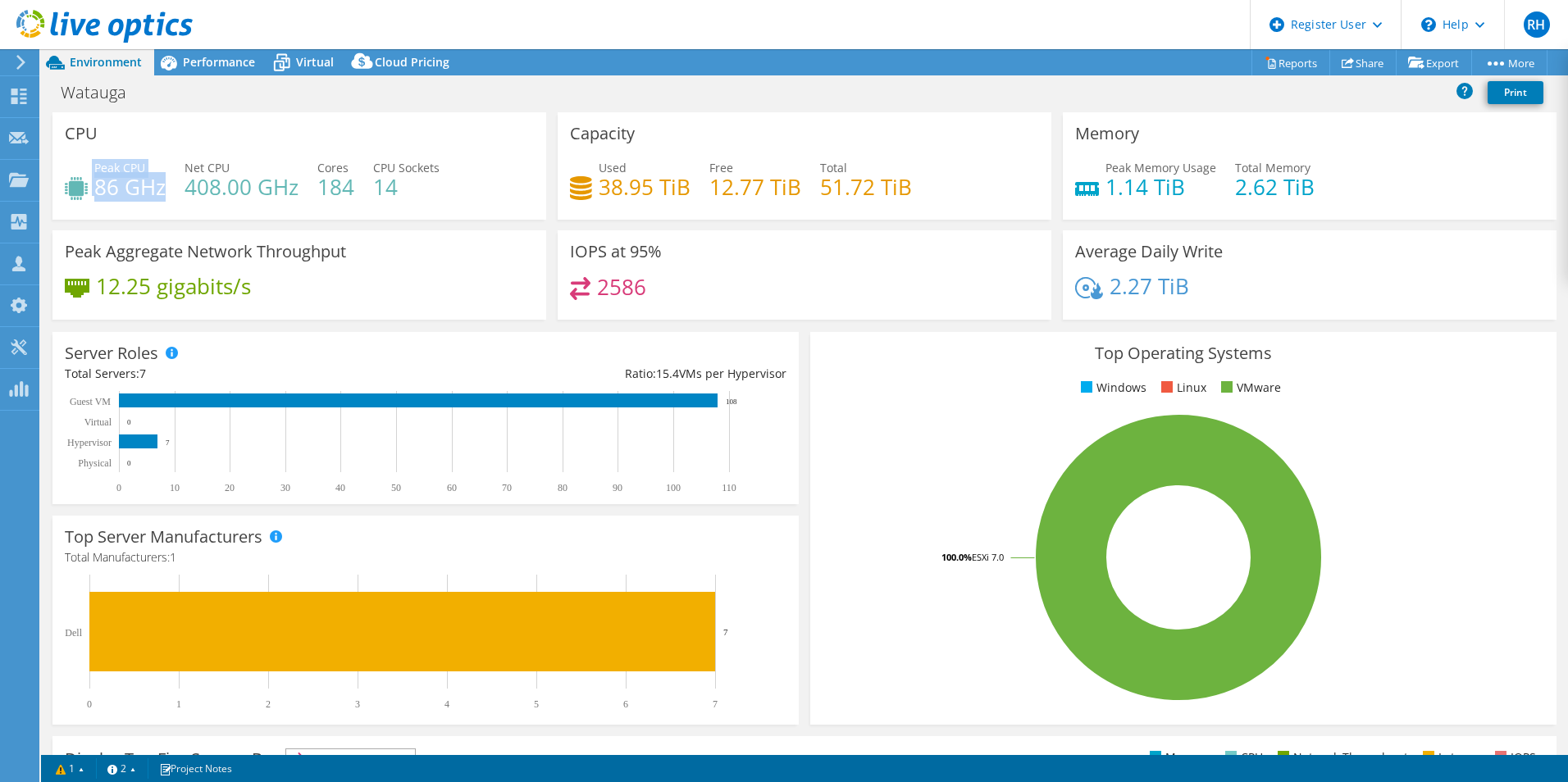 drag, startPoint x: 89, startPoint y: 189, endPoint x: 163, endPoint y: 197, distance: 74.43118 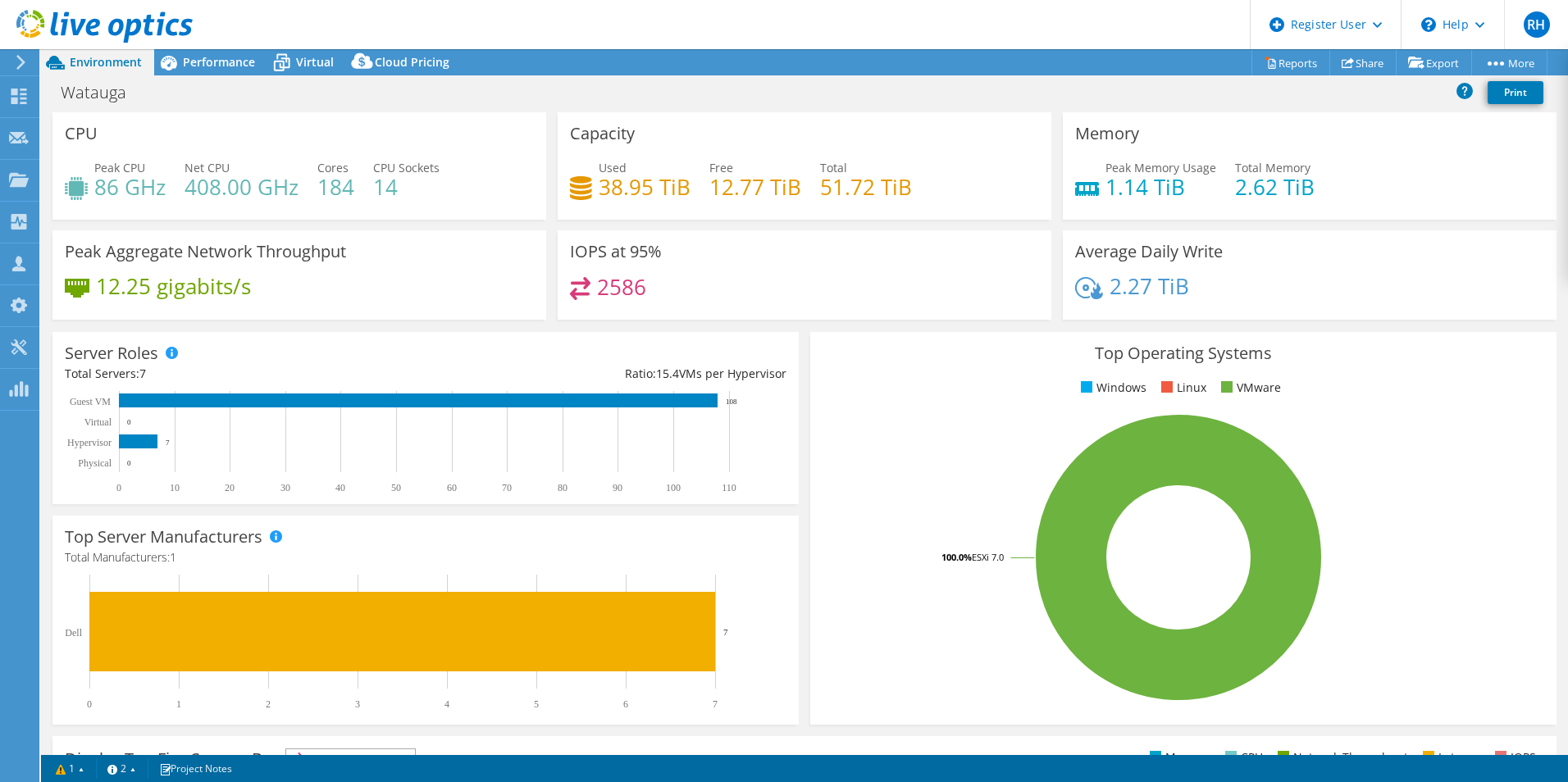 drag, startPoint x: 163, startPoint y: 197, endPoint x: 222, endPoint y: 206, distance: 59.682493 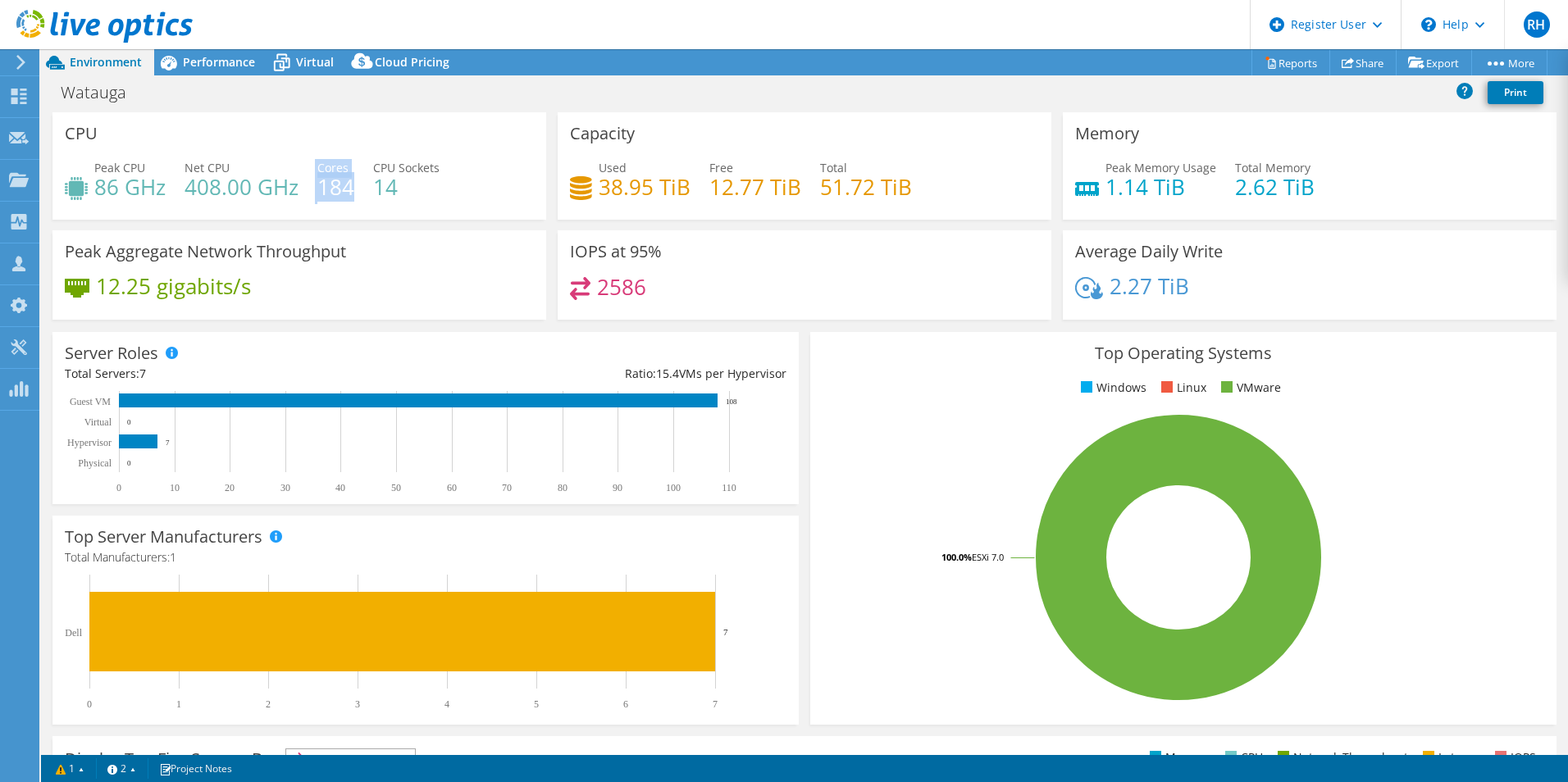 drag, startPoint x: 314, startPoint y: 193, endPoint x: 353, endPoint y: 192, distance: 39.012818 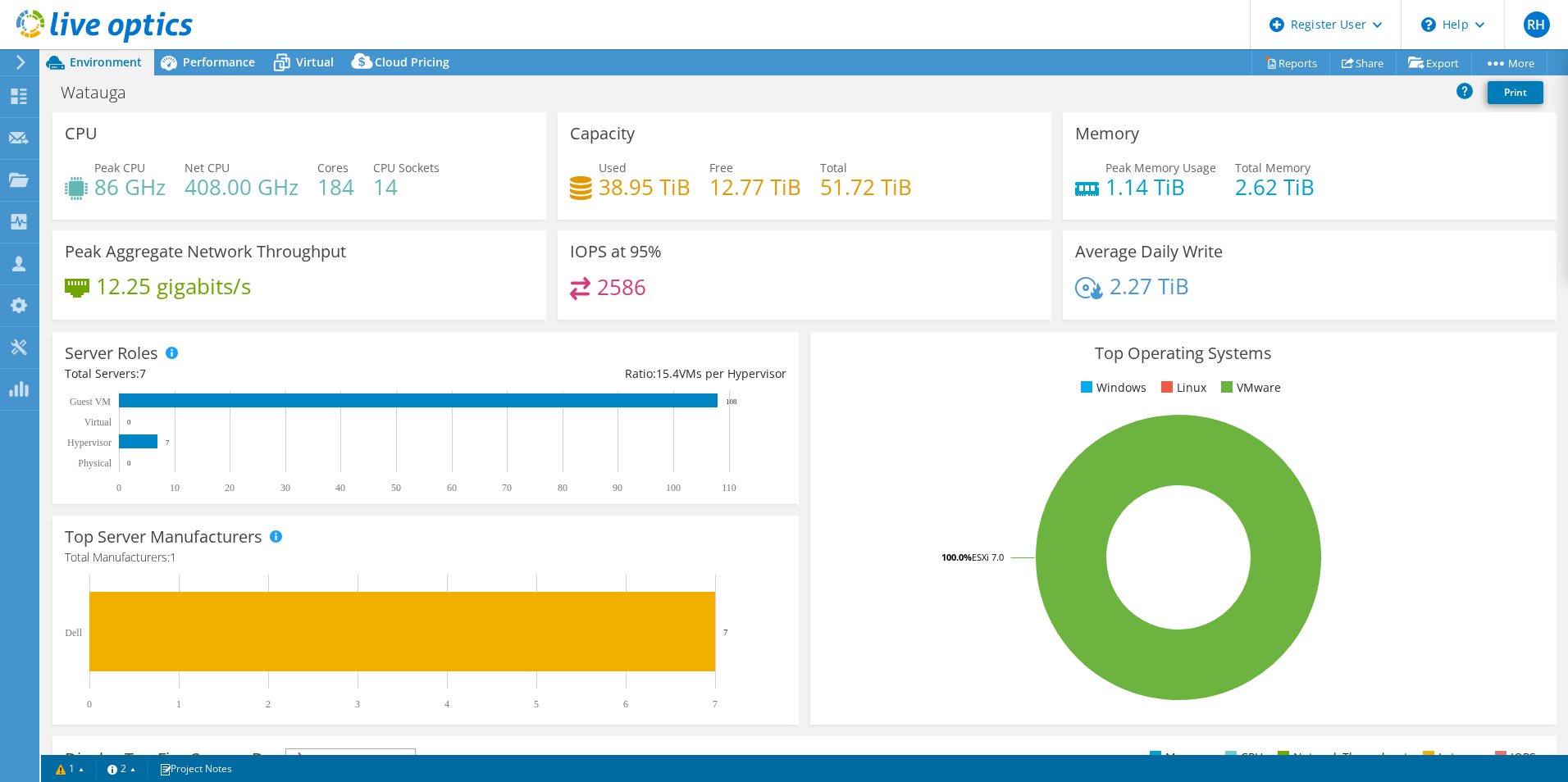 drag, startPoint x: 353, startPoint y: 192, endPoint x: 259, endPoint y: 201, distance: 94.42987 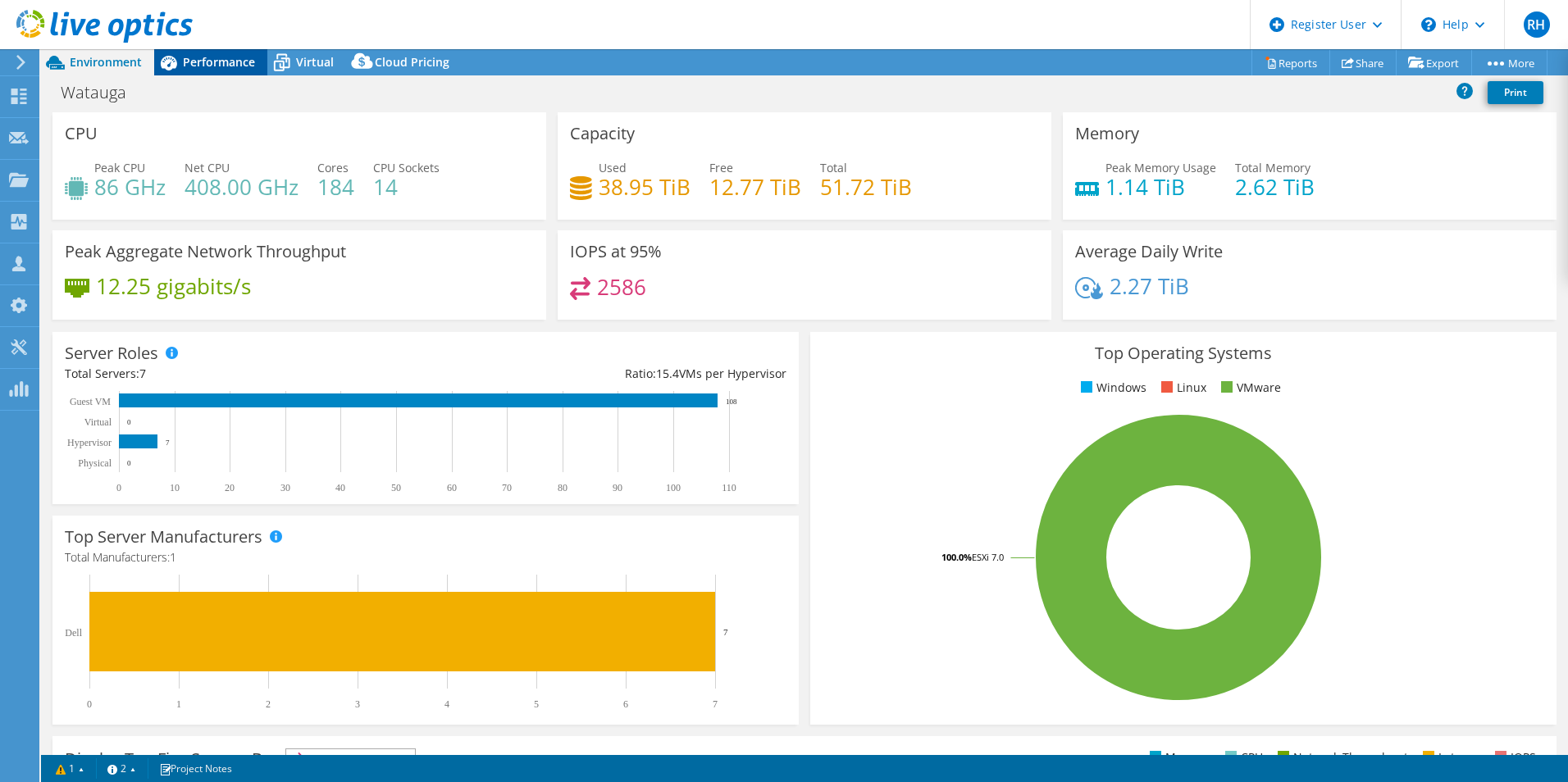 click on "Performance" at bounding box center (211, 62) 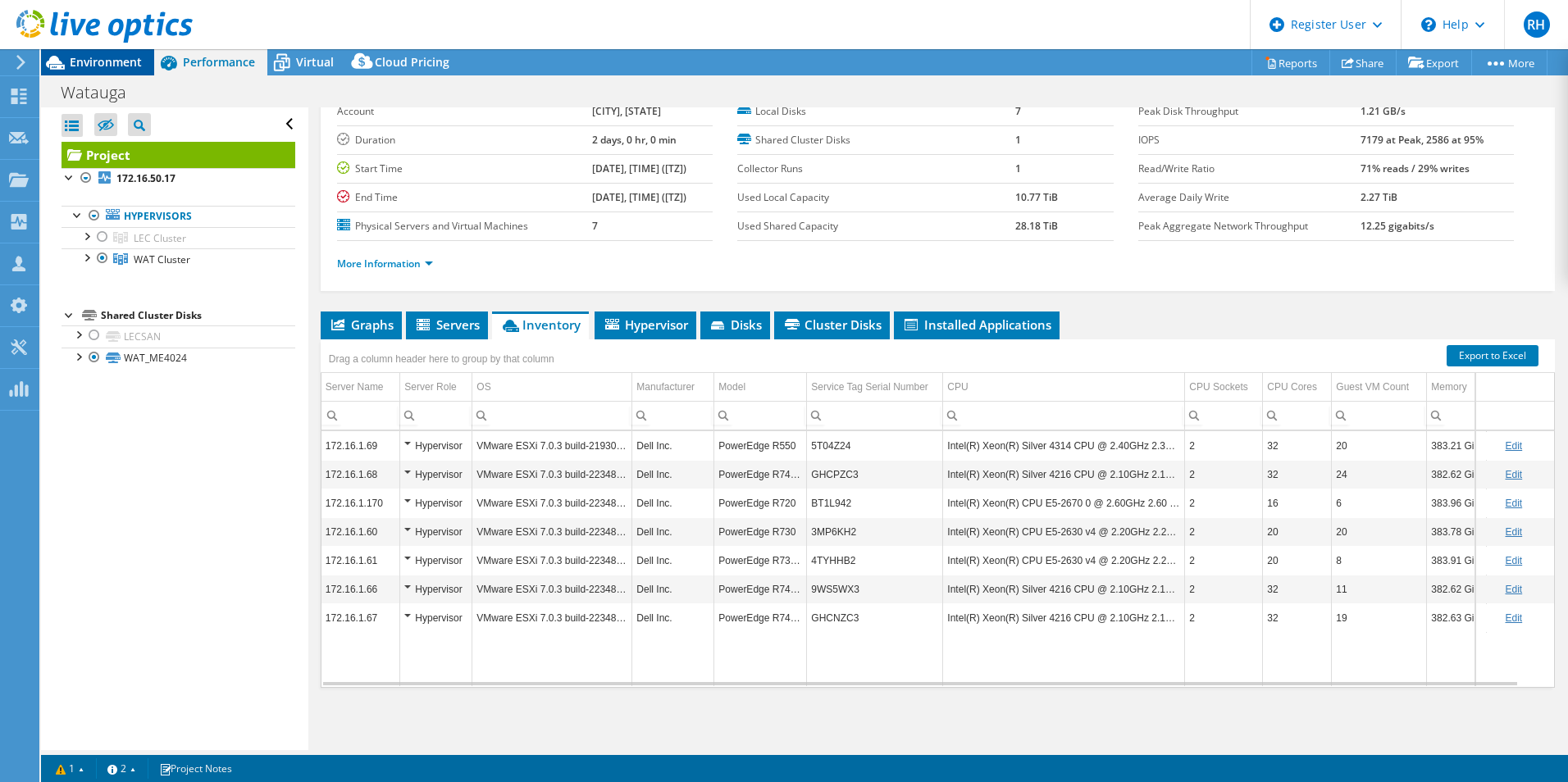 drag, startPoint x: 75, startPoint y: 61, endPoint x: 79, endPoint y: 70, distance: 10 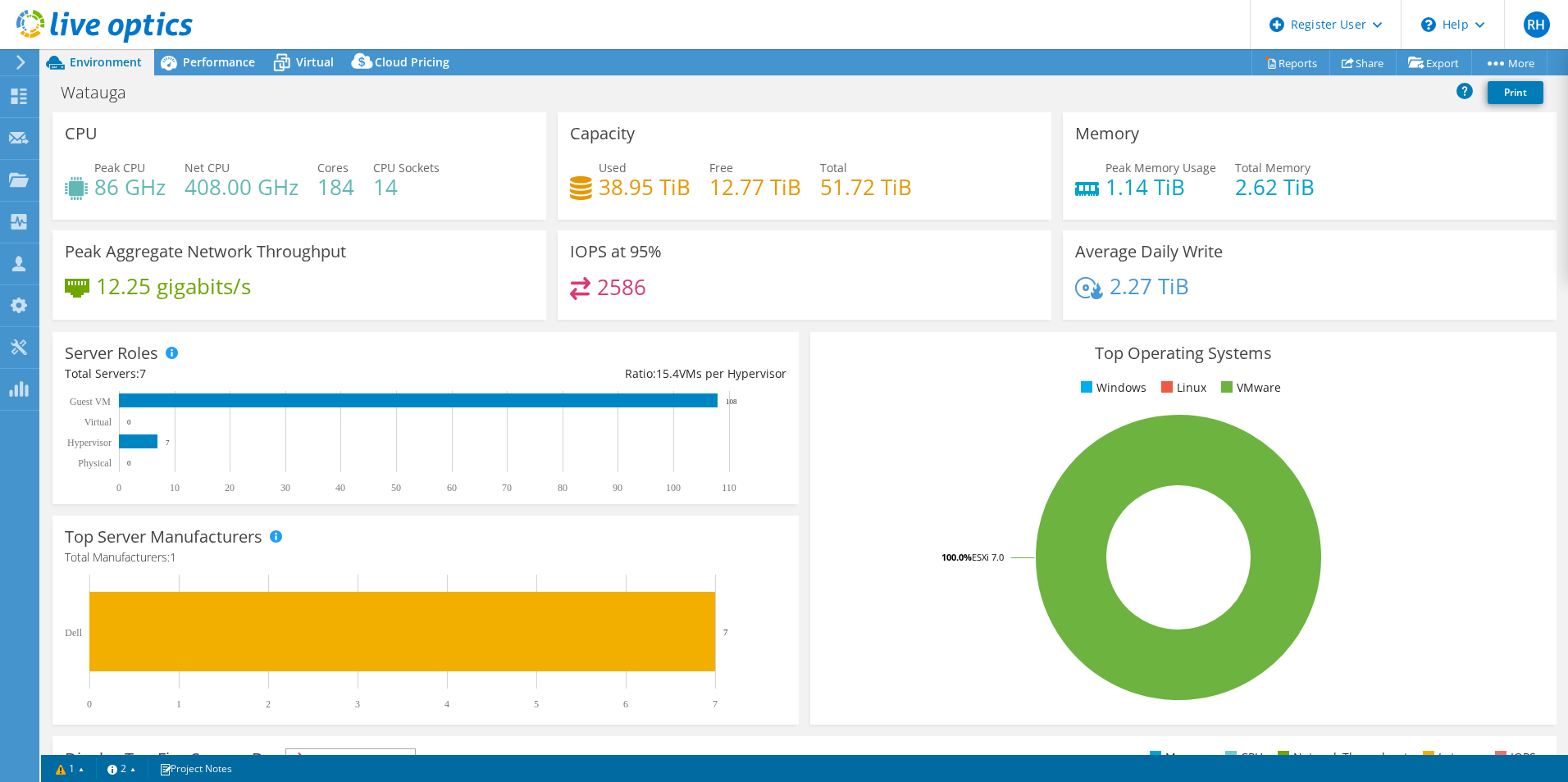 drag, startPoint x: 307, startPoint y: 63, endPoint x: 305, endPoint y: 78, distance: 15.132746 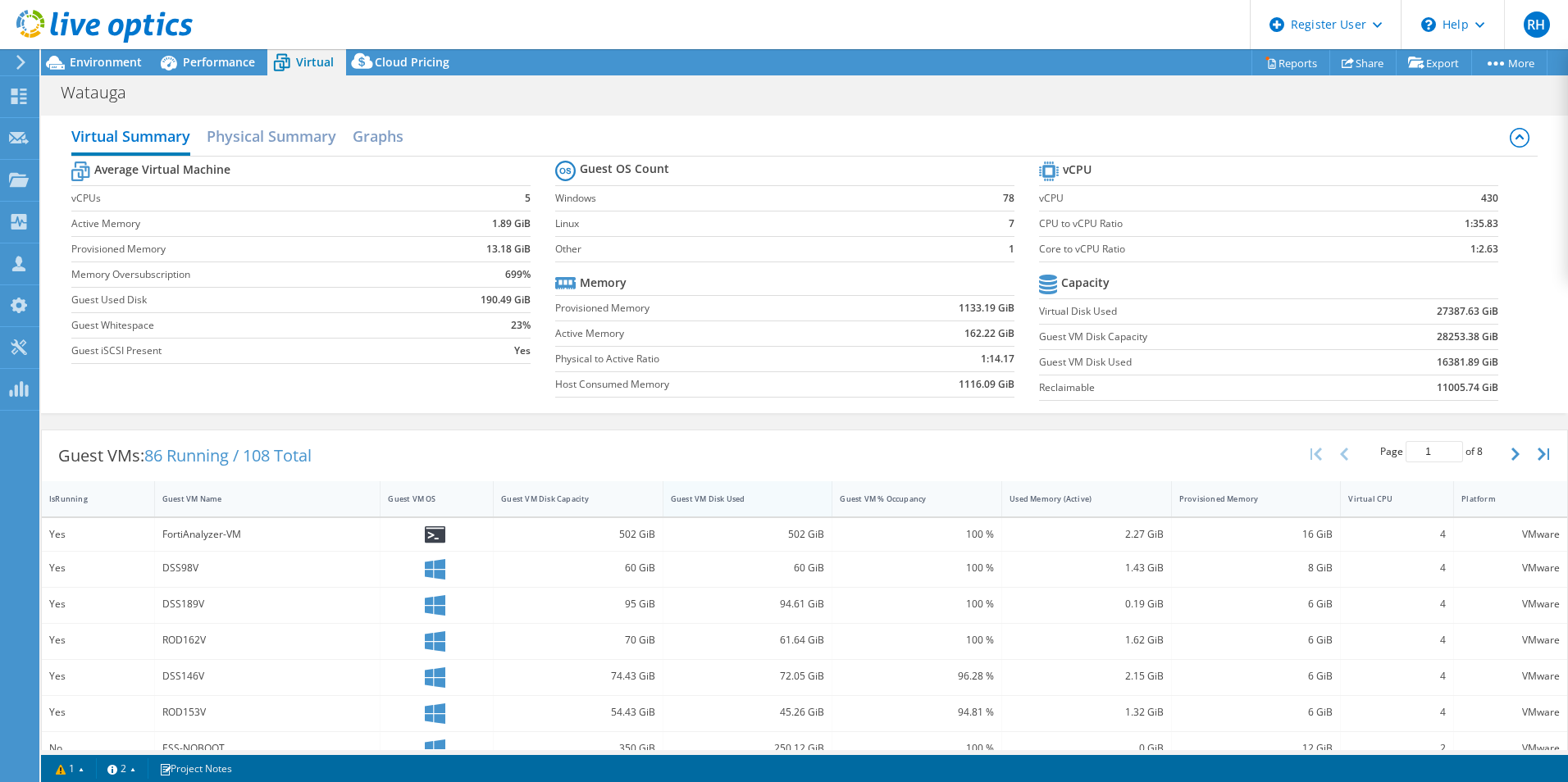 click on "Guest VM Disk Used" at bounding box center [738, 498] 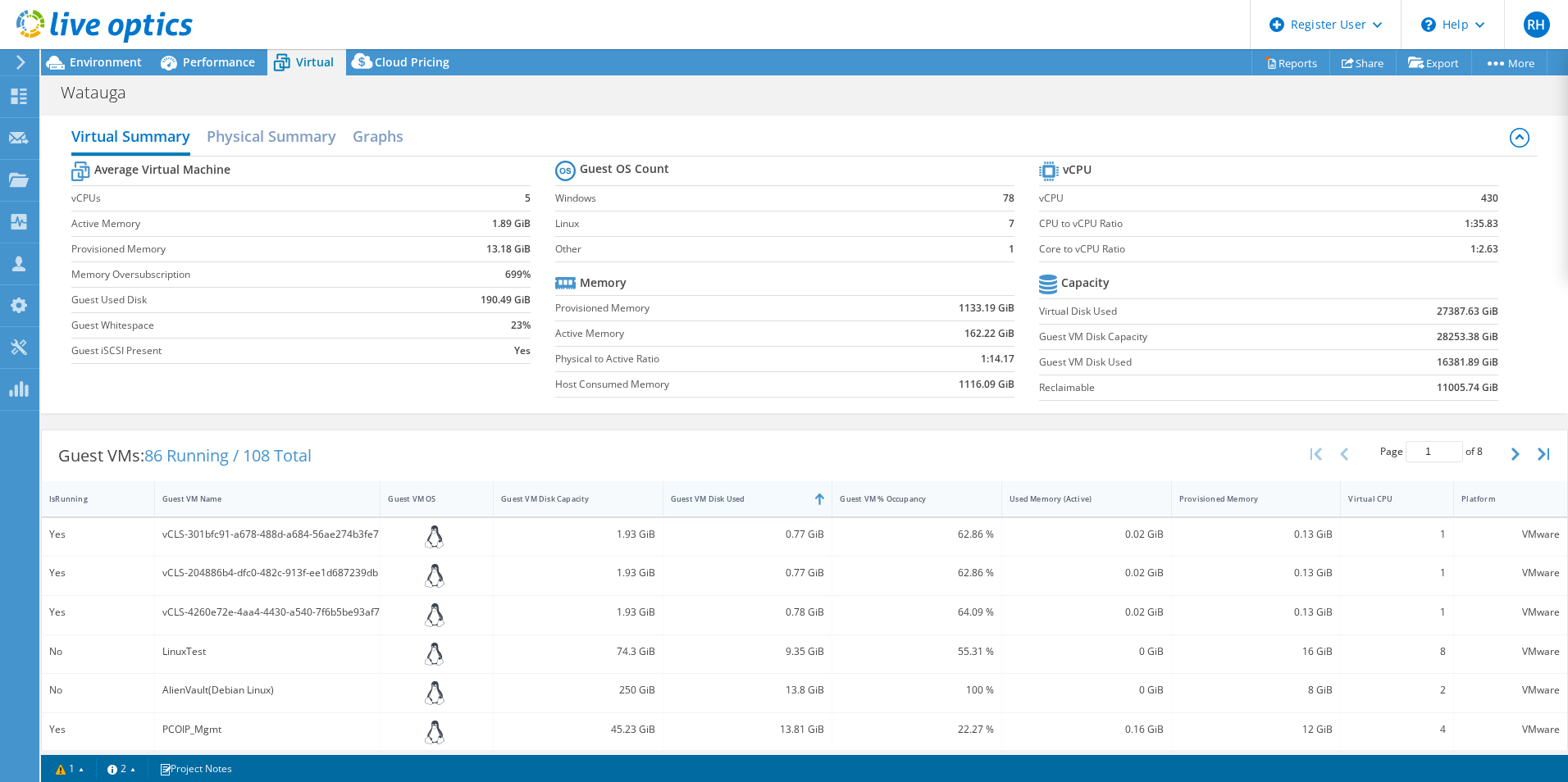 click on "Guest VM Disk Used" at bounding box center (738, 498) 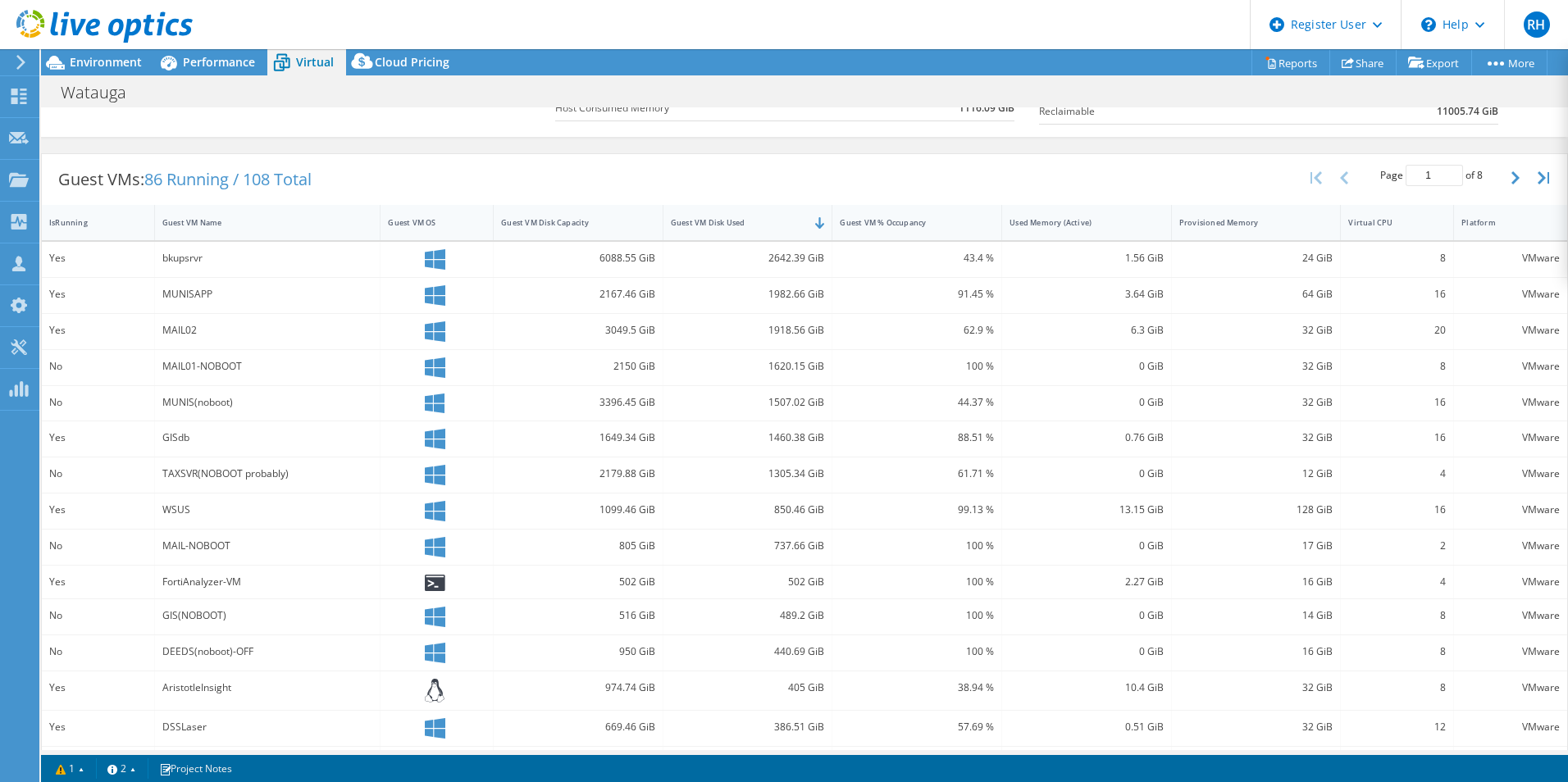 scroll, scrollTop: 0, scrollLeft: 0, axis: both 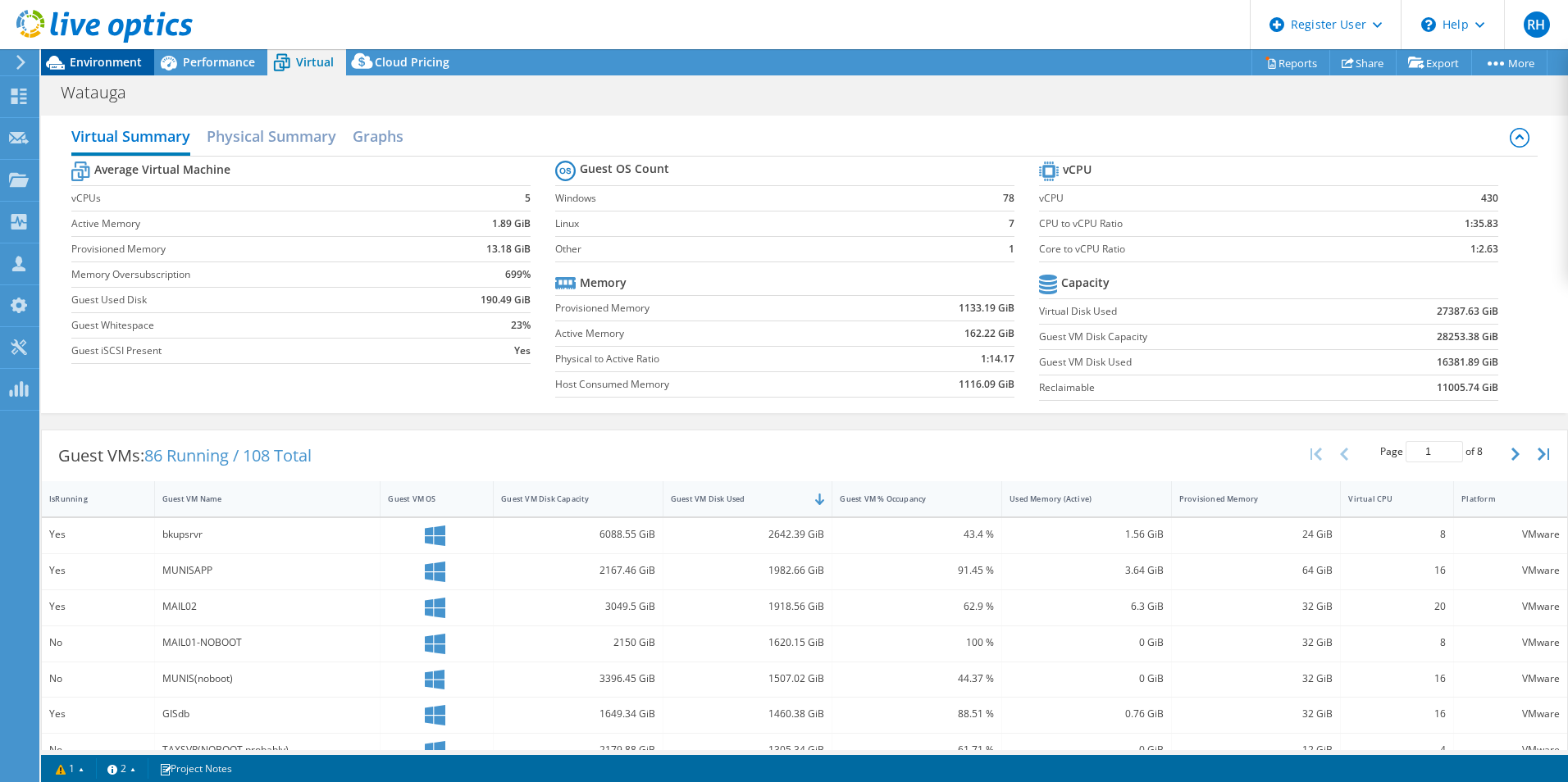 click on "Environment" at bounding box center [106, 61] 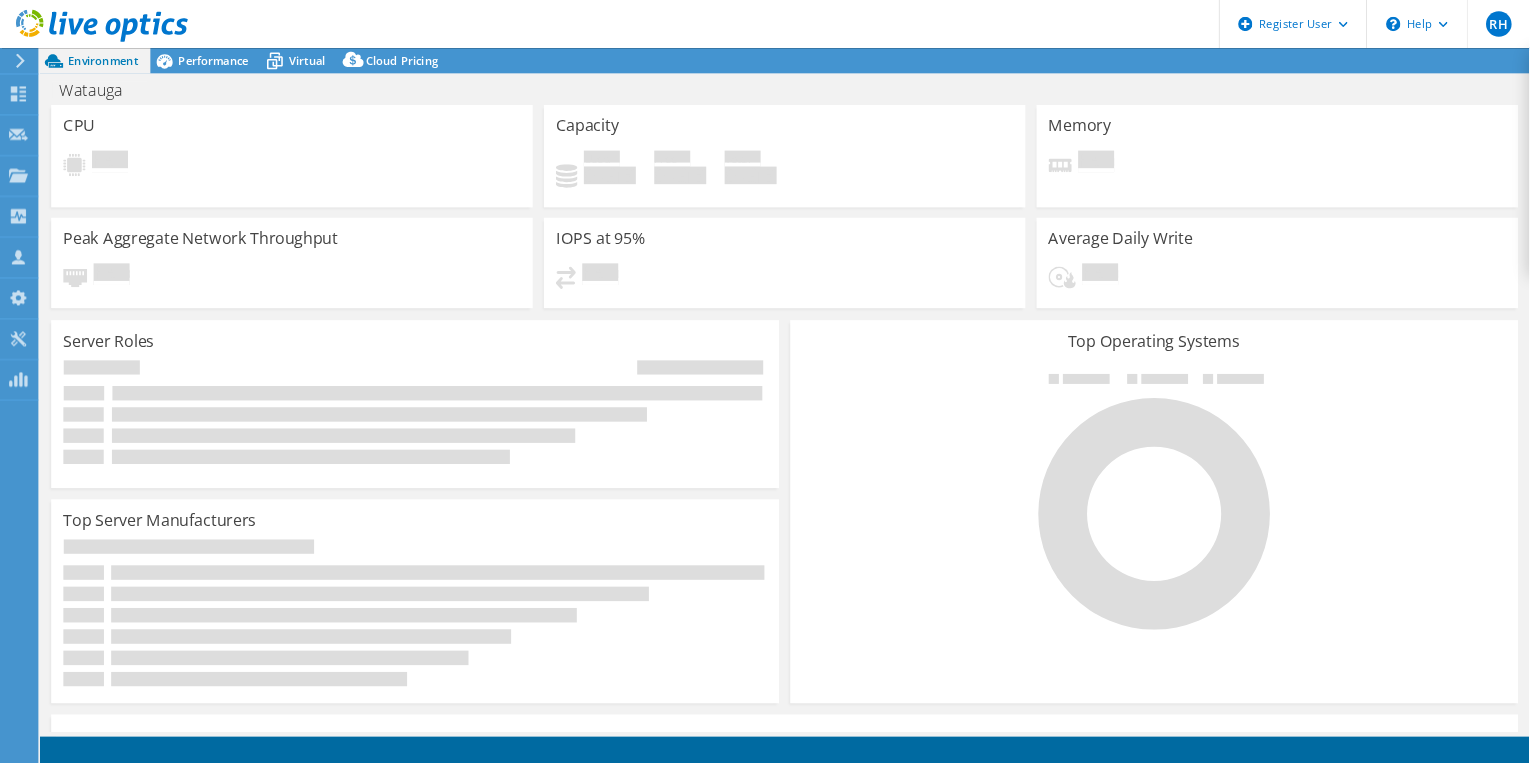 scroll, scrollTop: 0, scrollLeft: 0, axis: both 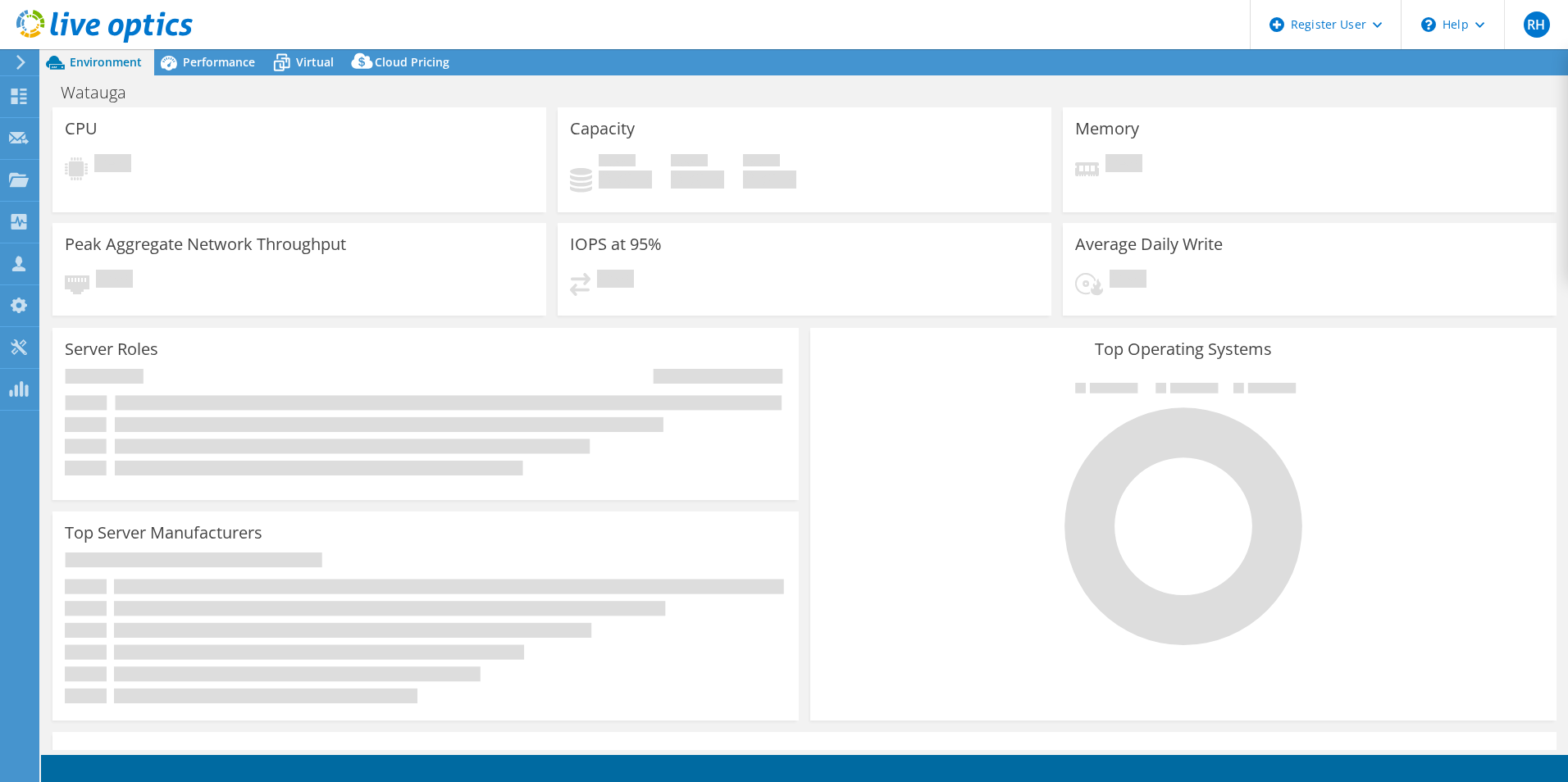 select on "USD" 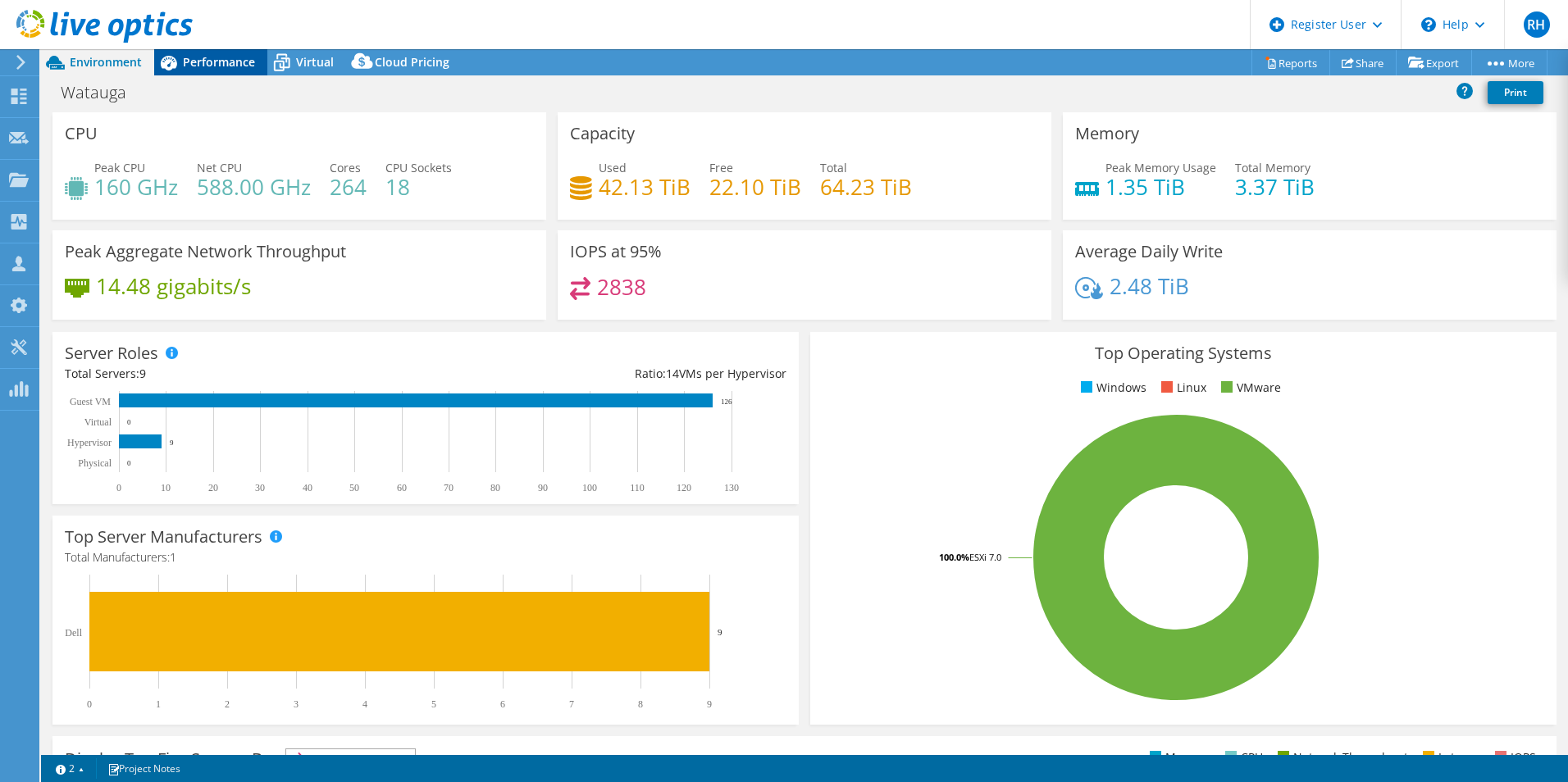 click on "Performance" at bounding box center [219, 61] 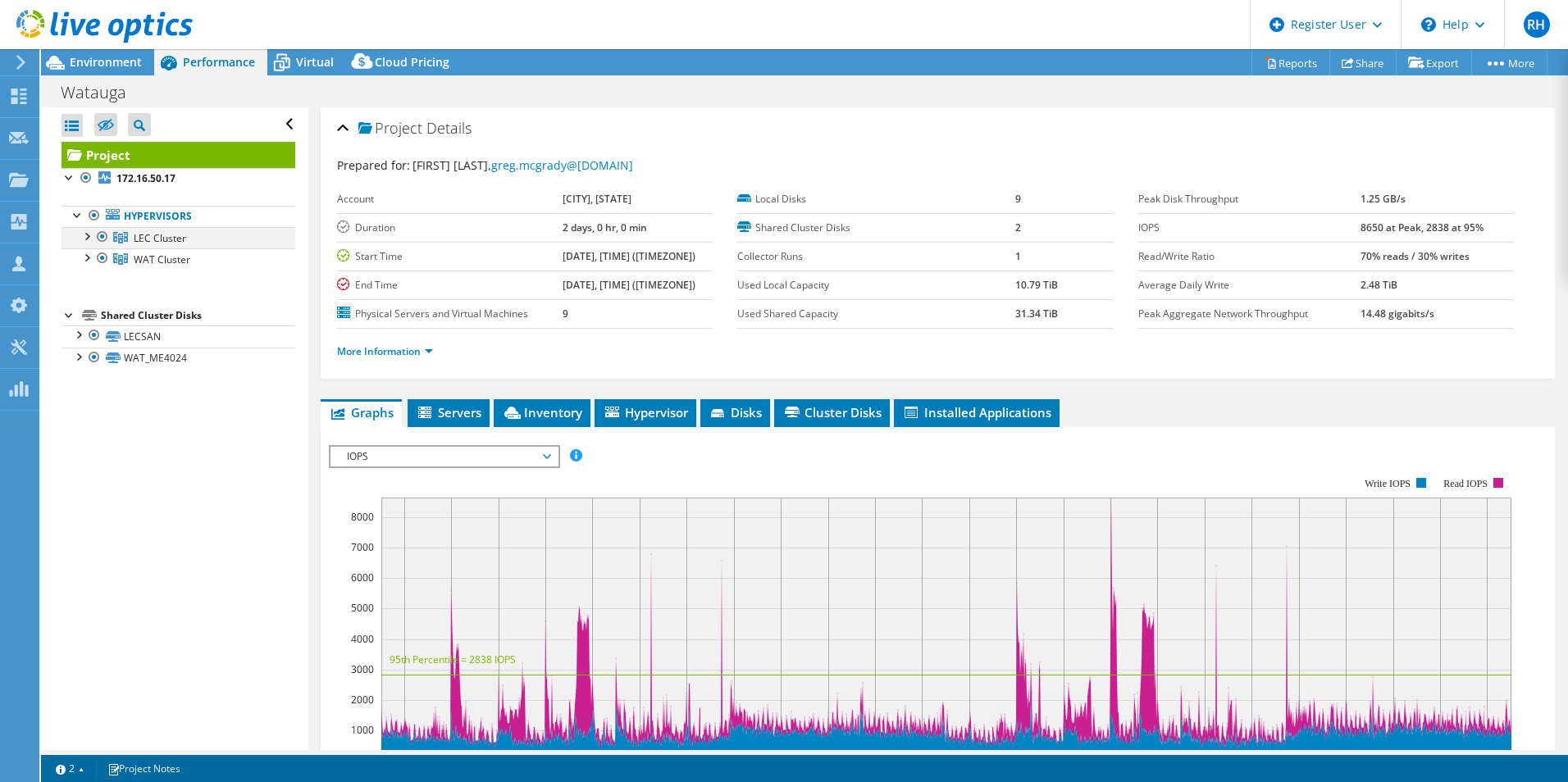 click at bounding box center (103, 237) 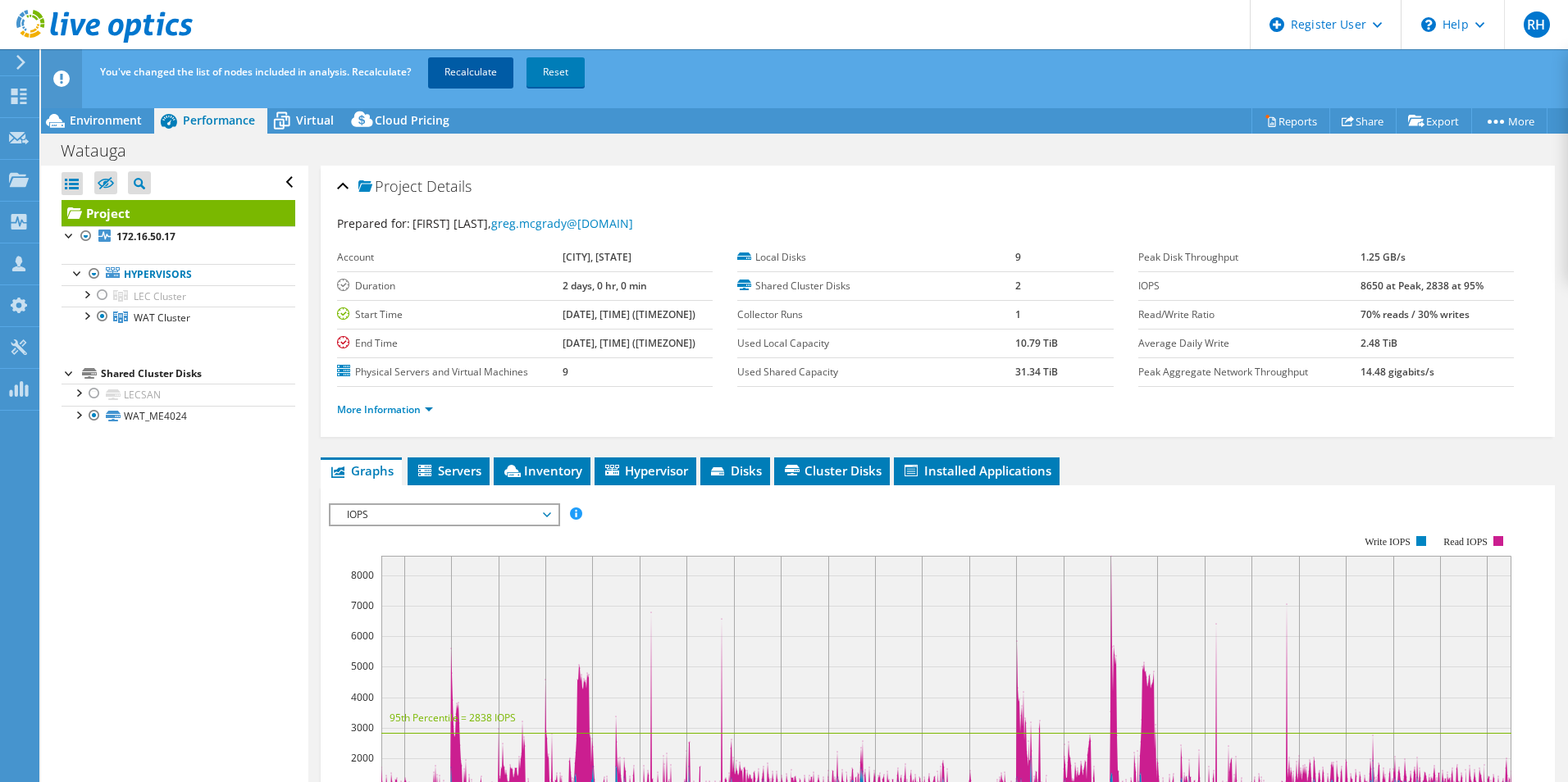 click on "Recalculate" at bounding box center [471, 72] 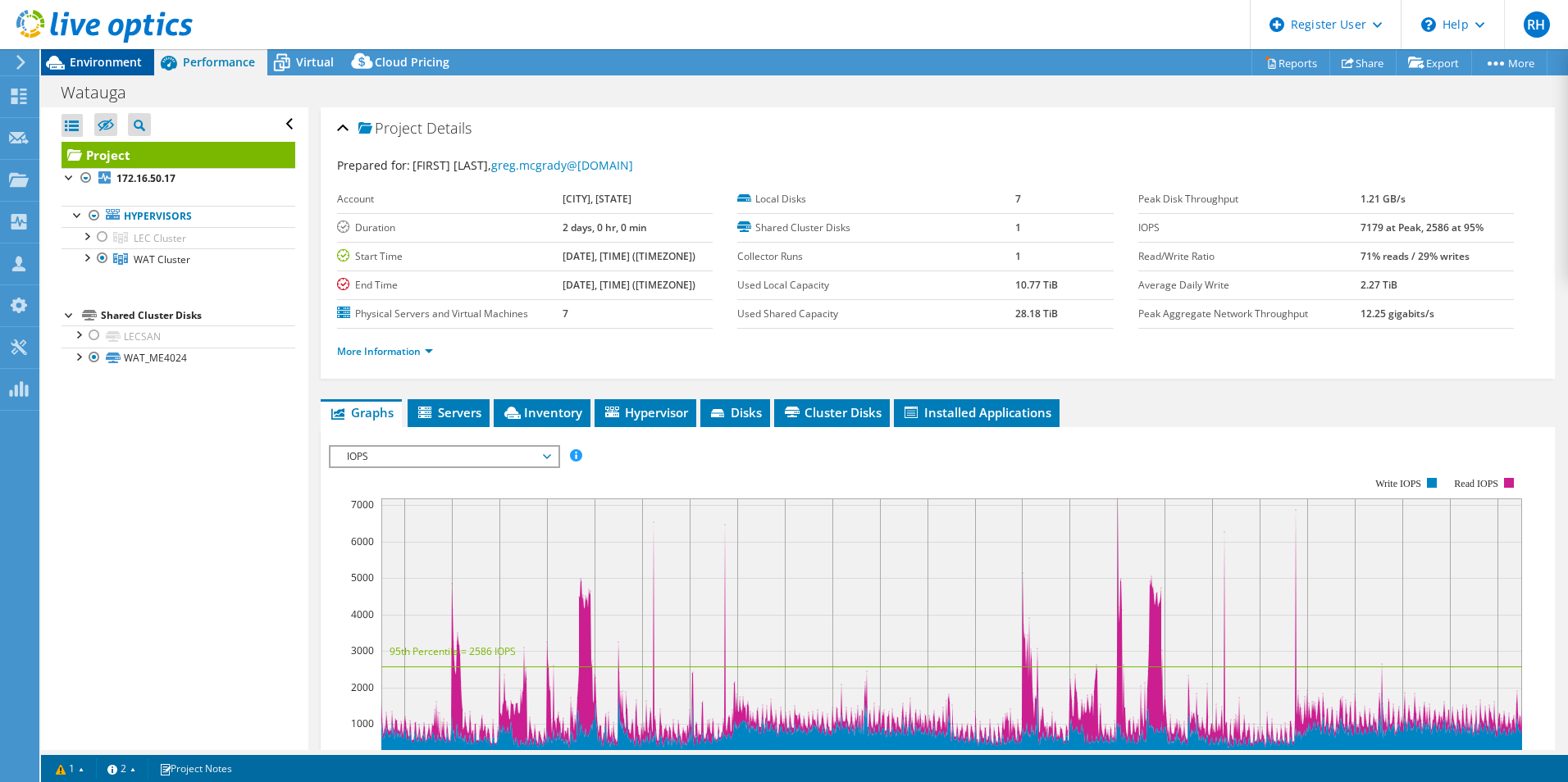 click on "Environment" at bounding box center (106, 61) 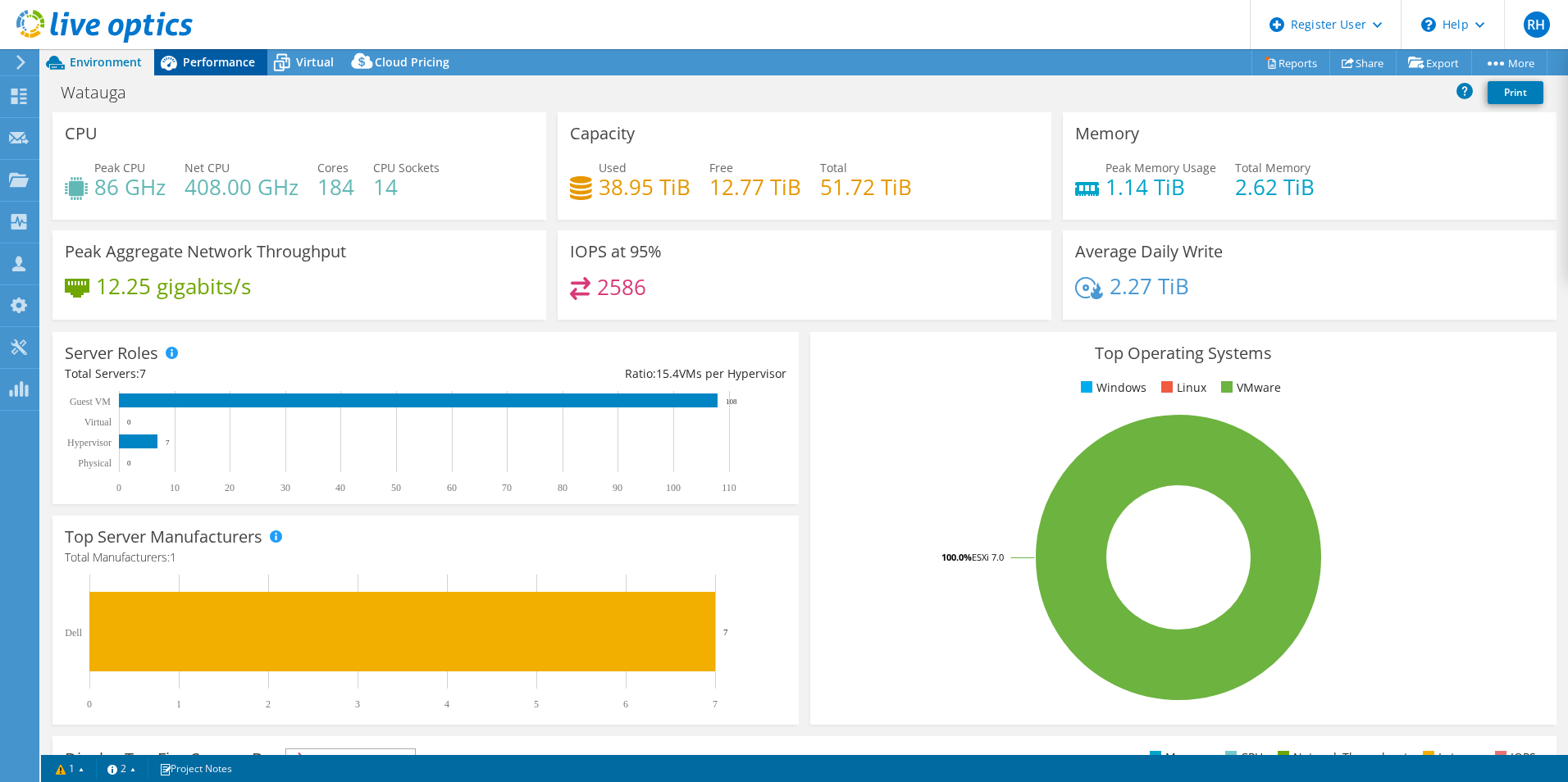 click on "Performance" at bounding box center [219, 61] 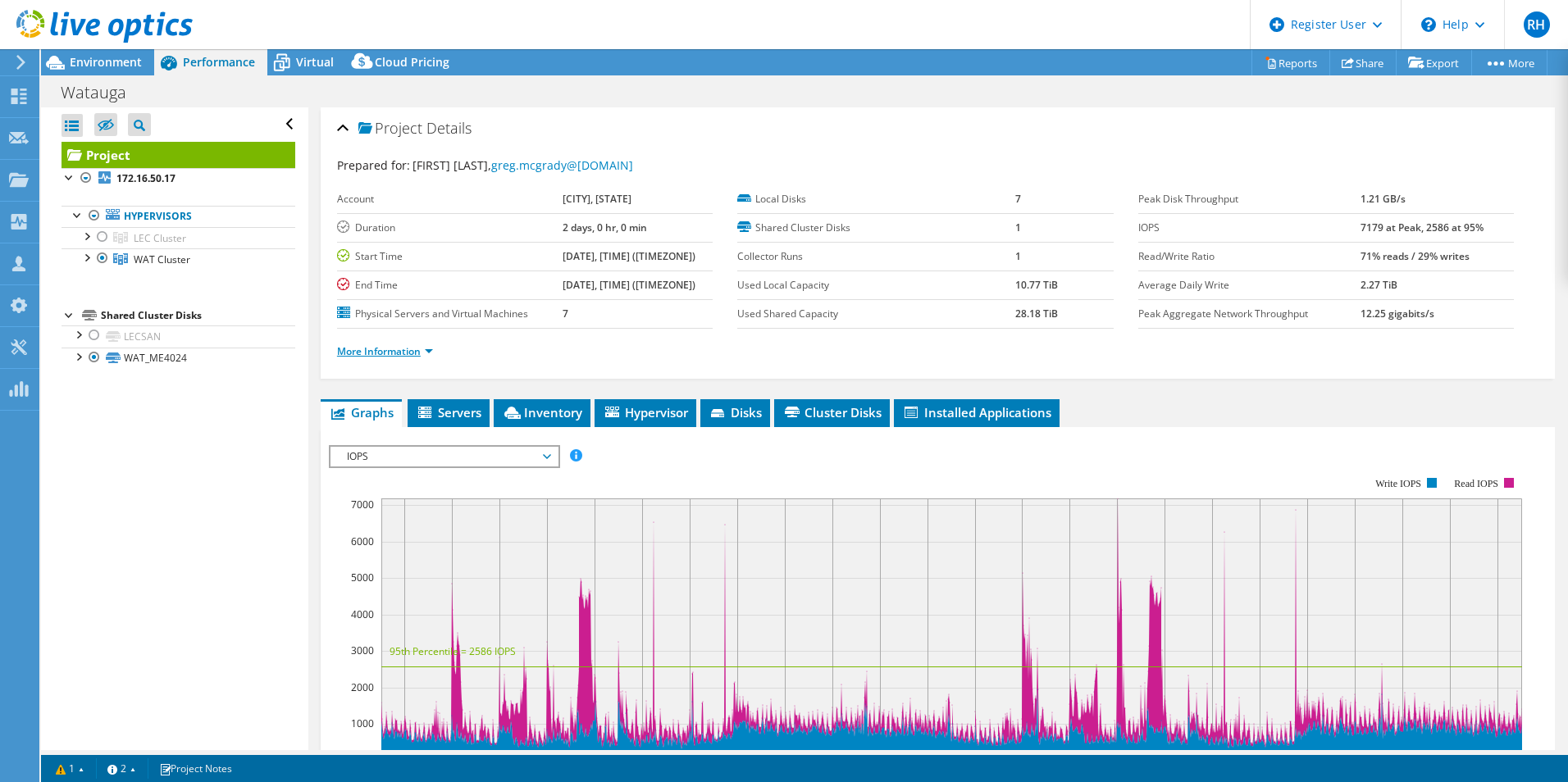 click on "More Information" at bounding box center [385, 351] 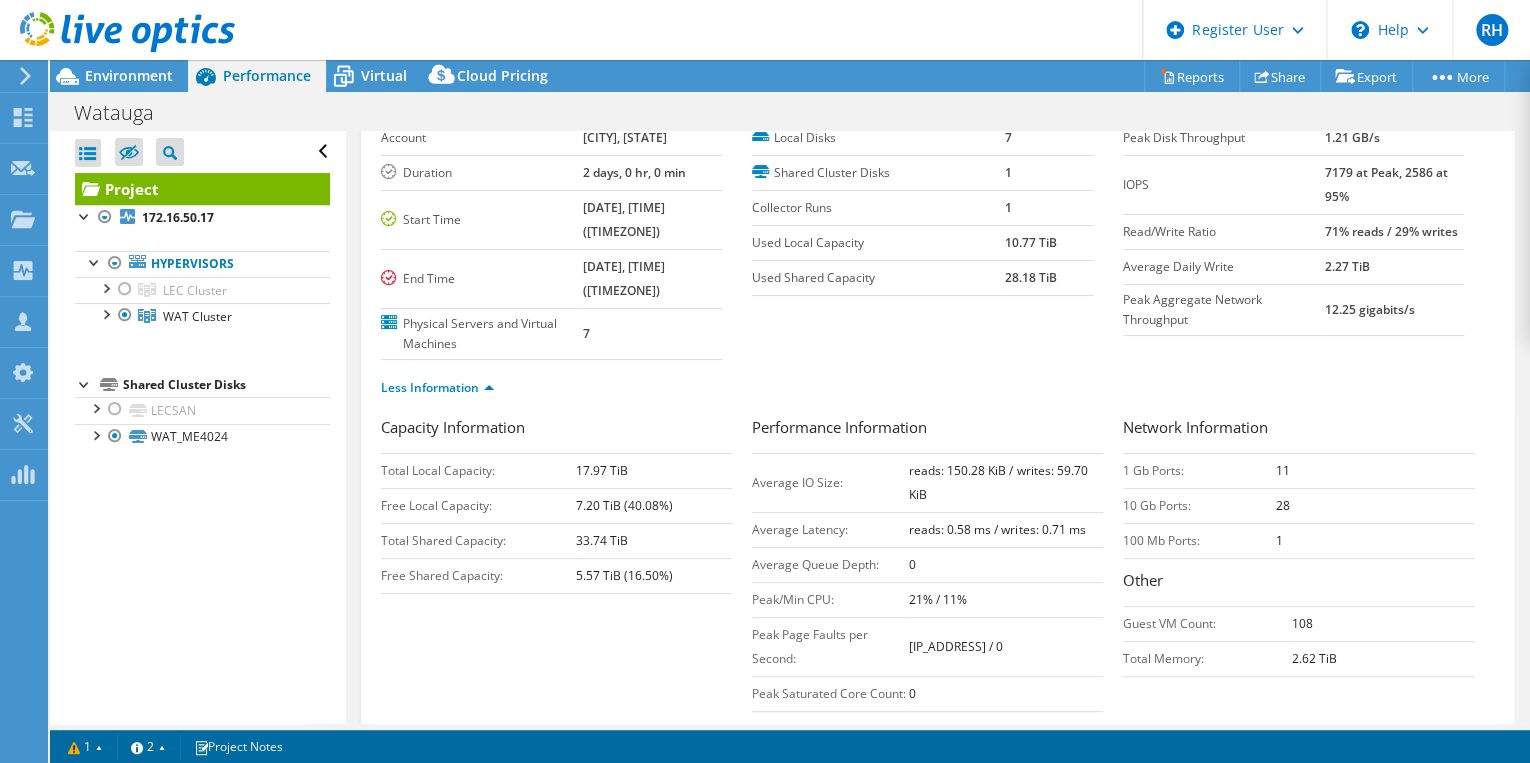 scroll, scrollTop: 106, scrollLeft: 0, axis: vertical 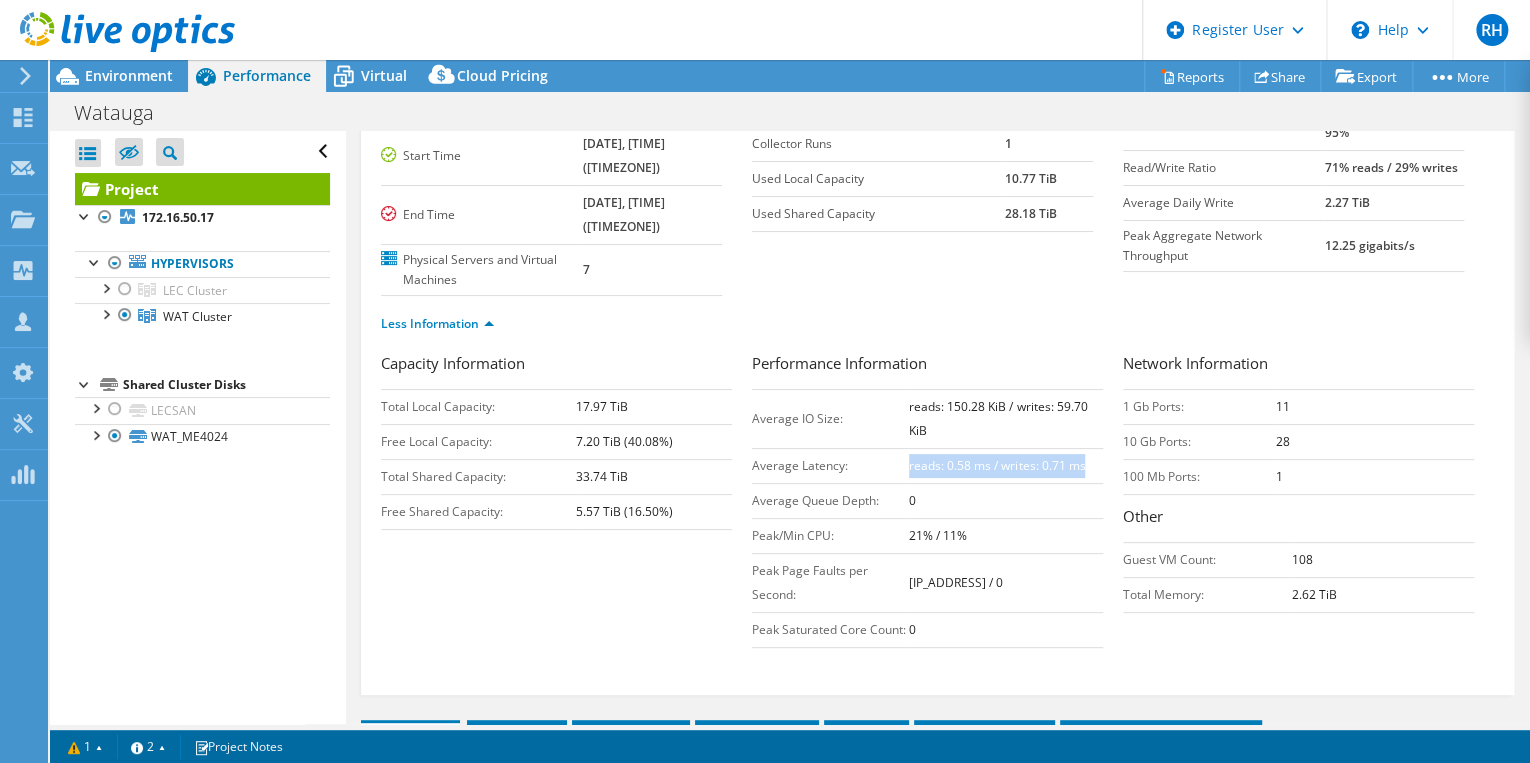 drag, startPoint x: 904, startPoint y: 436, endPoint x: 1080, endPoint y: 444, distance: 176.18172 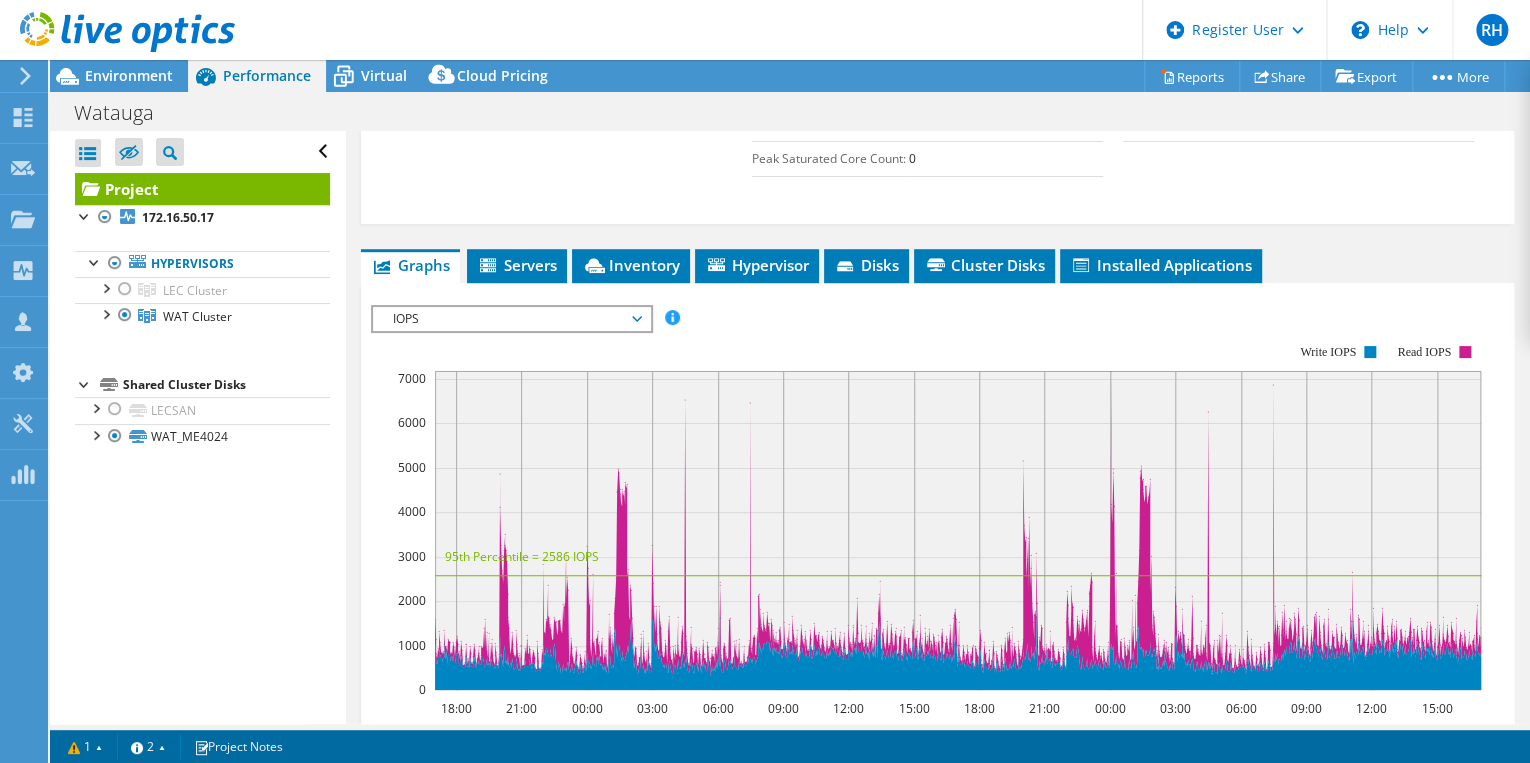 scroll, scrollTop: 663, scrollLeft: 0, axis: vertical 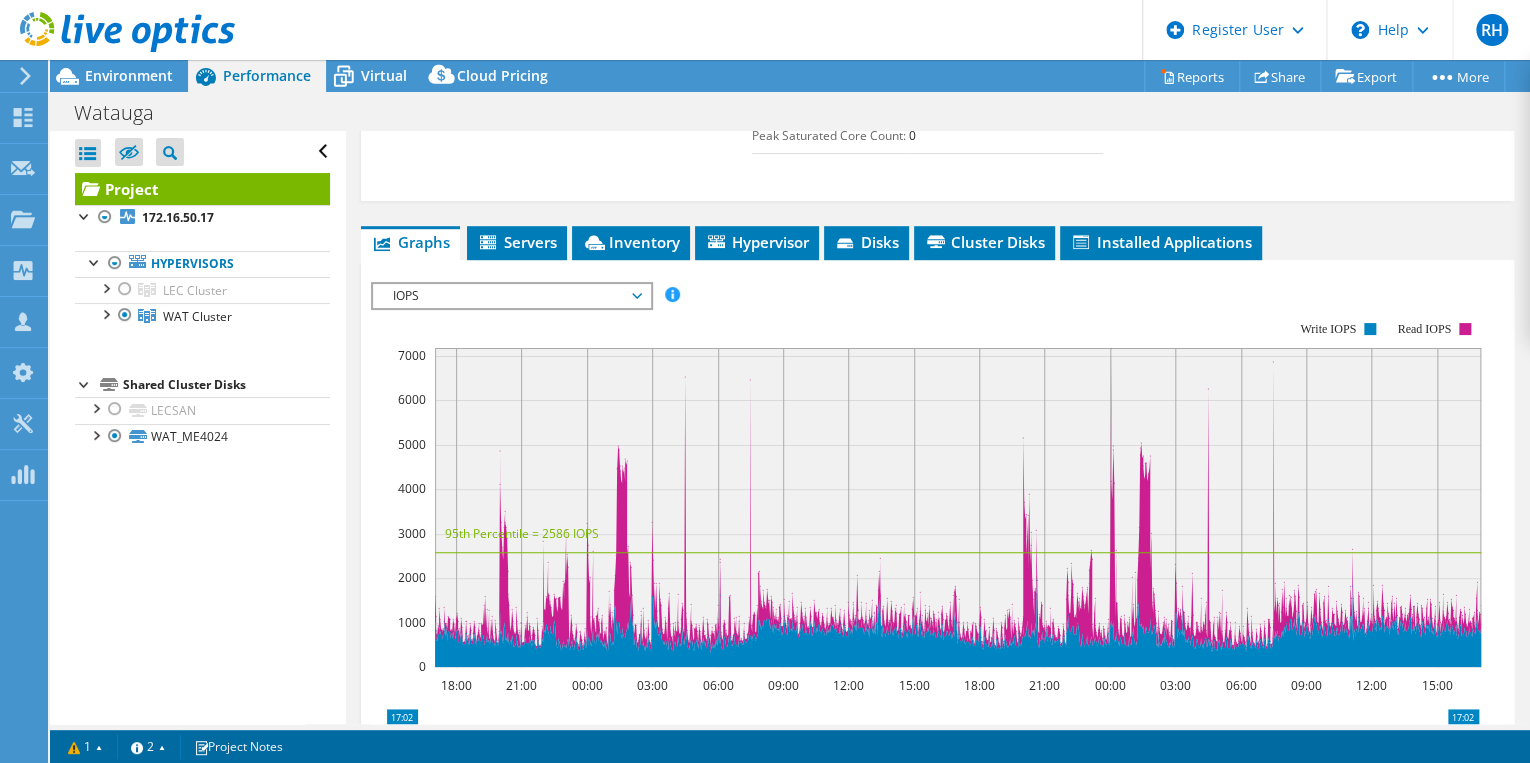 click on "IOPS" at bounding box center [511, 296] 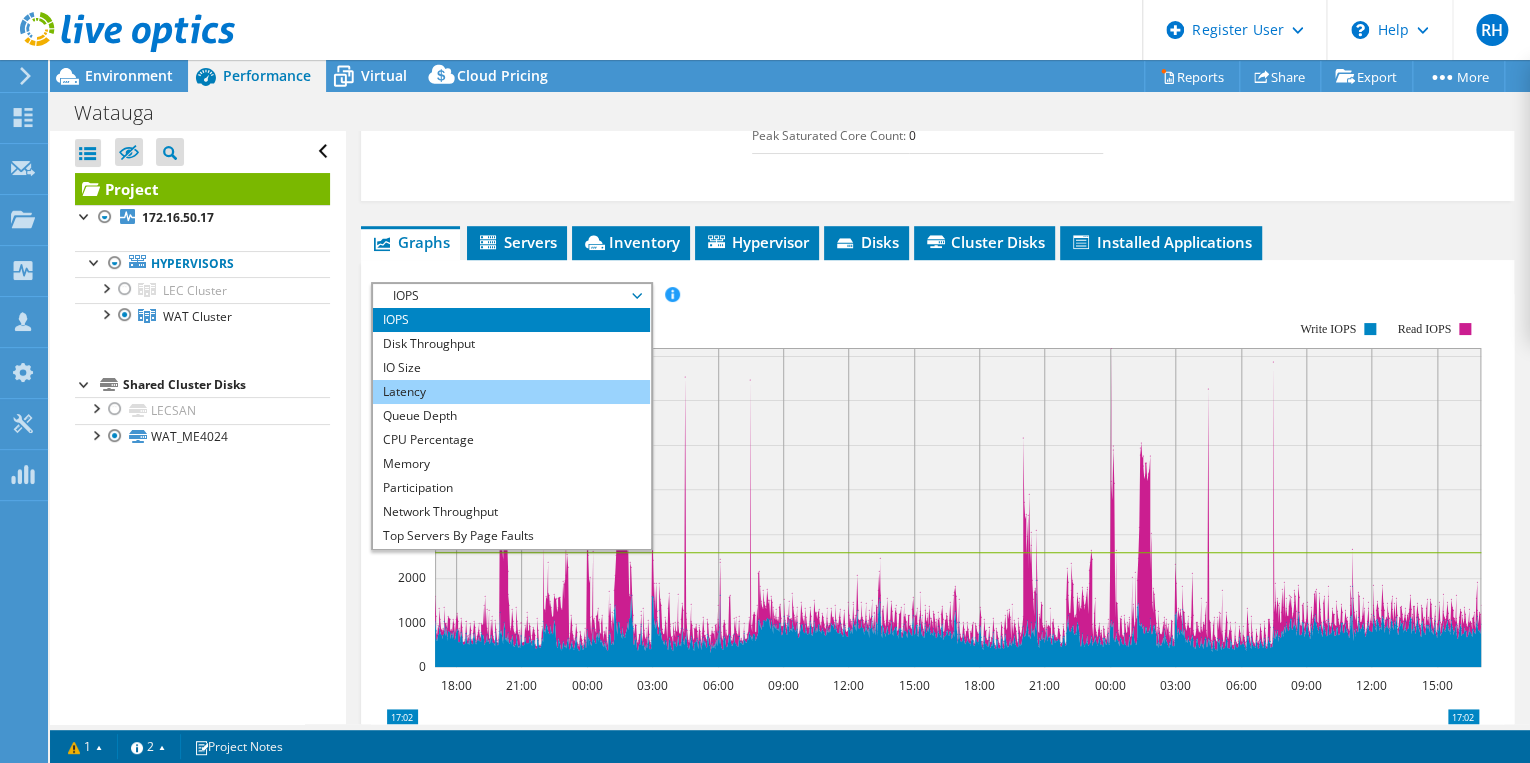 click on "Latency" at bounding box center (511, 392) 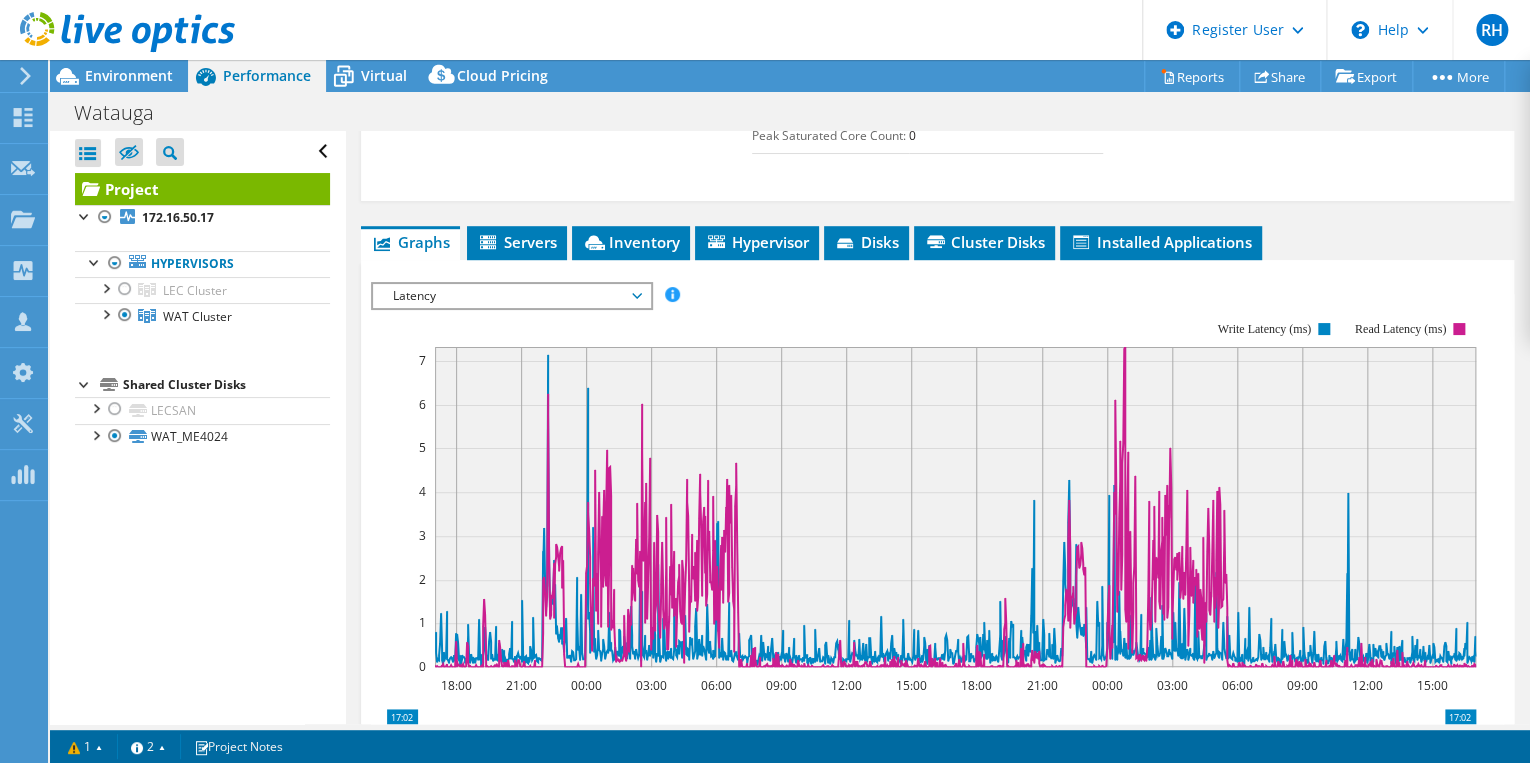 click on "Latency" at bounding box center [511, 296] 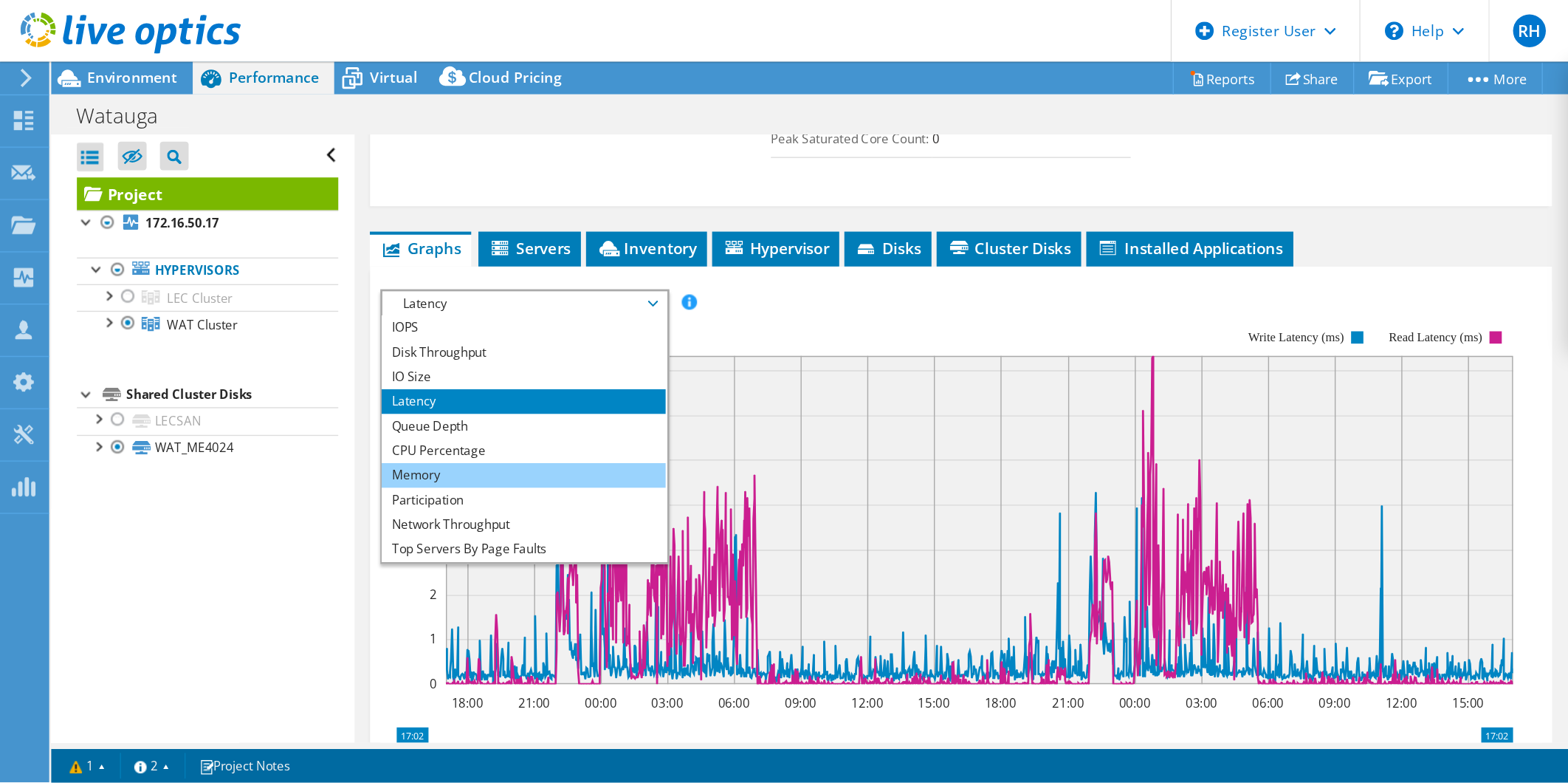 scroll, scrollTop: 53, scrollLeft: 0, axis: vertical 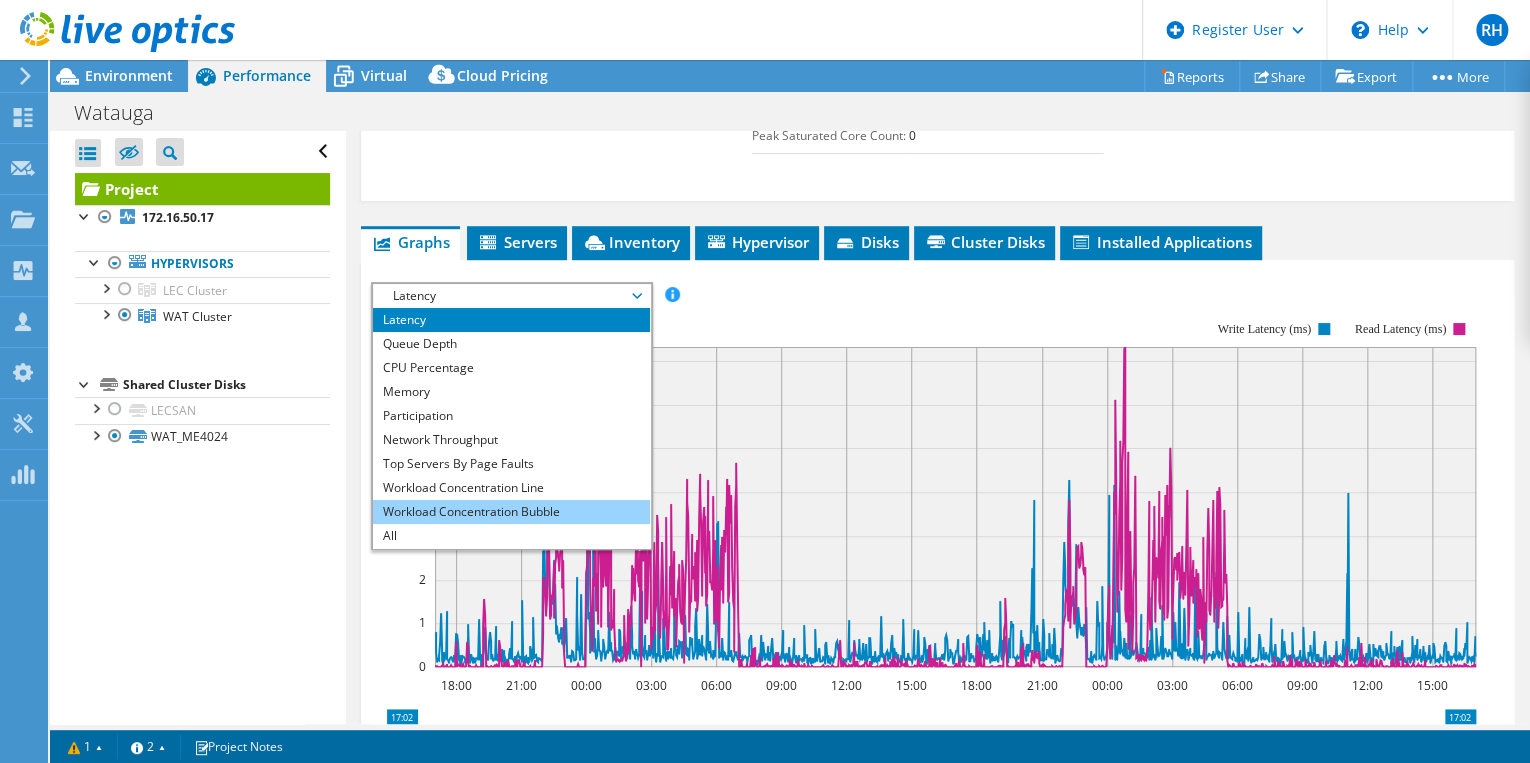 click on "Workload Concentration Bubble" at bounding box center [511, 512] 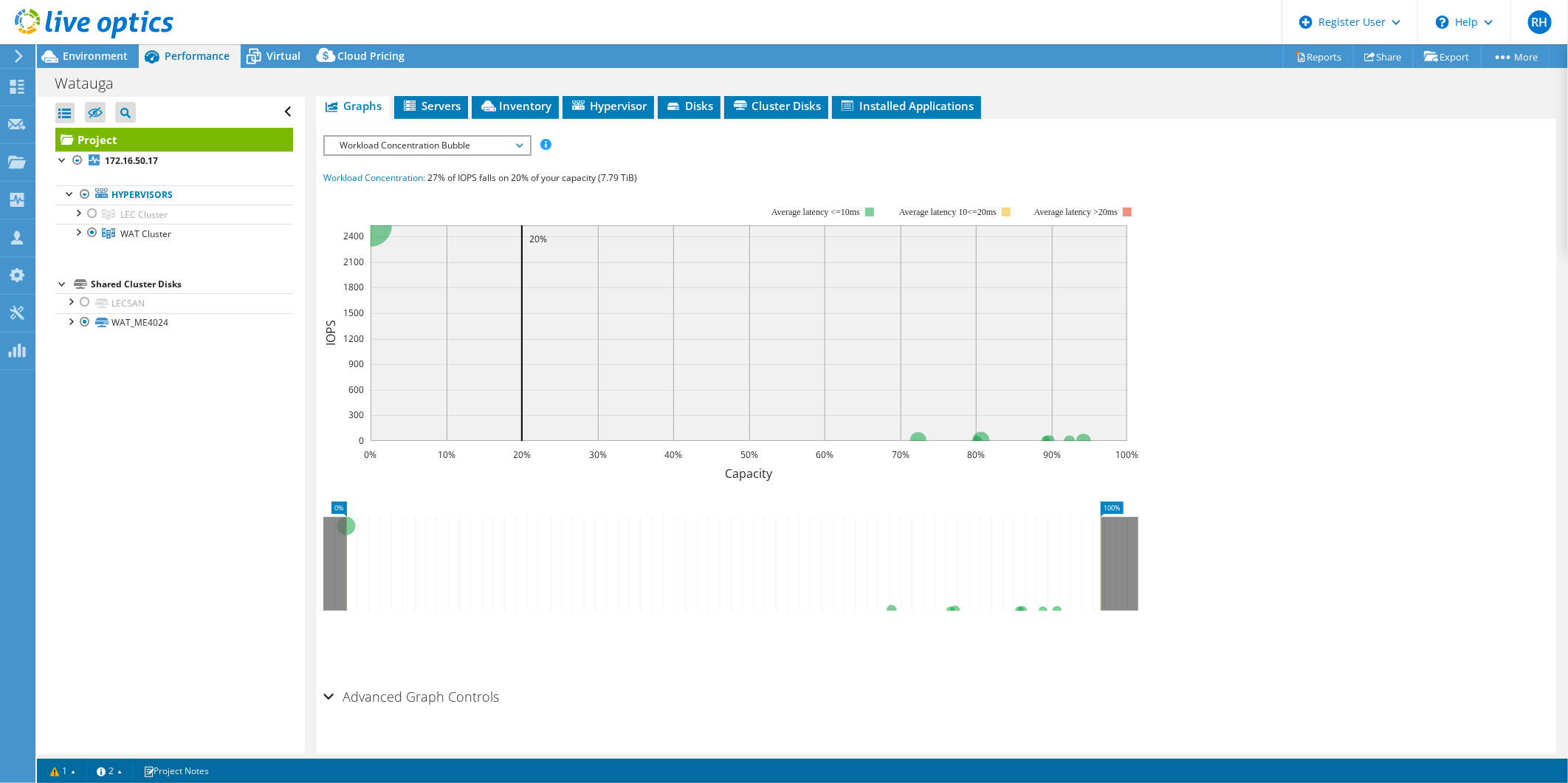 scroll, scrollTop: 490, scrollLeft: 0, axis: vertical 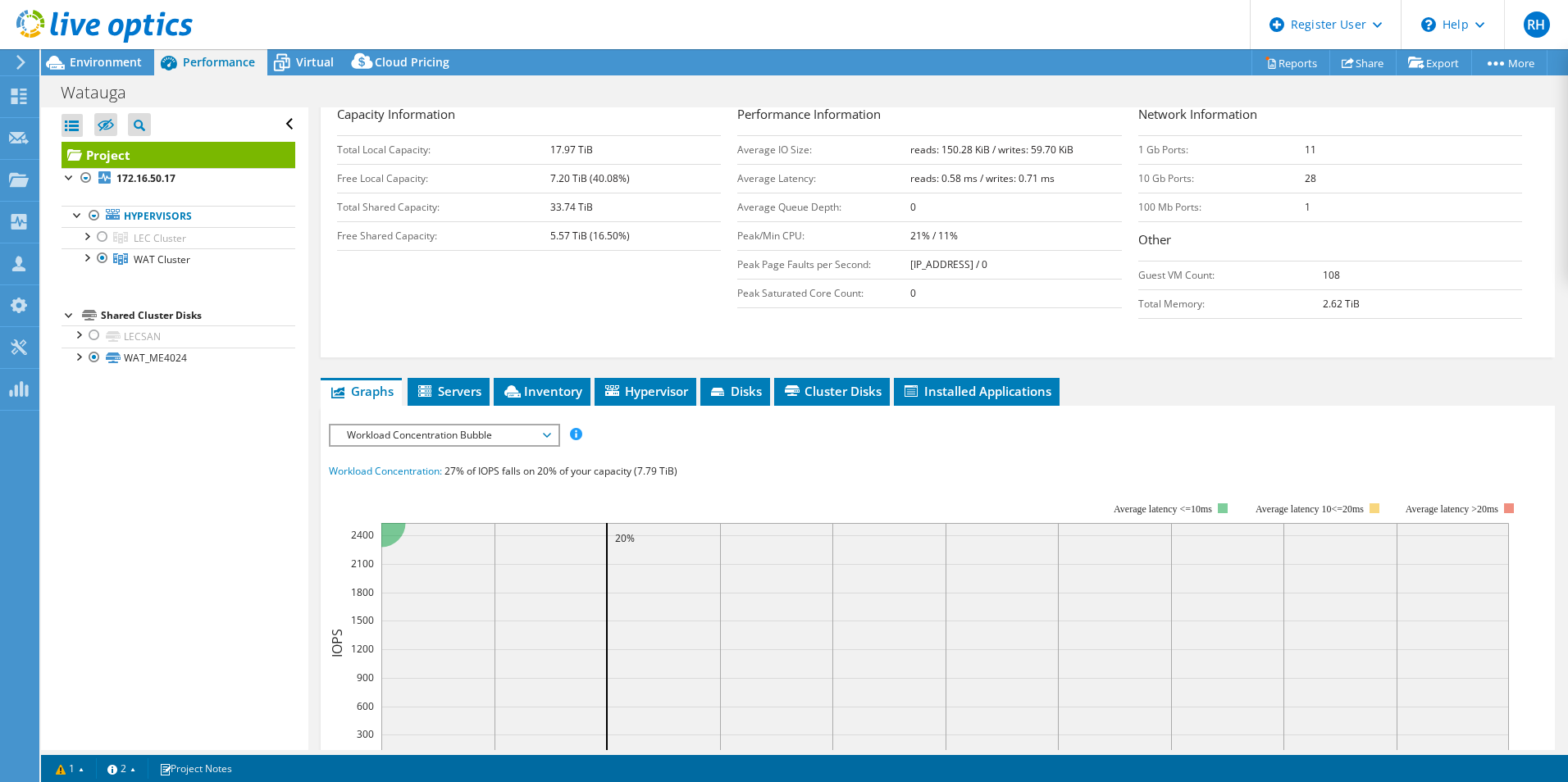 click on "Workload Concentration Bubble" at bounding box center [444, 435] 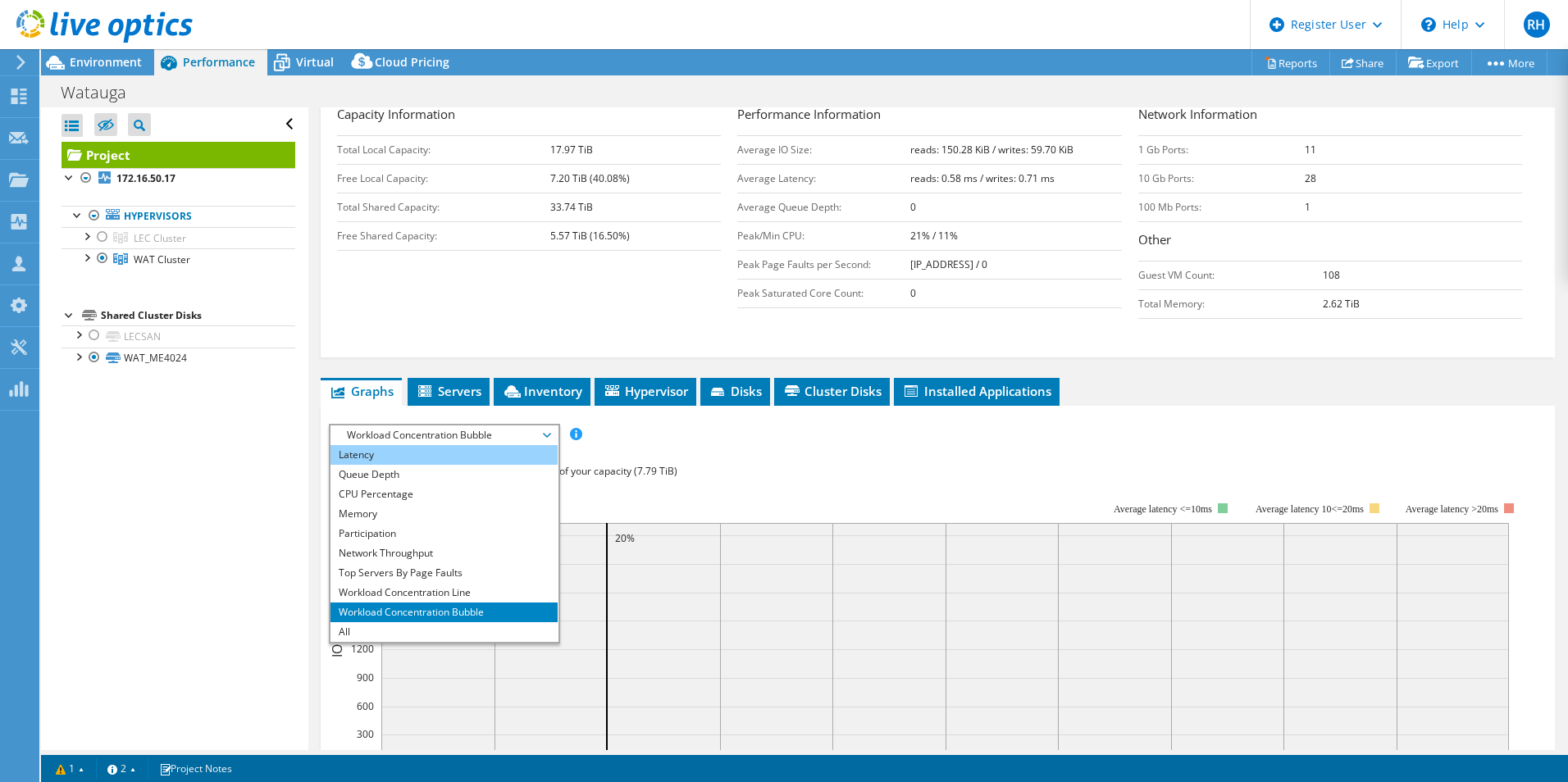 scroll, scrollTop: 0, scrollLeft: 0, axis: both 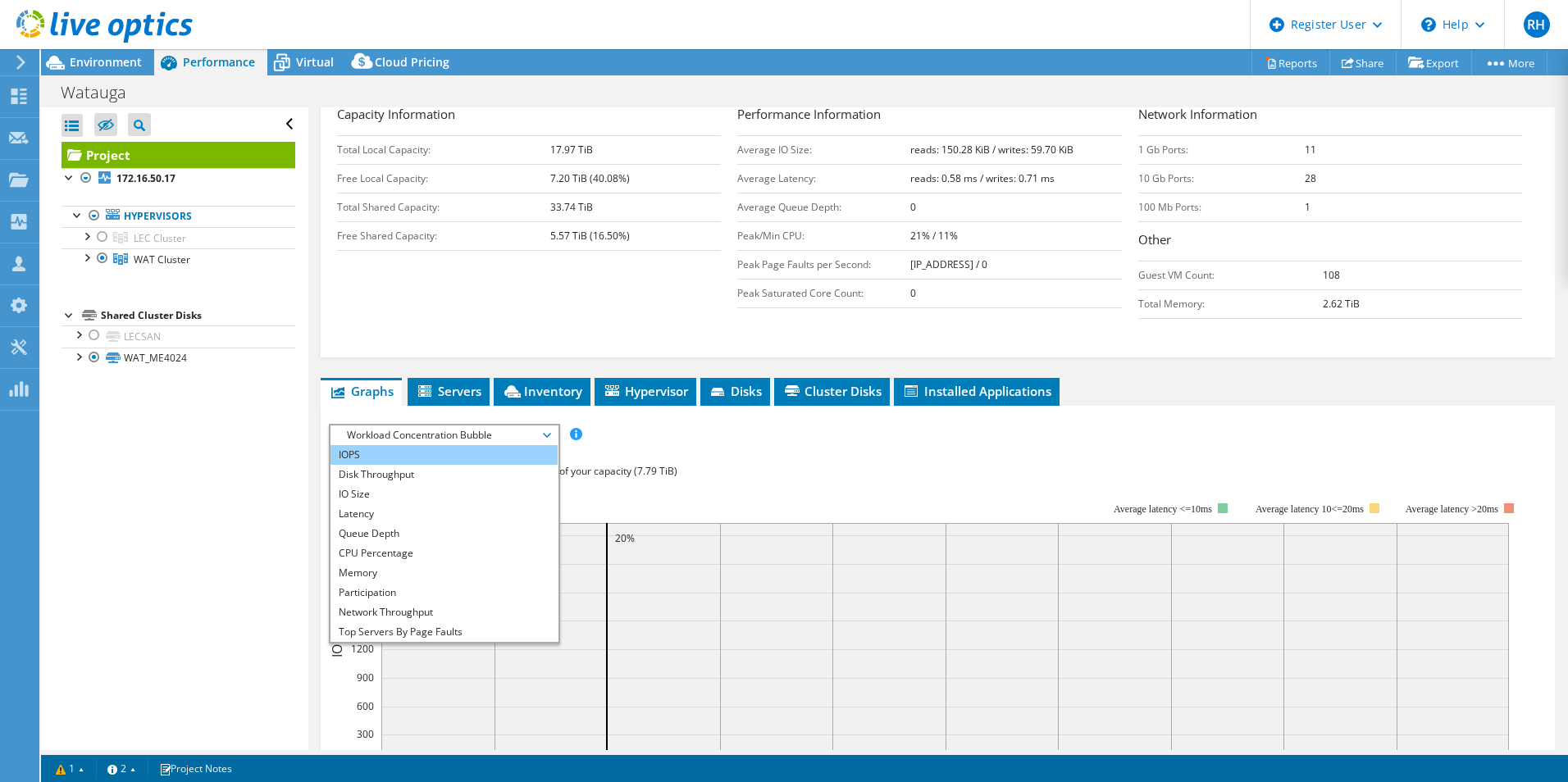 click on "IOPS" at bounding box center (444, 455) 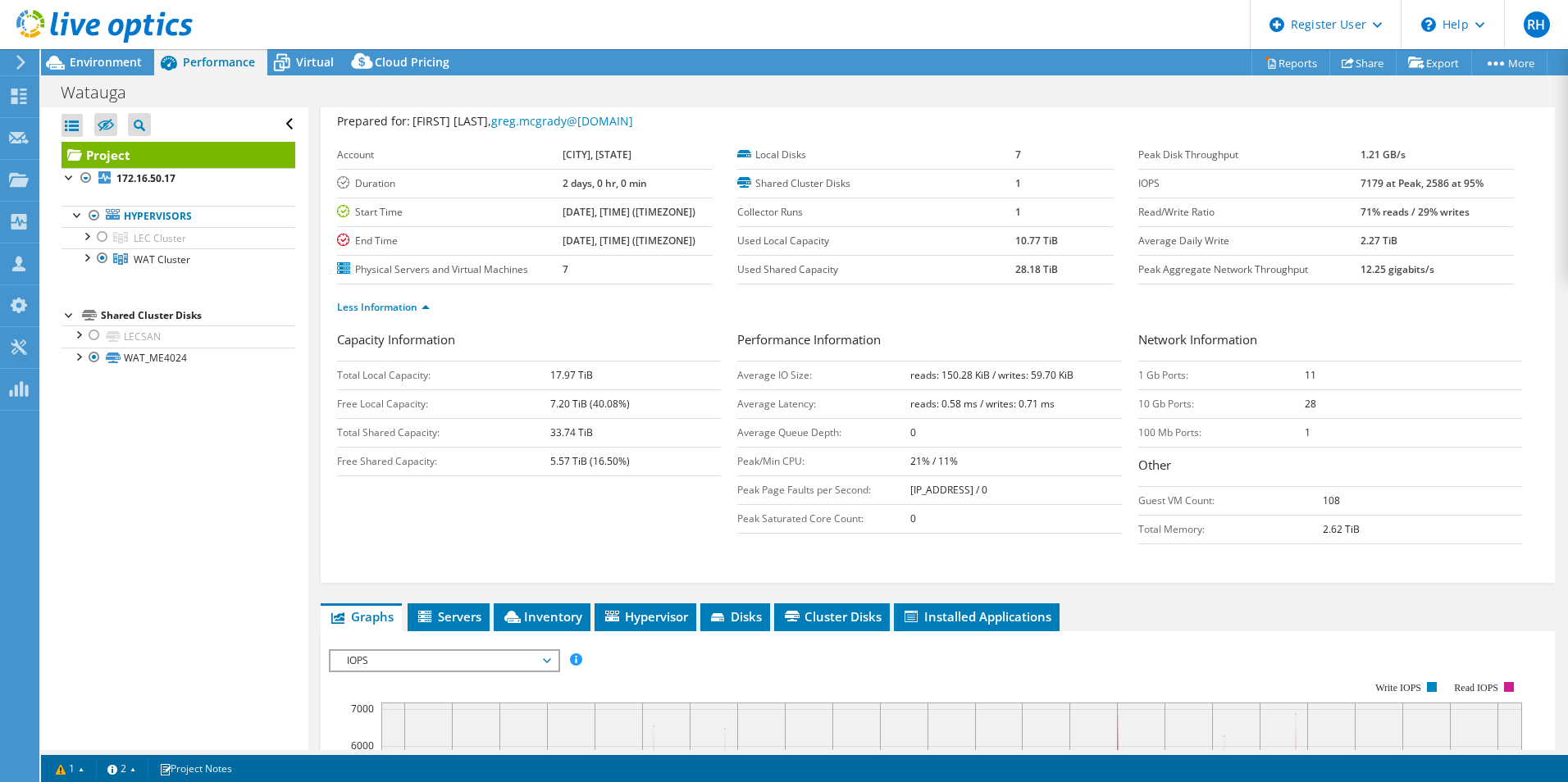 scroll, scrollTop: 0, scrollLeft: 0, axis: both 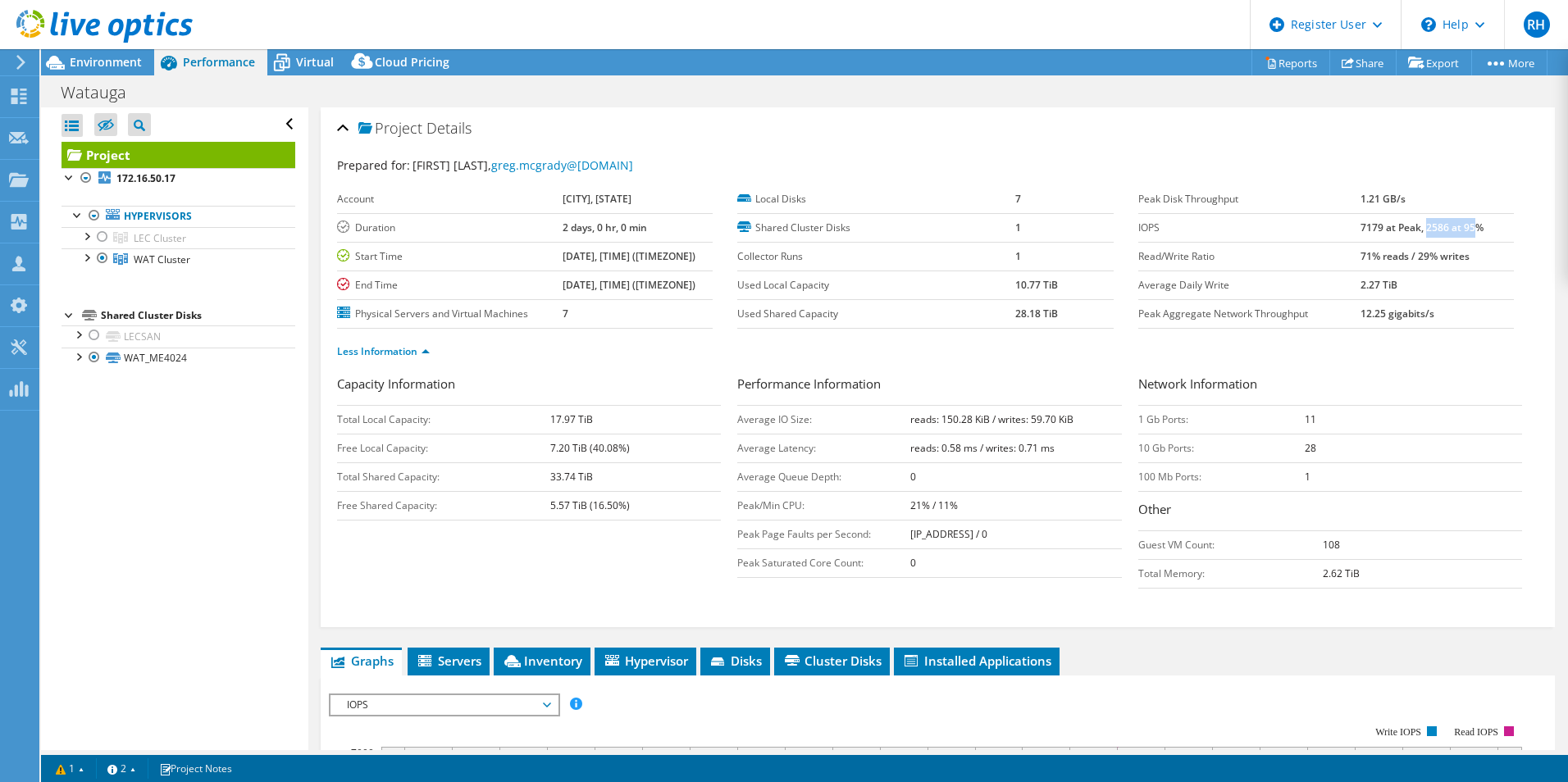 drag, startPoint x: 1415, startPoint y: 225, endPoint x: 1462, endPoint y: 230, distance: 47.26521 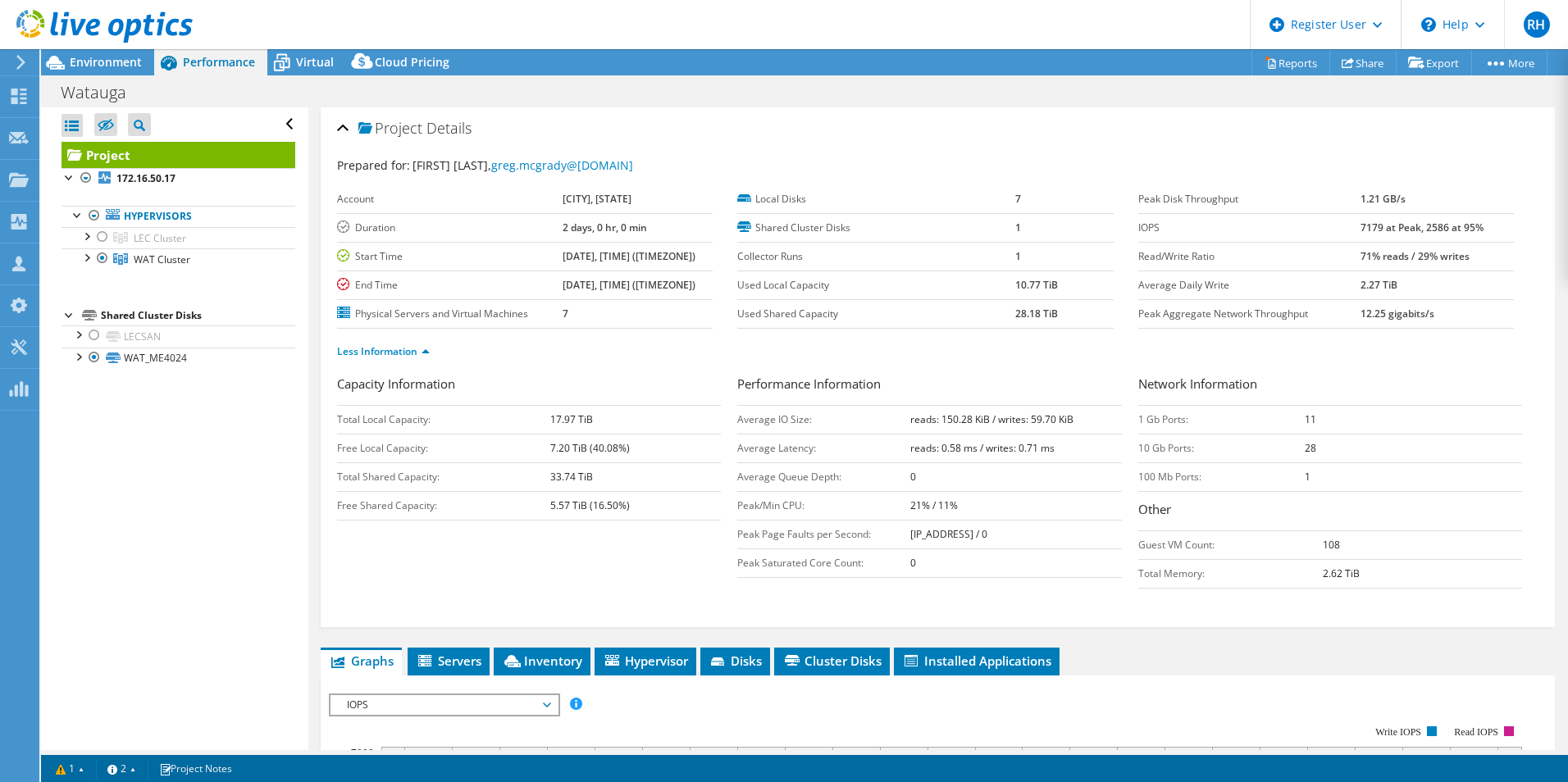 drag, startPoint x: 1462, startPoint y: 230, endPoint x: 1378, endPoint y: 239, distance: 84.48077 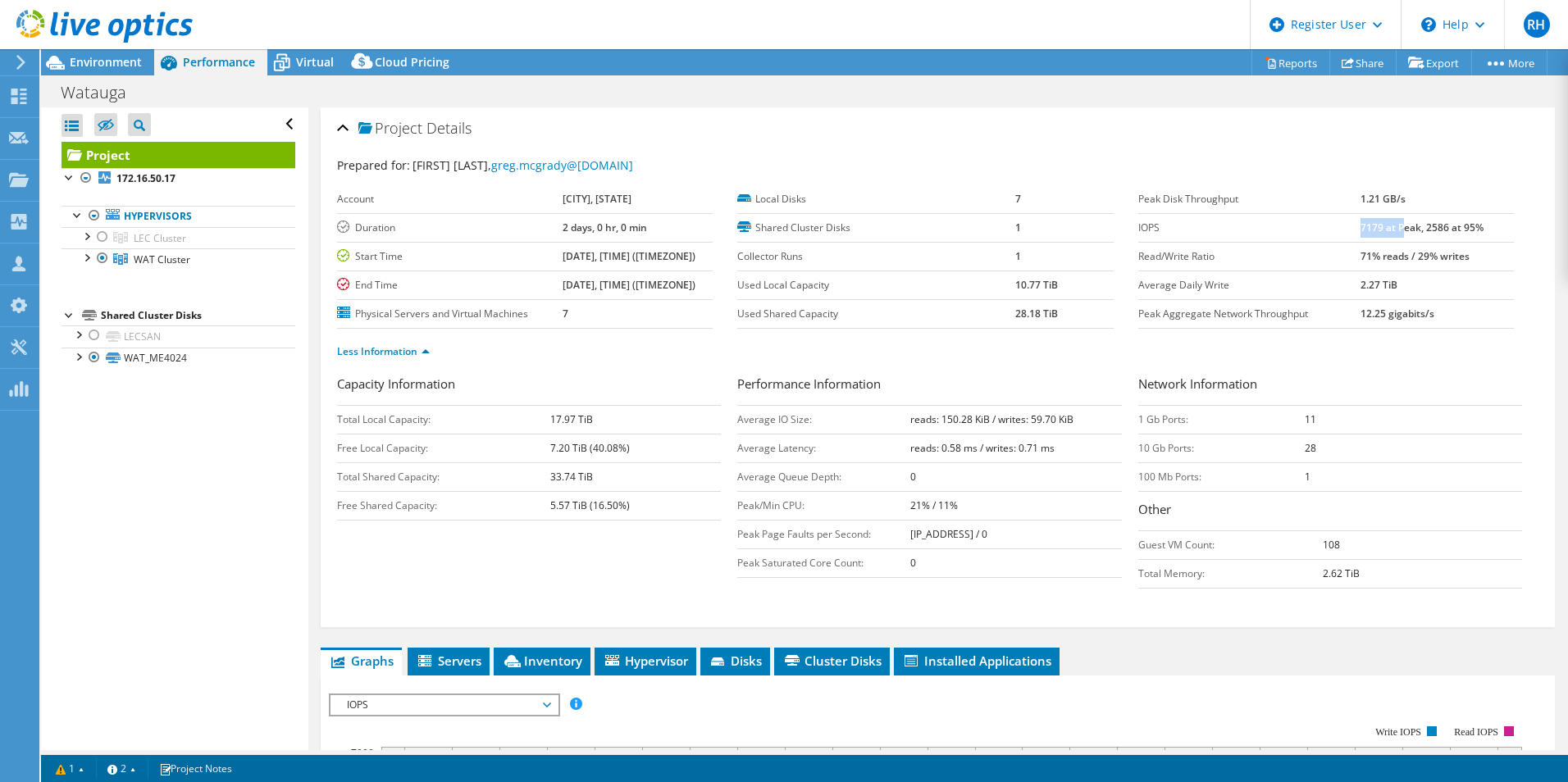 drag, startPoint x: 1351, startPoint y: 227, endPoint x: 1394, endPoint y: 229, distance: 43.04649 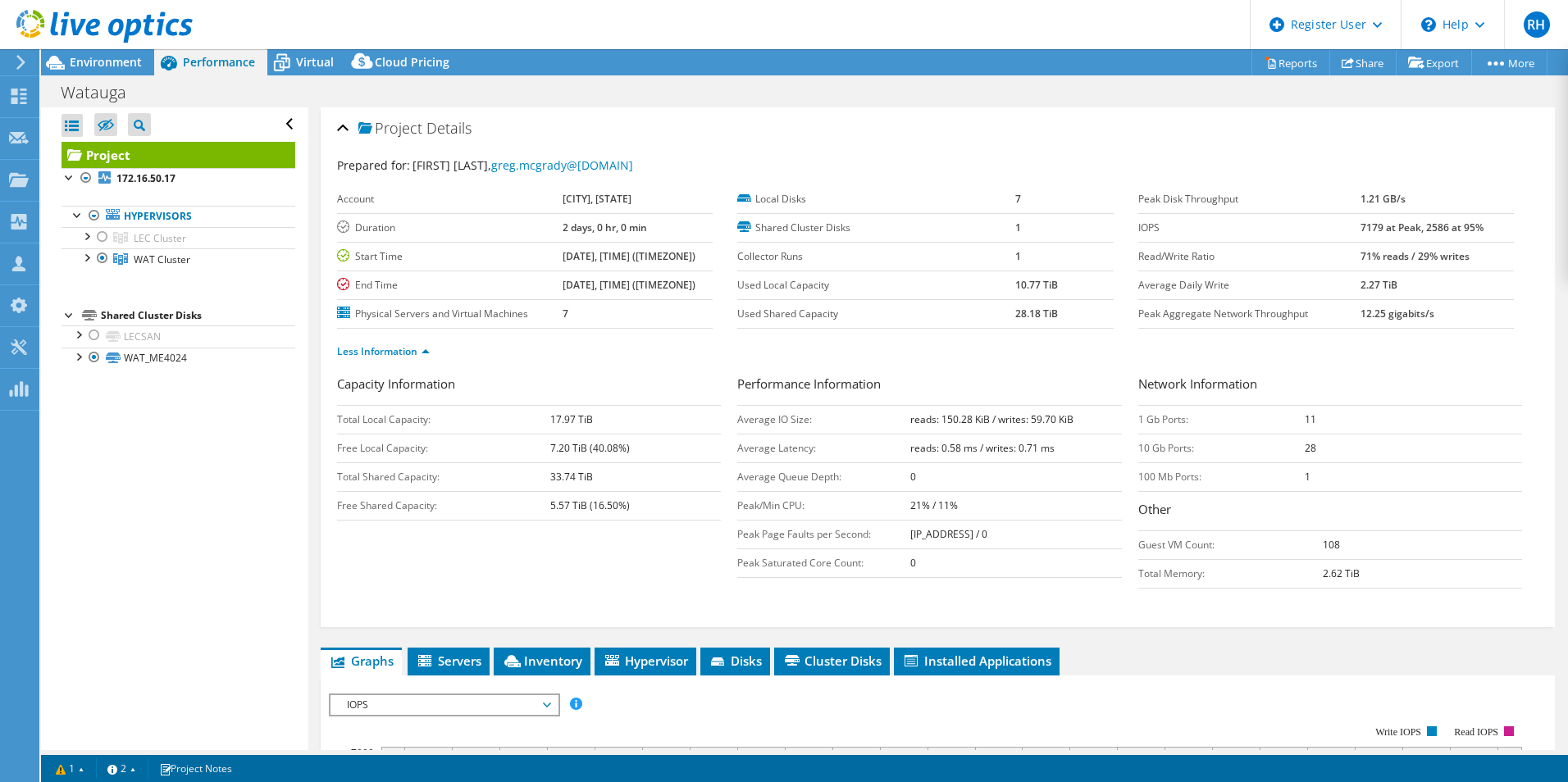 drag, startPoint x: 1394, startPoint y: 229, endPoint x: 1395, endPoint y: 281, distance: 52.00961 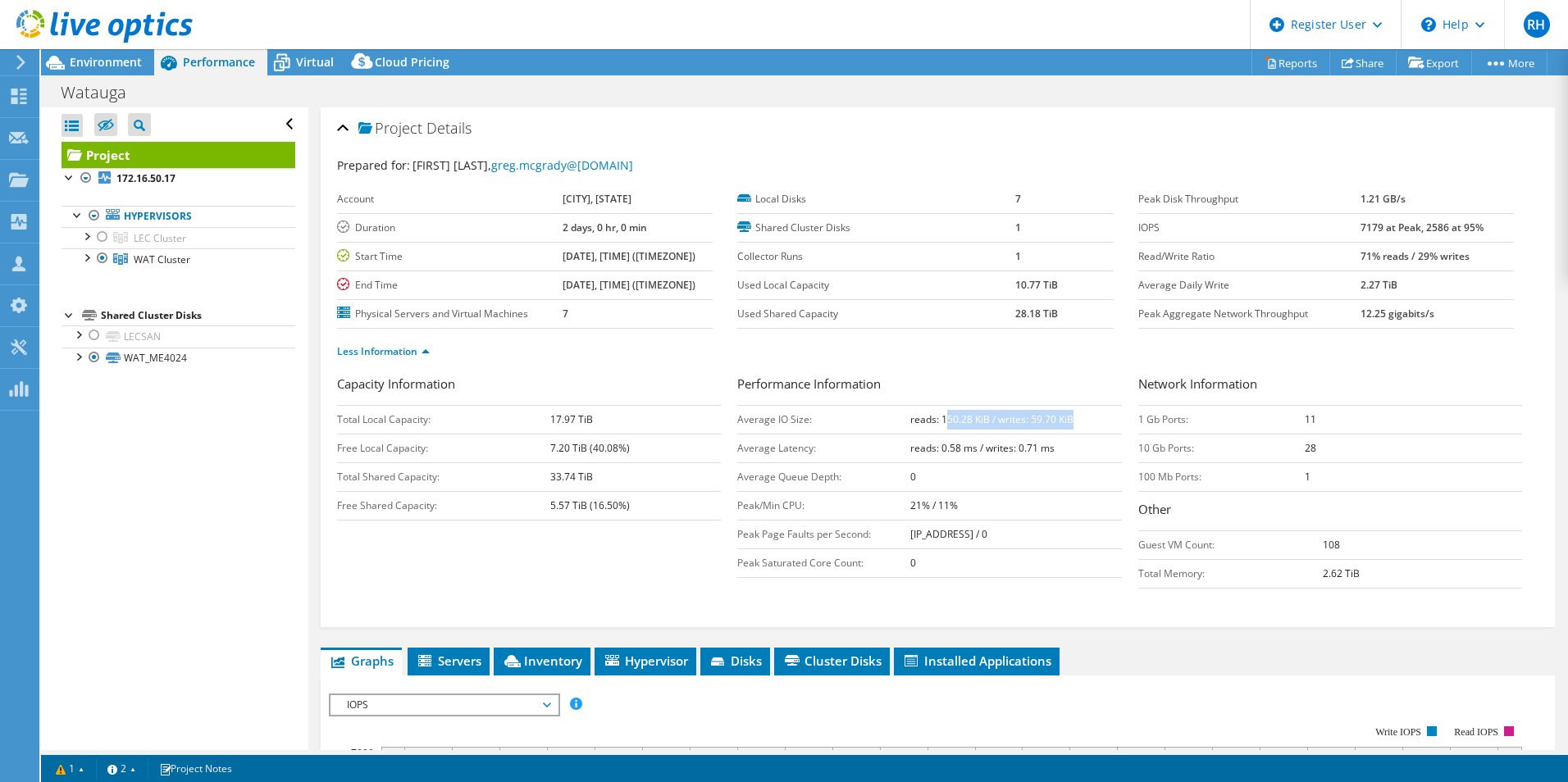 drag, startPoint x: 939, startPoint y: 454, endPoint x: 1071, endPoint y: 459, distance: 132.09466 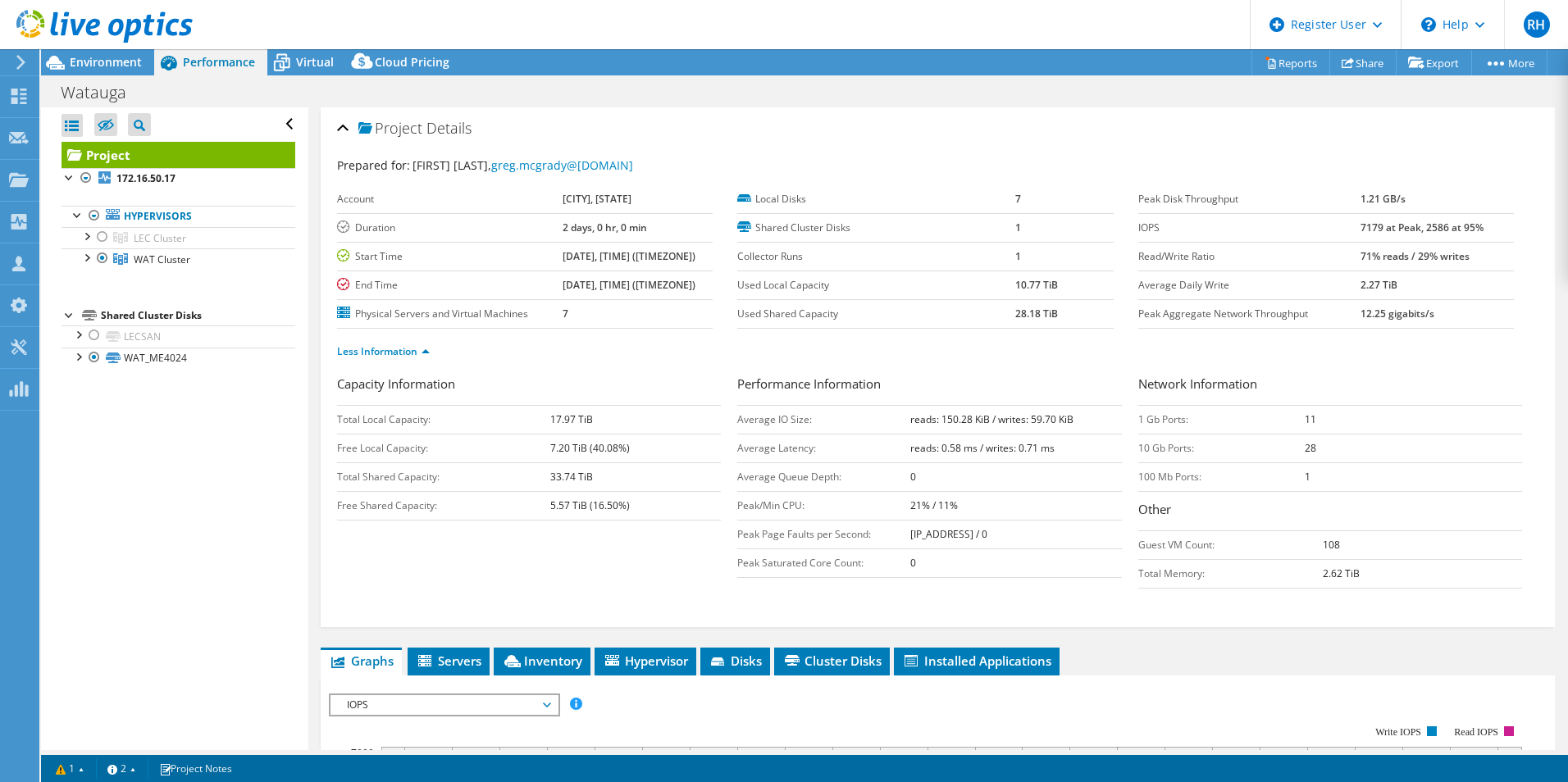 drag, startPoint x: 1071, startPoint y: 459, endPoint x: 1051, endPoint y: 484, distance: 32.015621 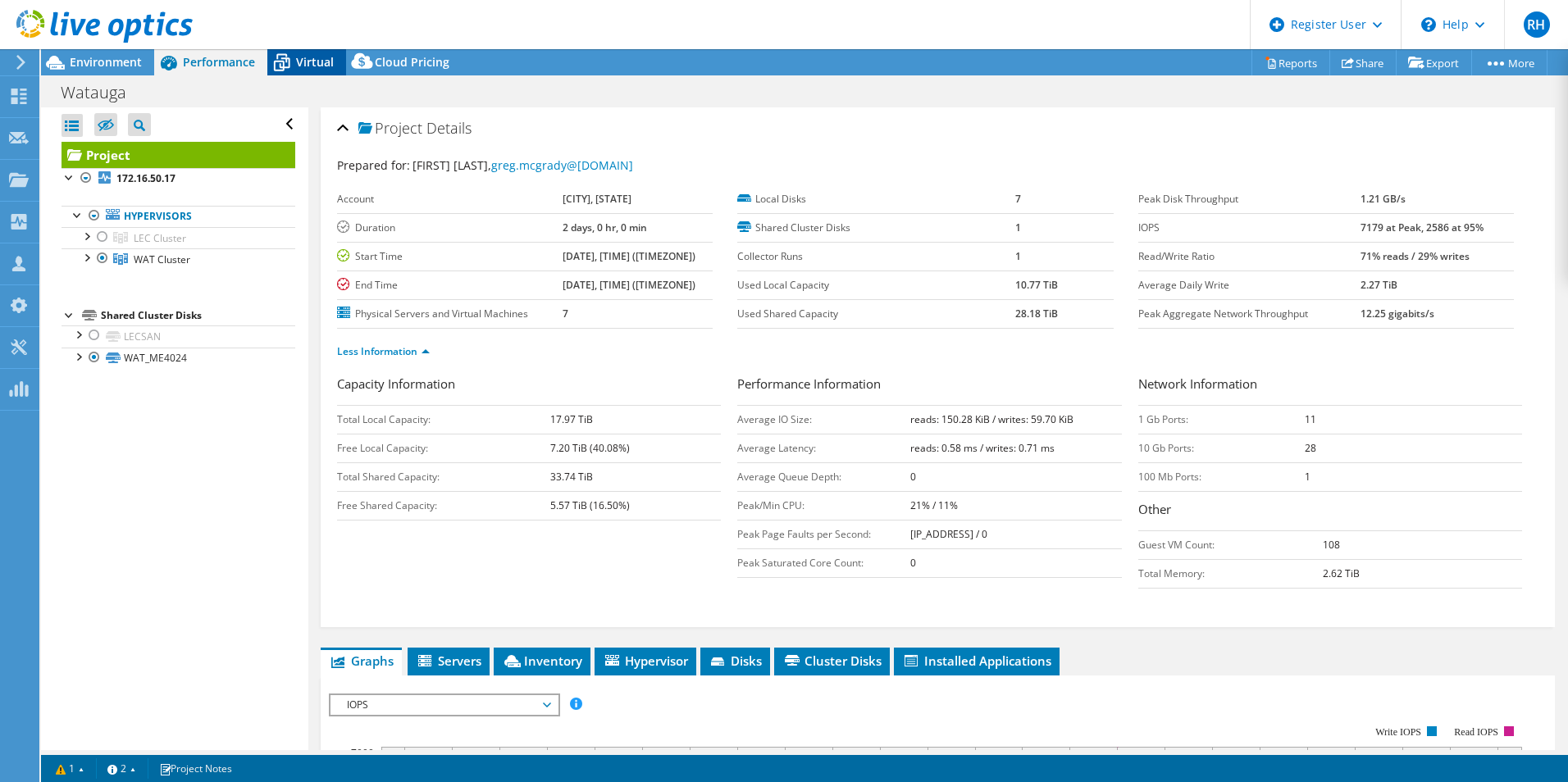 click on "Virtual" at bounding box center (315, 61) 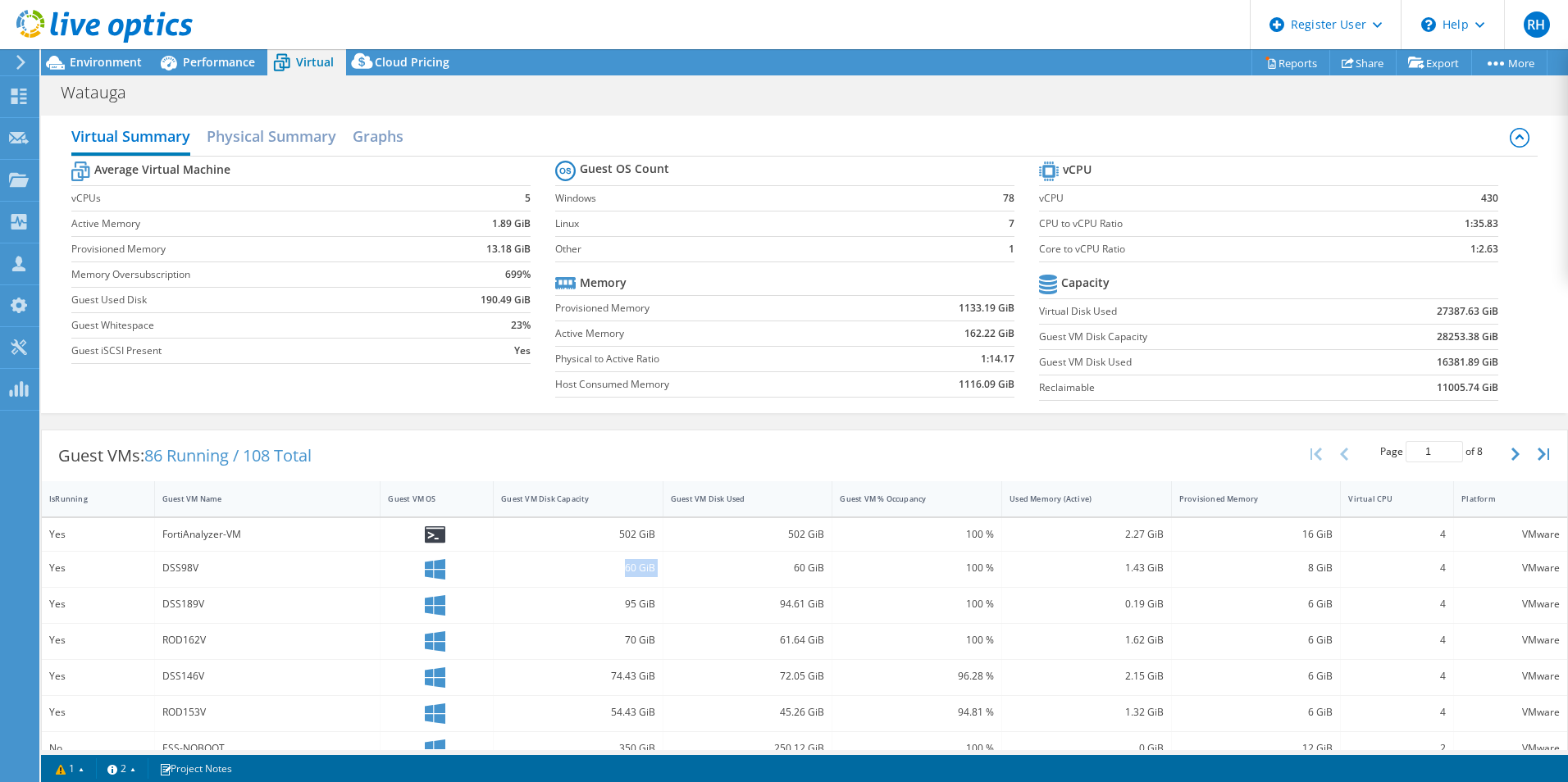 drag, startPoint x: 607, startPoint y: 573, endPoint x: 720, endPoint y: 579, distance: 113.15918 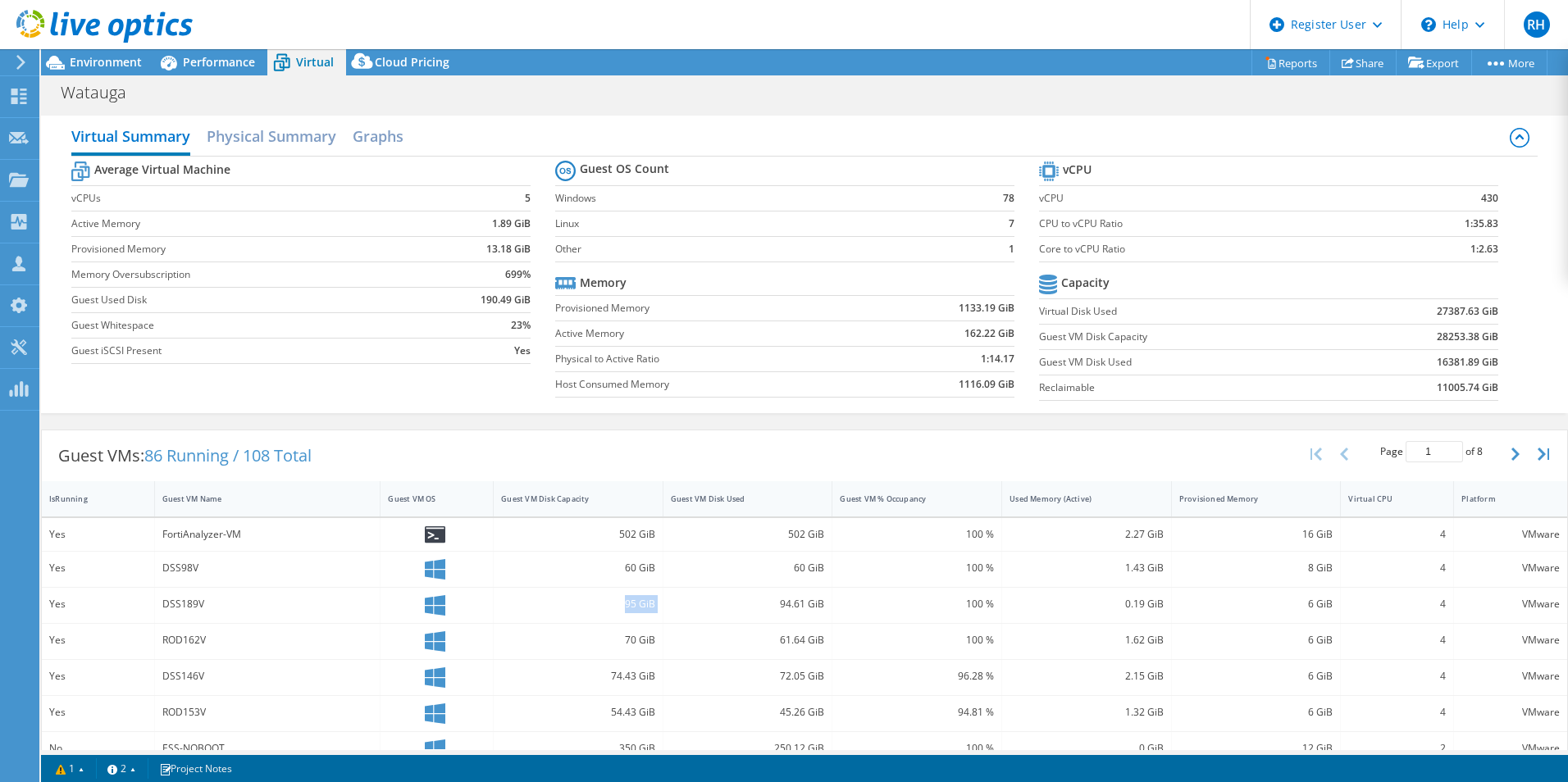 drag, startPoint x: 722, startPoint y: 580, endPoint x: 659, endPoint y: 615, distance: 72.06941 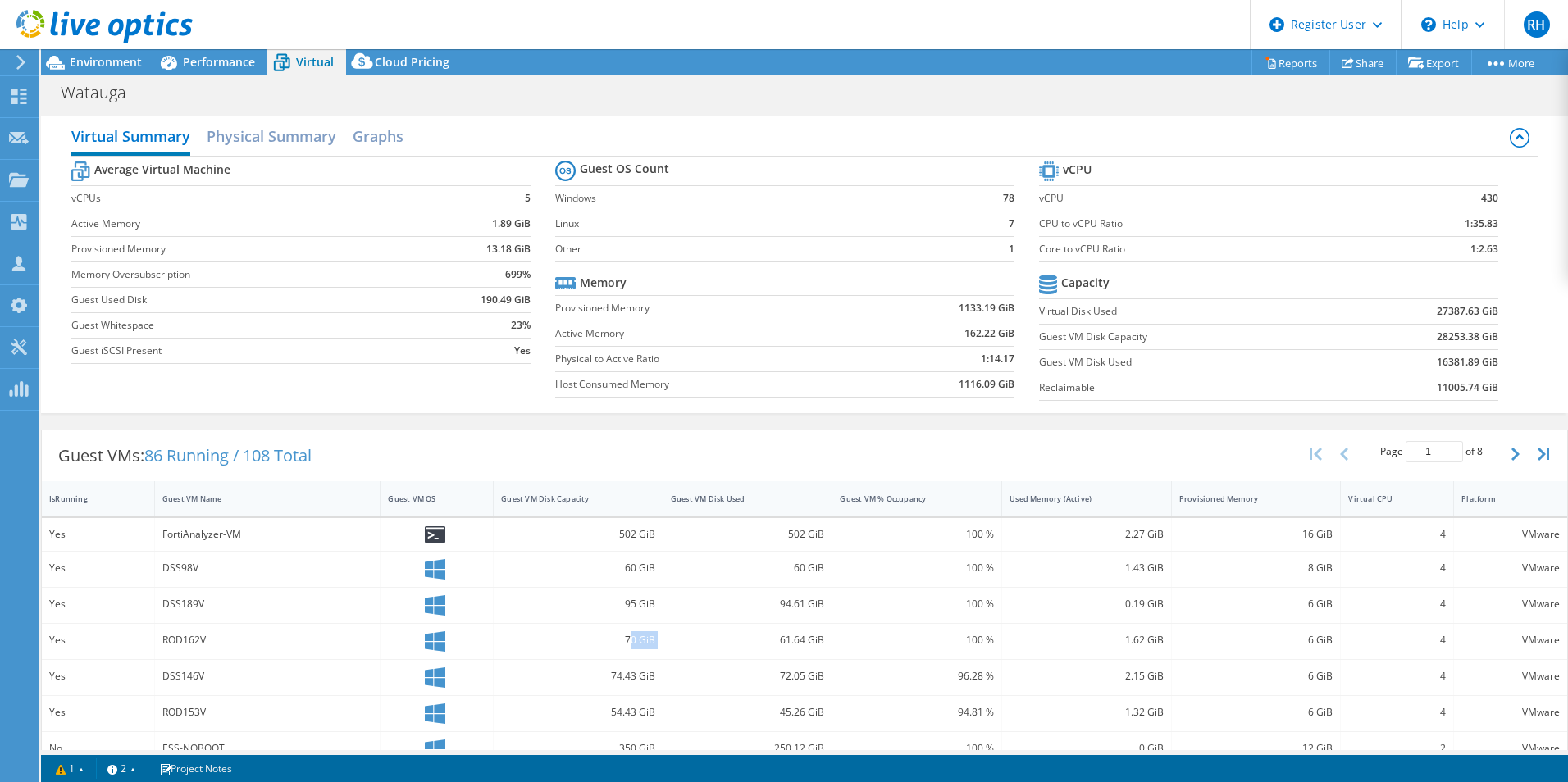 drag, startPoint x: 659, startPoint y: 615, endPoint x: 666, endPoint y: 644, distance: 29.832868 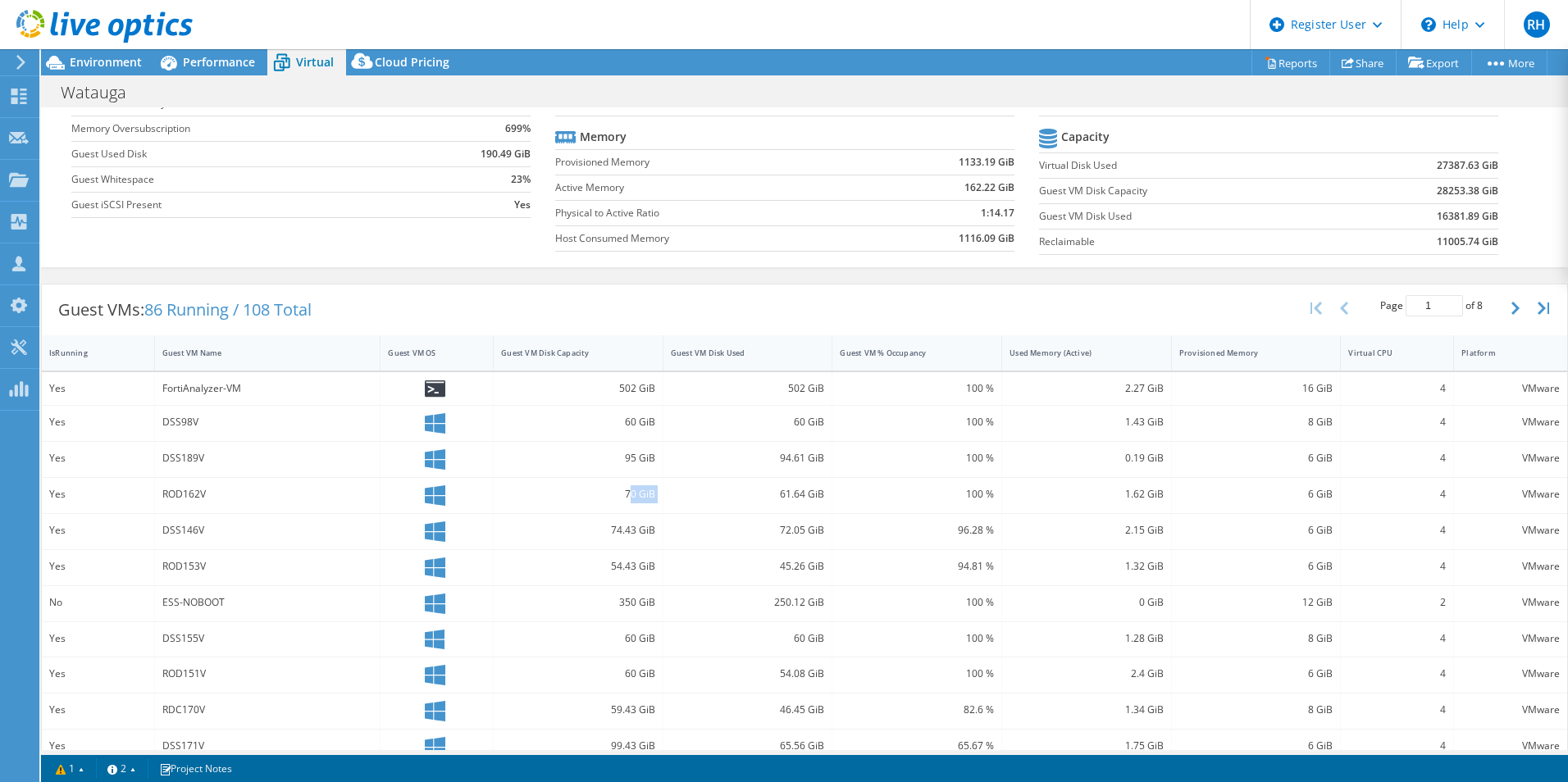 scroll, scrollTop: 314, scrollLeft: 0, axis: vertical 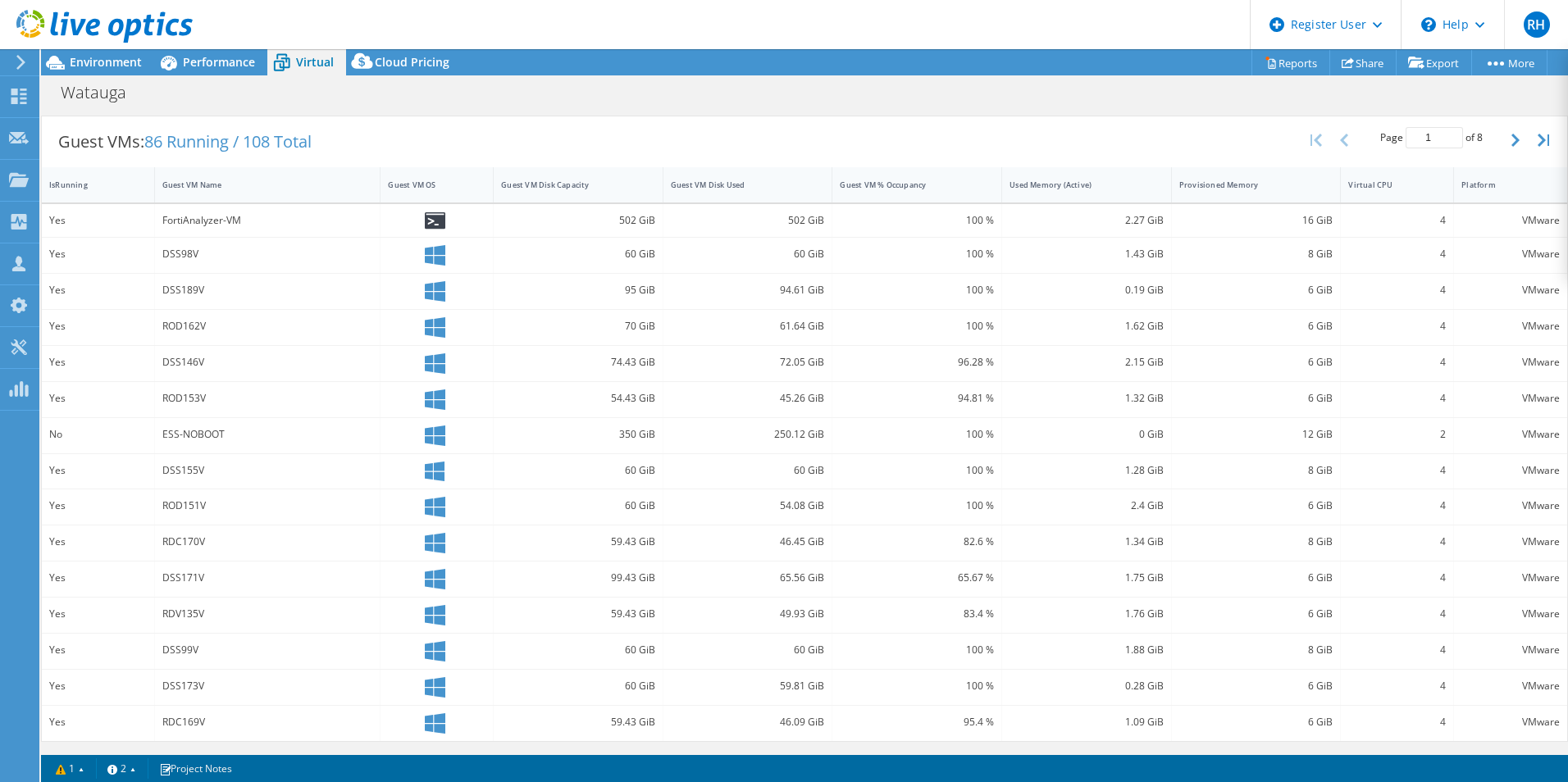 drag, startPoint x: 666, startPoint y: 644, endPoint x: 653, endPoint y: 628, distance: 20.615528 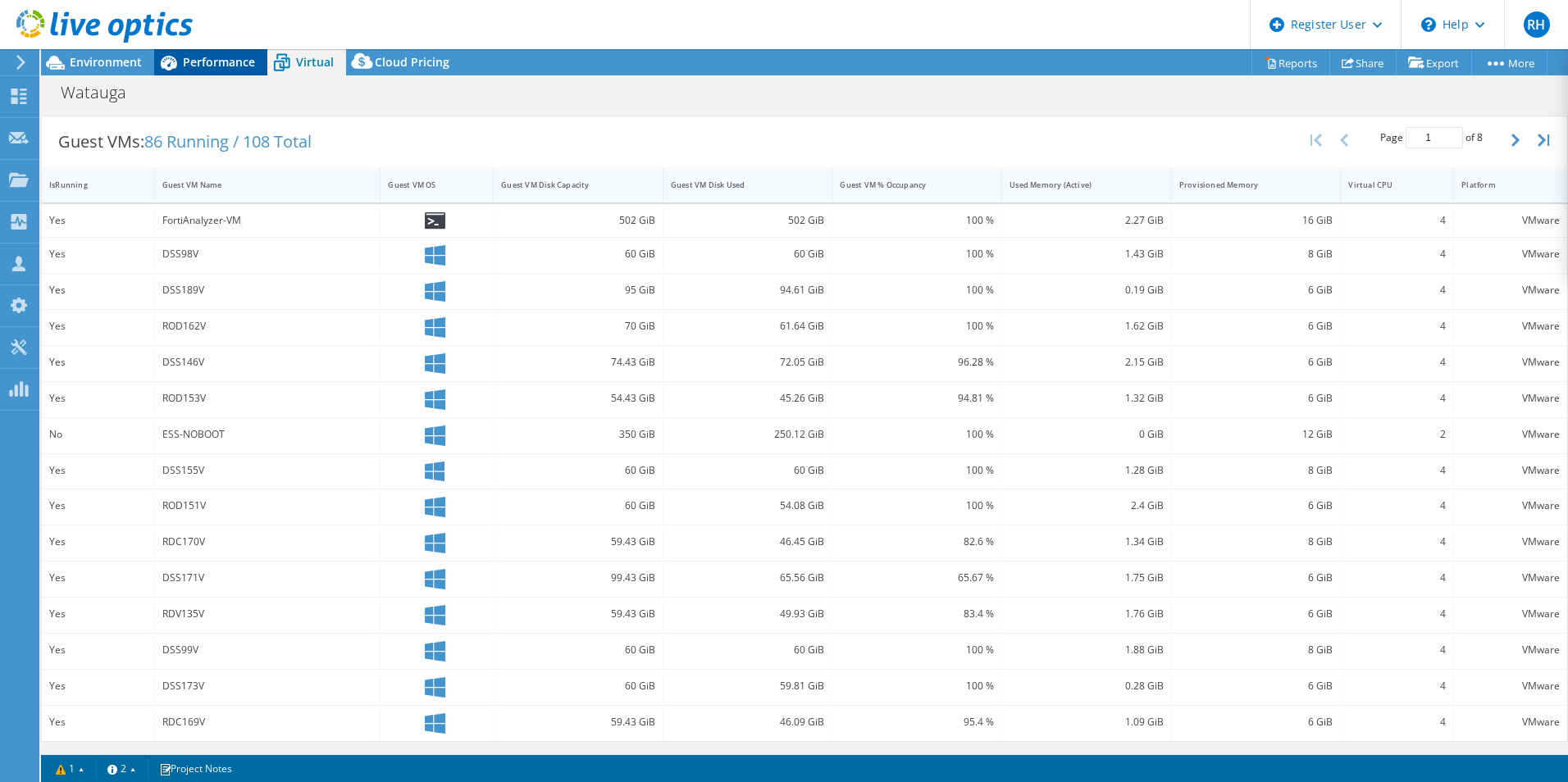 click on "Performance" at bounding box center (219, 61) 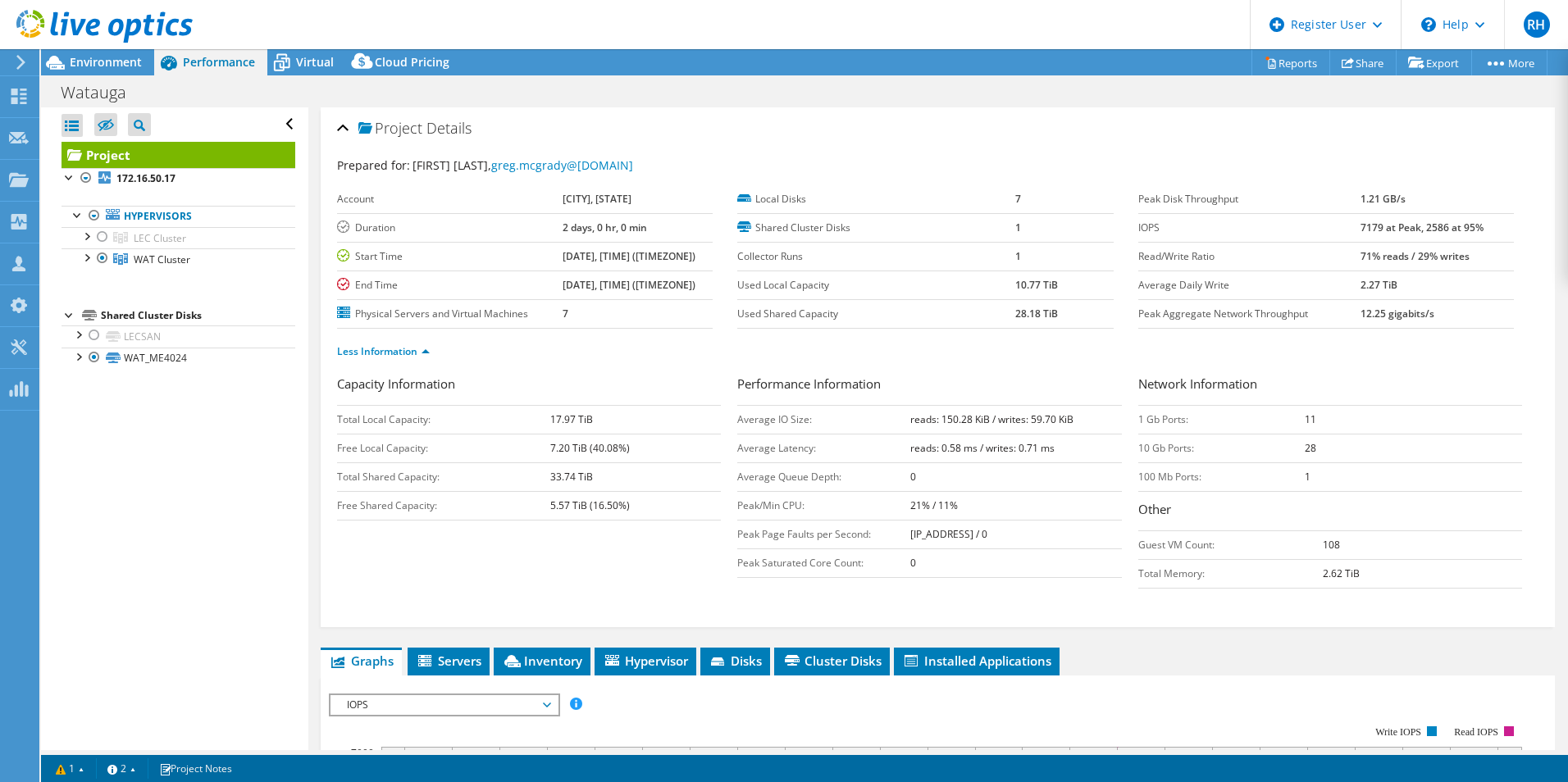 scroll, scrollTop: 0, scrollLeft: 0, axis: both 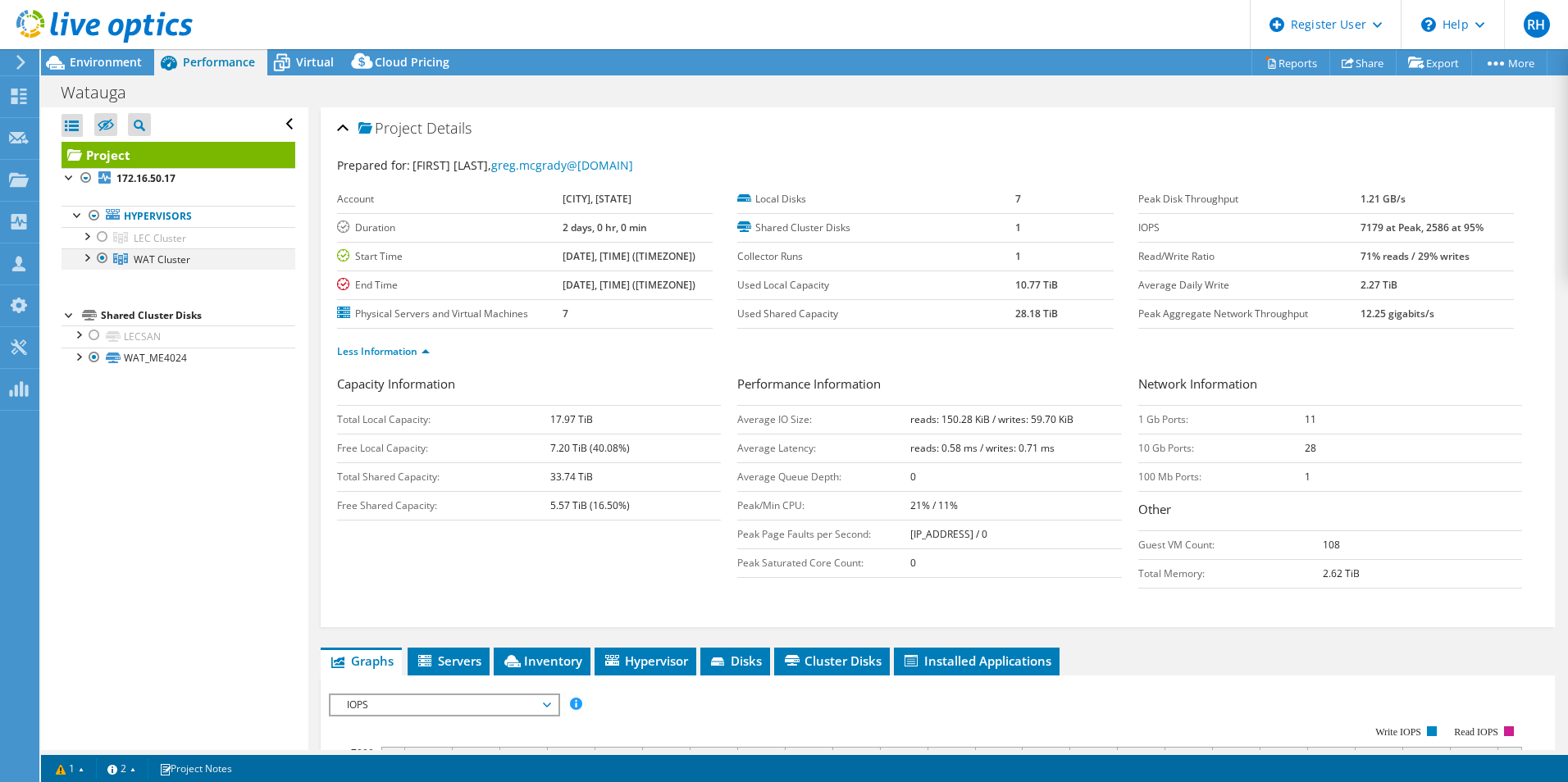click at bounding box center (86, 257) 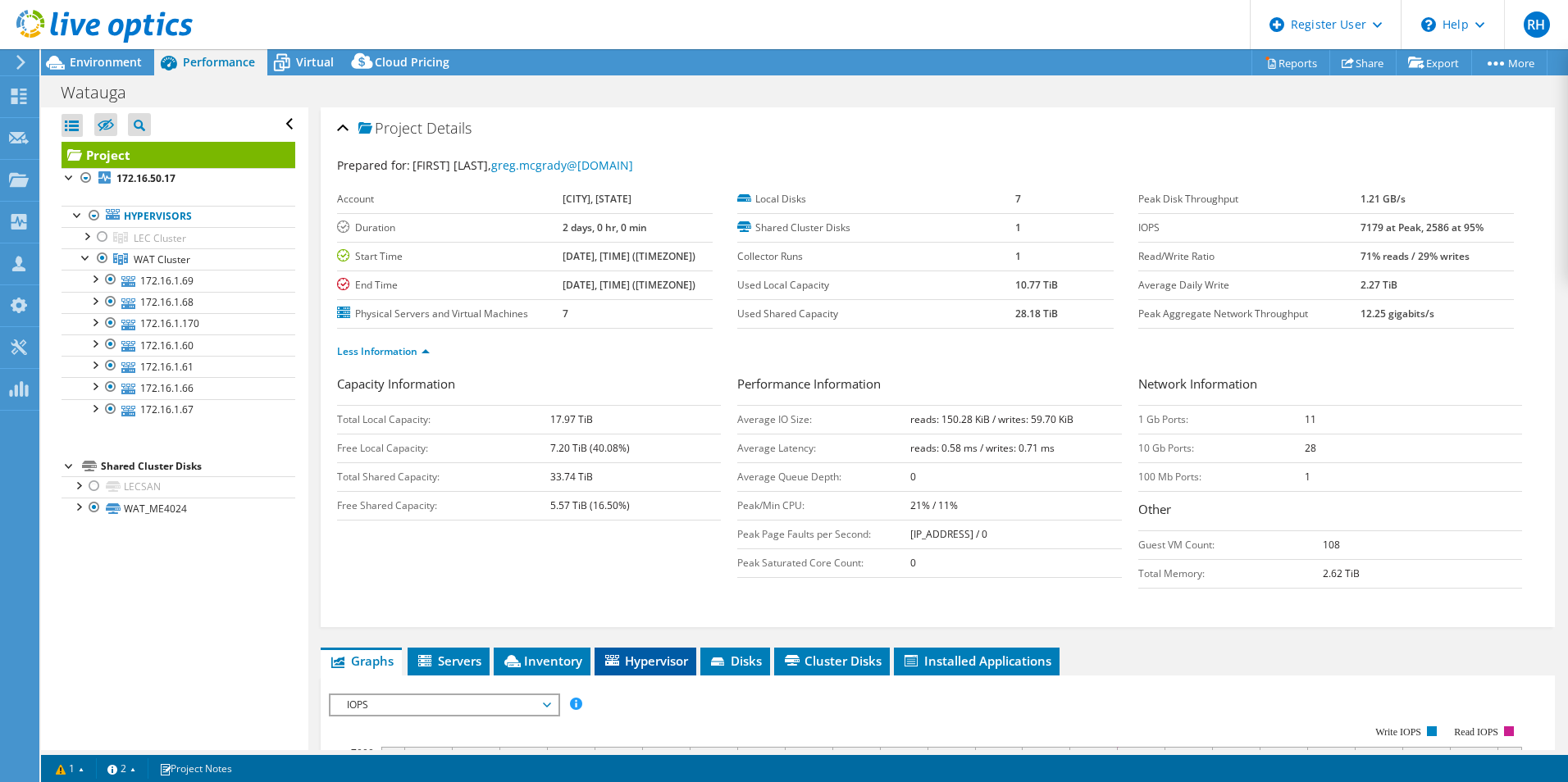 click on "Hypervisor" at bounding box center (645, 661) 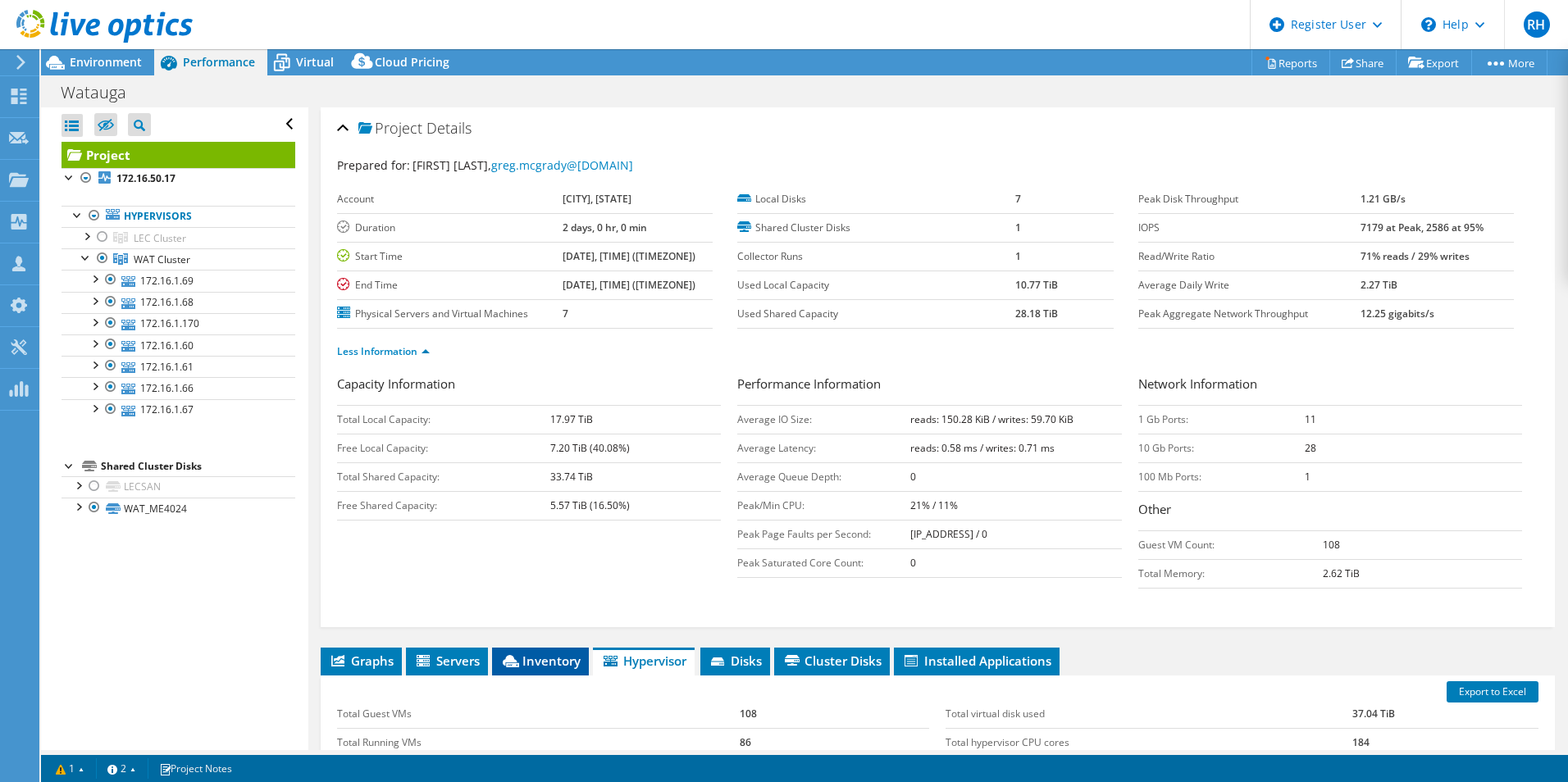 click on "Inventory" at bounding box center (540, 661) 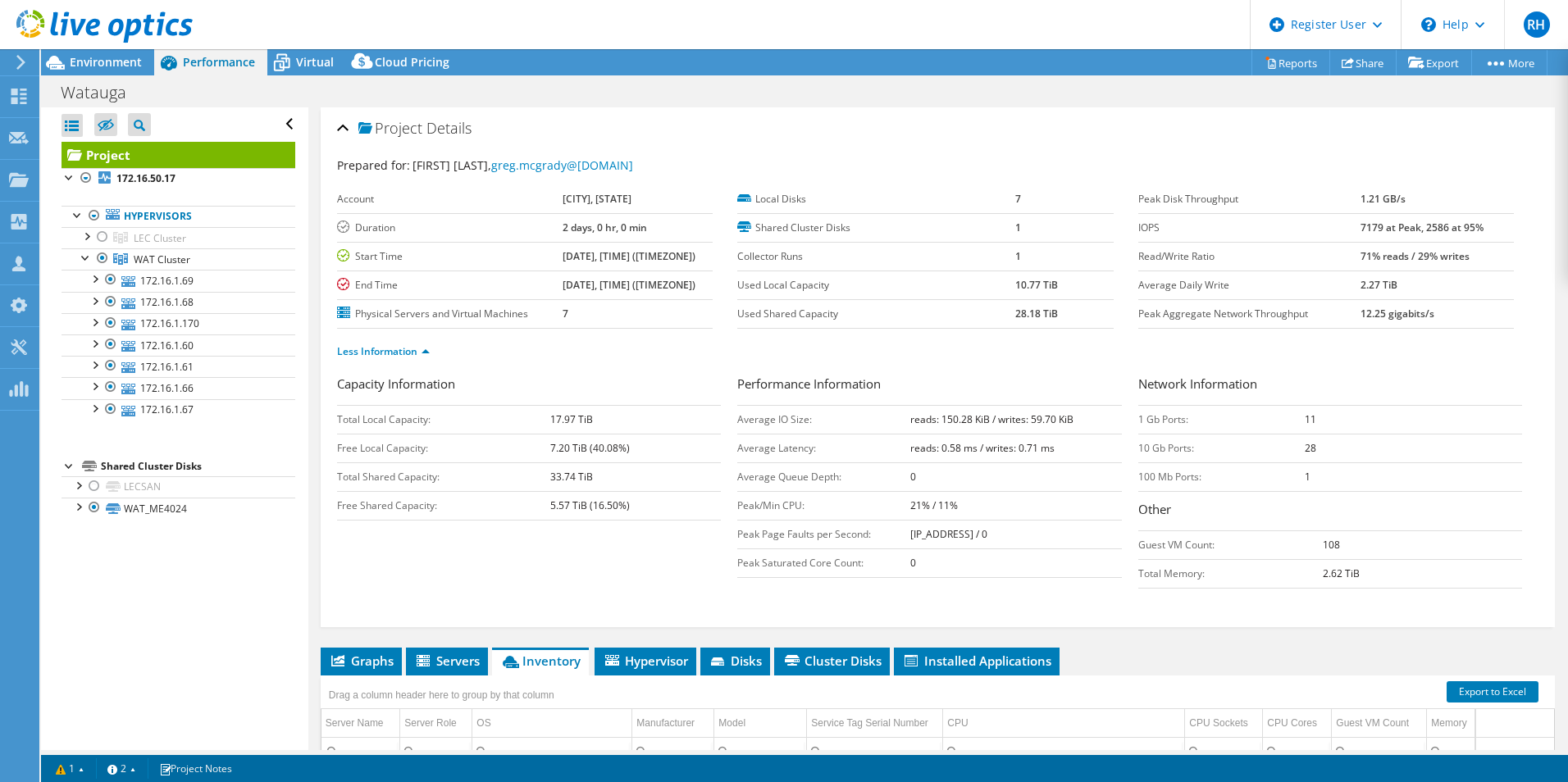 scroll, scrollTop: 369, scrollLeft: 0, axis: vertical 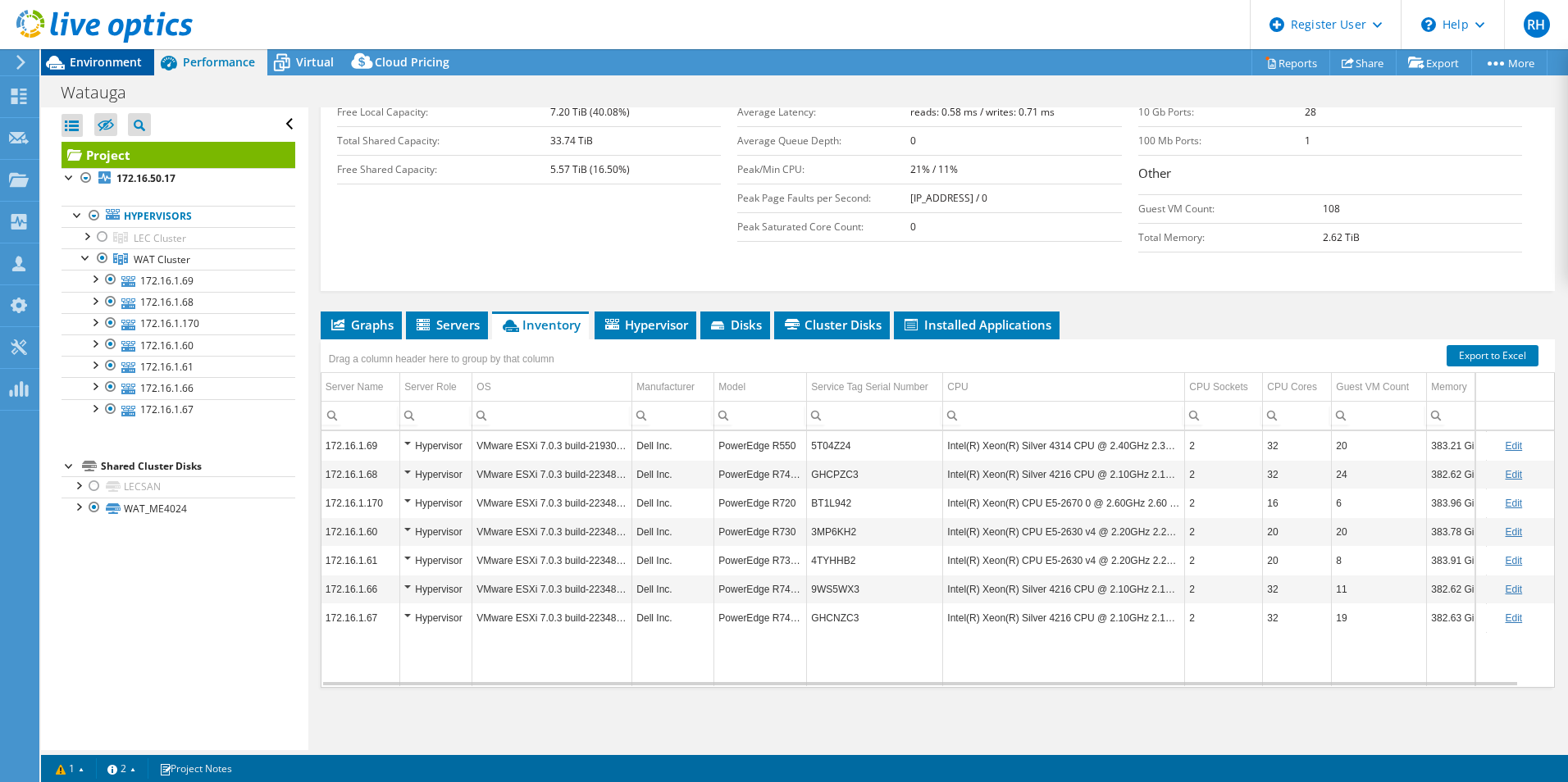 click on "Environment" at bounding box center [106, 61] 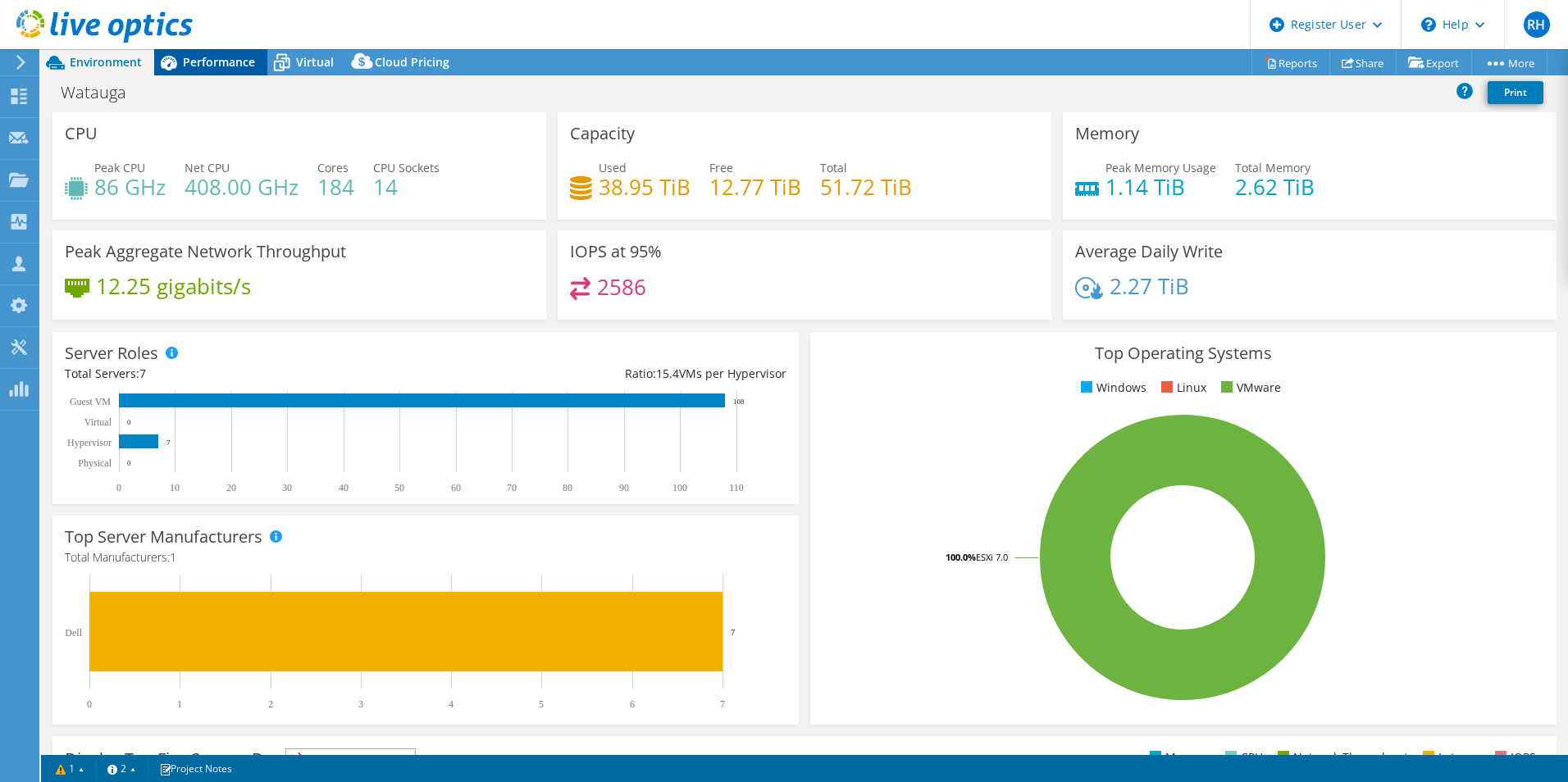 click on "Performance" at bounding box center (219, 61) 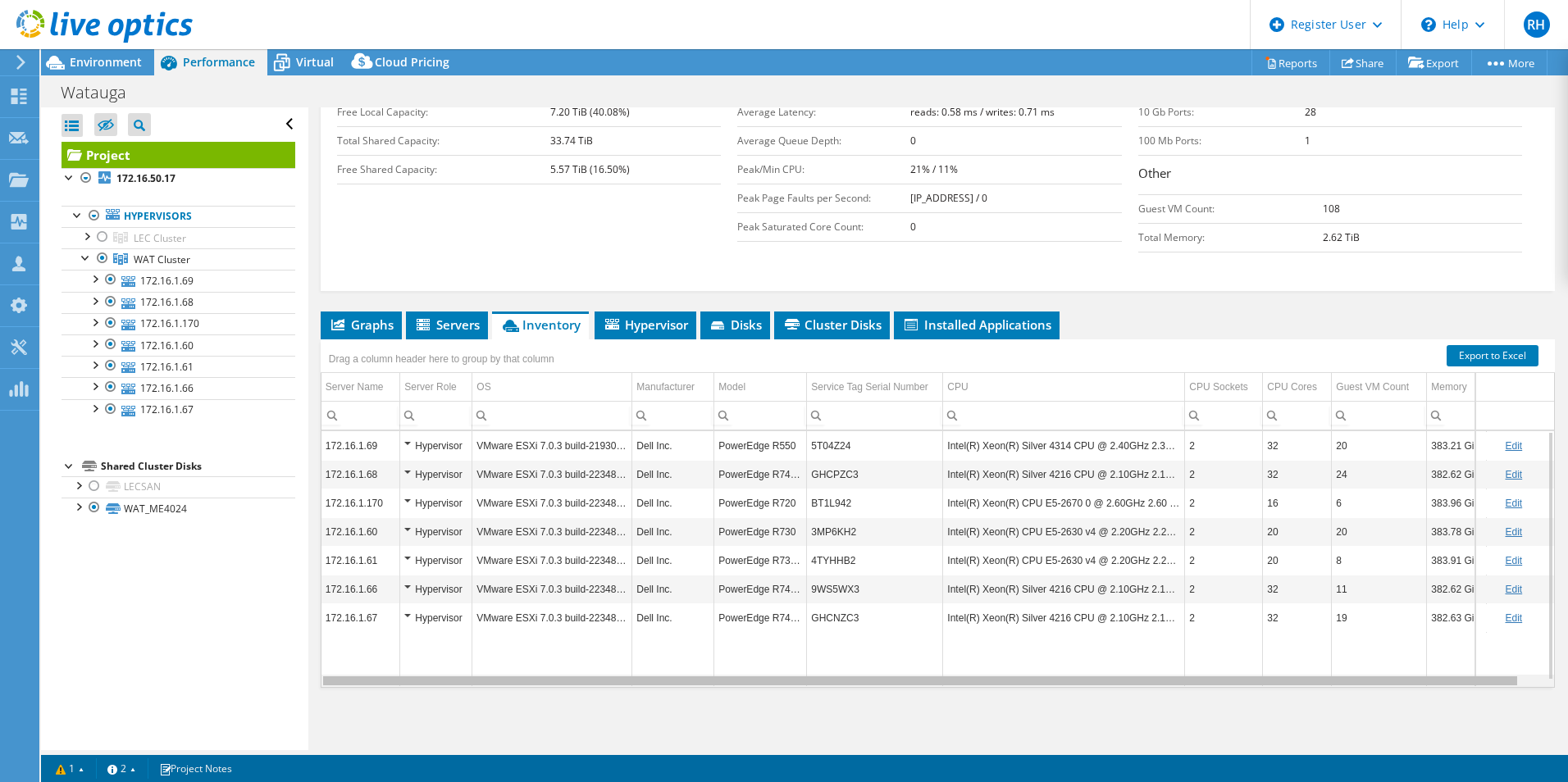 scroll, scrollTop: 0, scrollLeft: 24, axis: horizontal 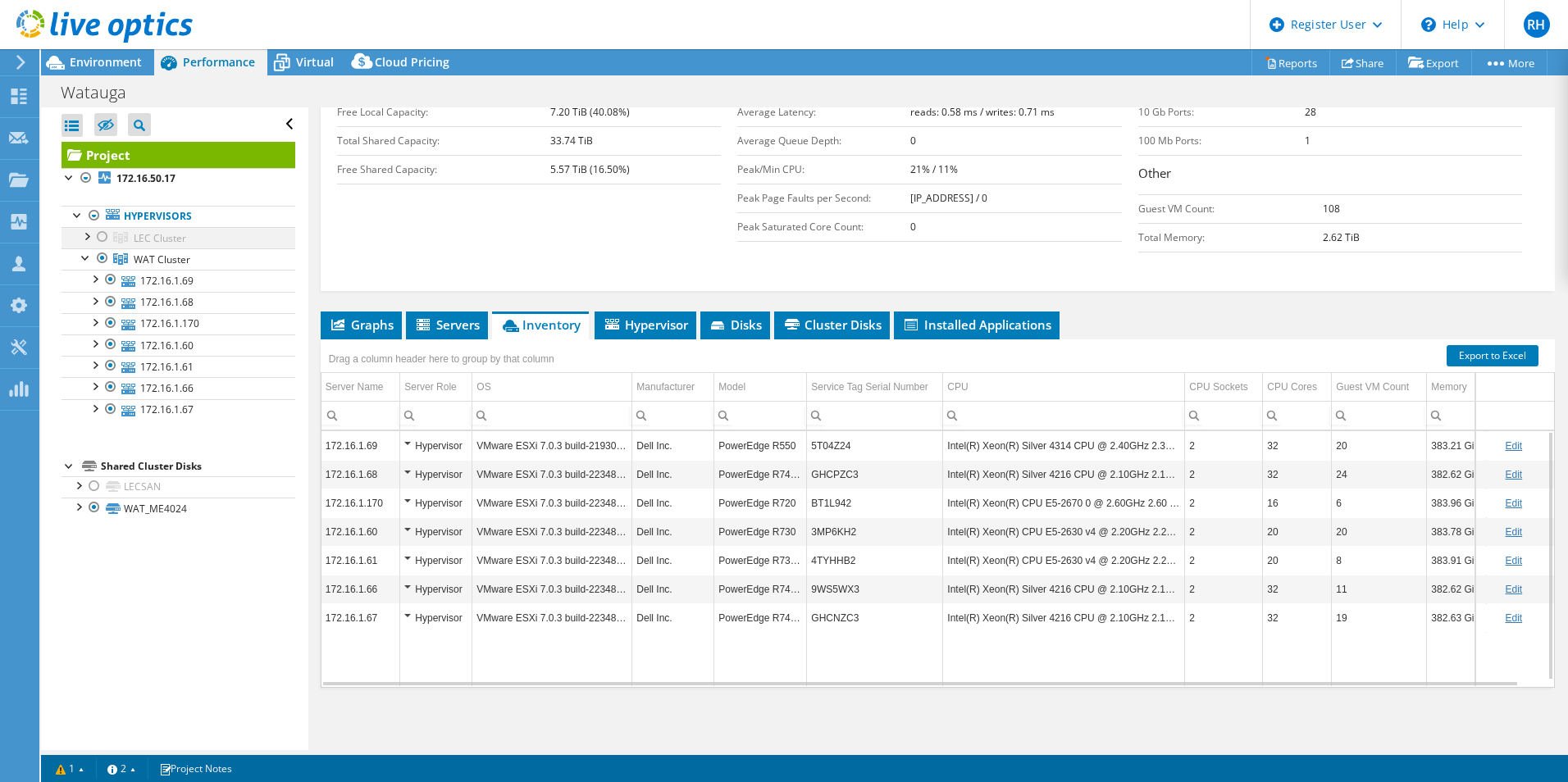 click at bounding box center [86, 235] 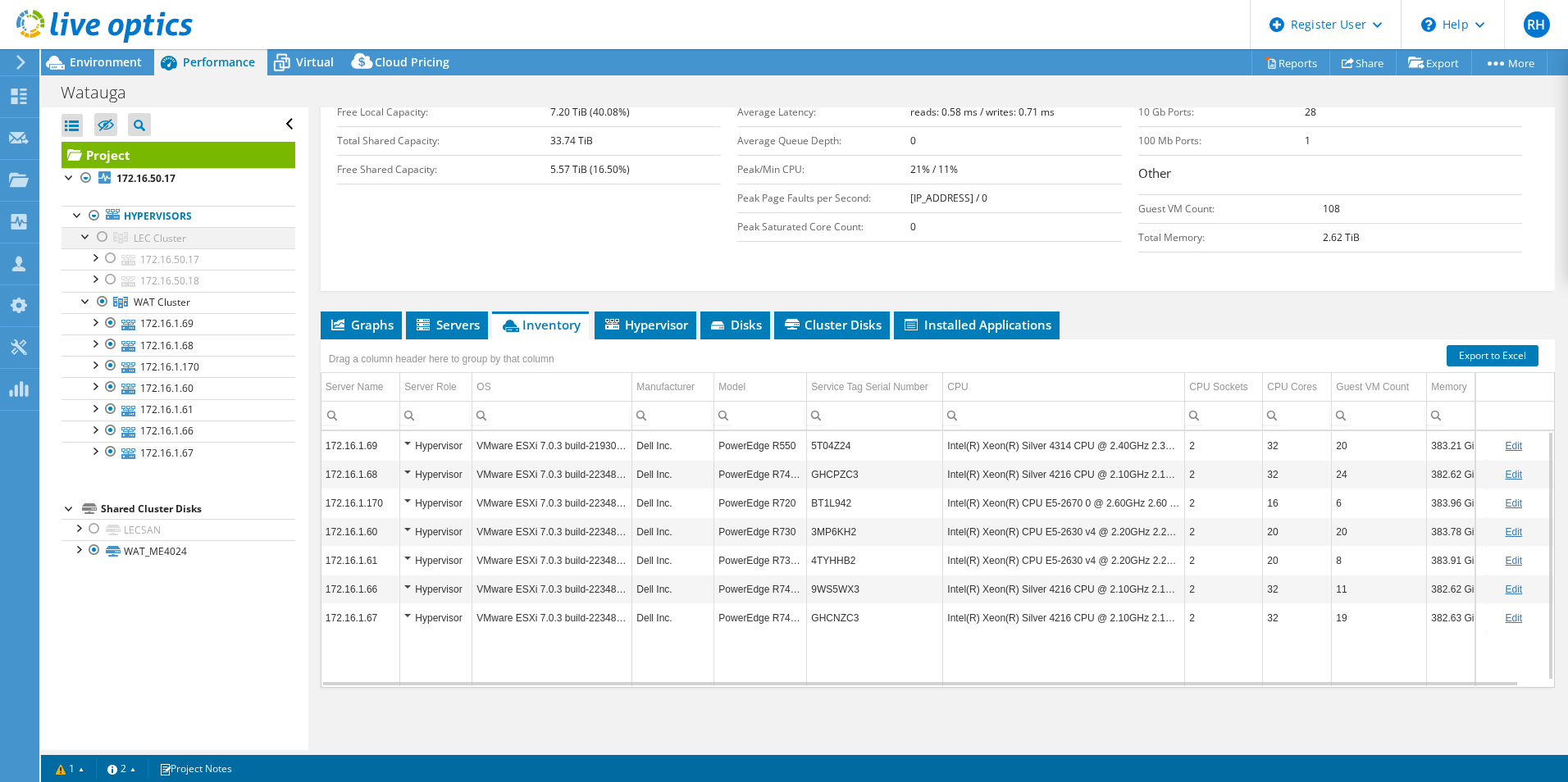 click at bounding box center (103, 237) 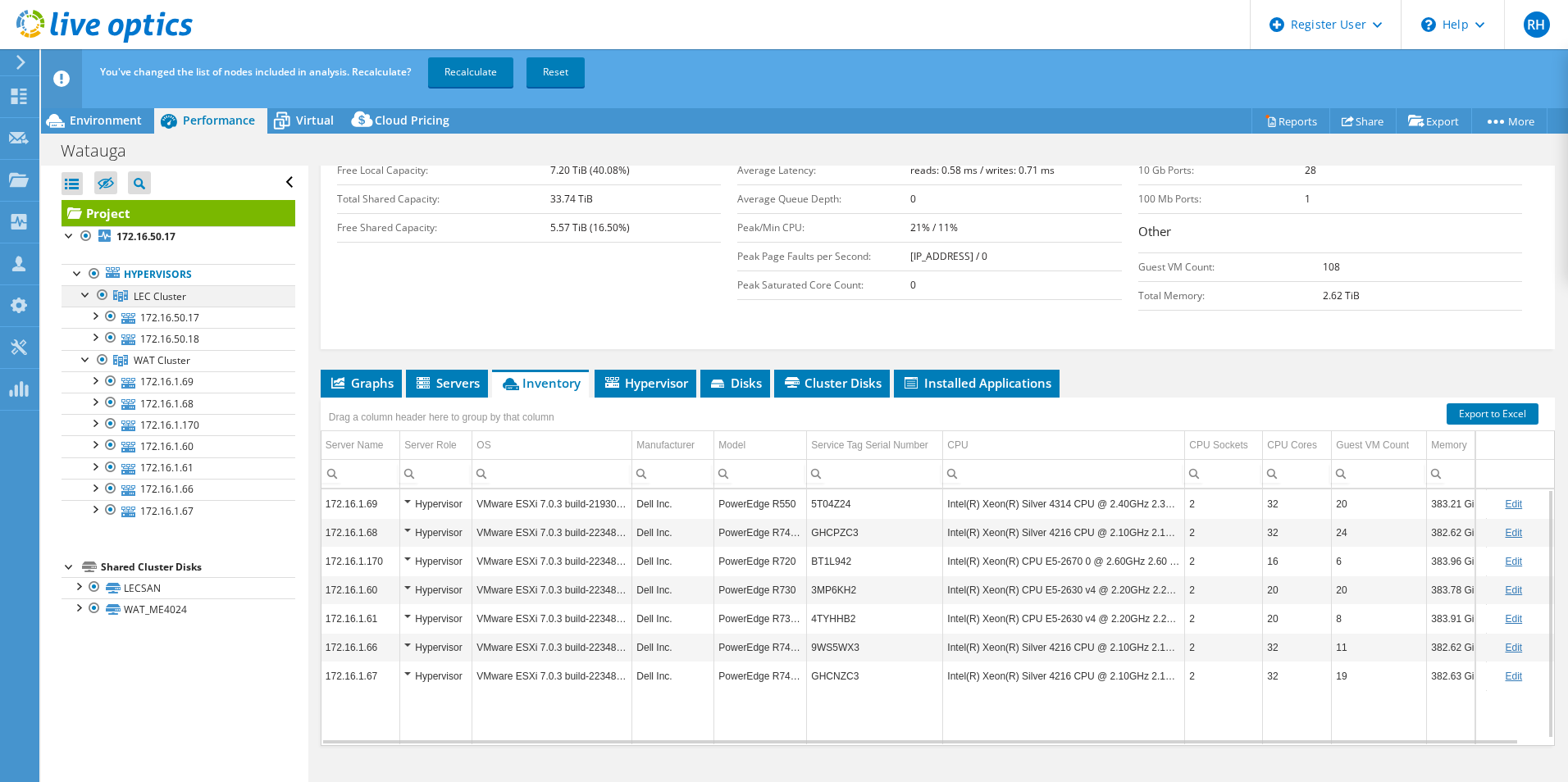 click at bounding box center (103, 295) 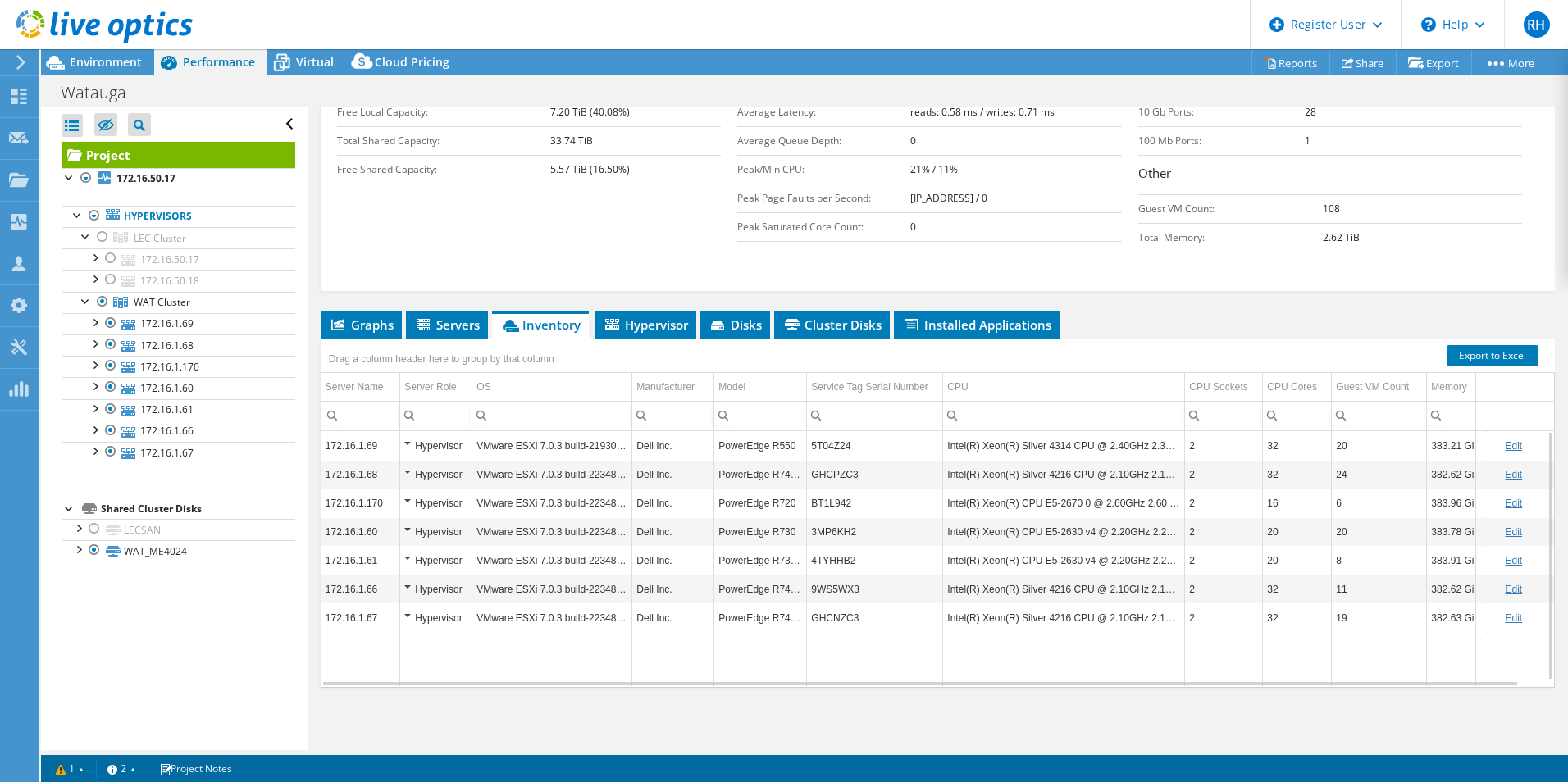 drag, startPoint x: 121, startPoint y: 66, endPoint x: 285, endPoint y: 144, distance: 181.604 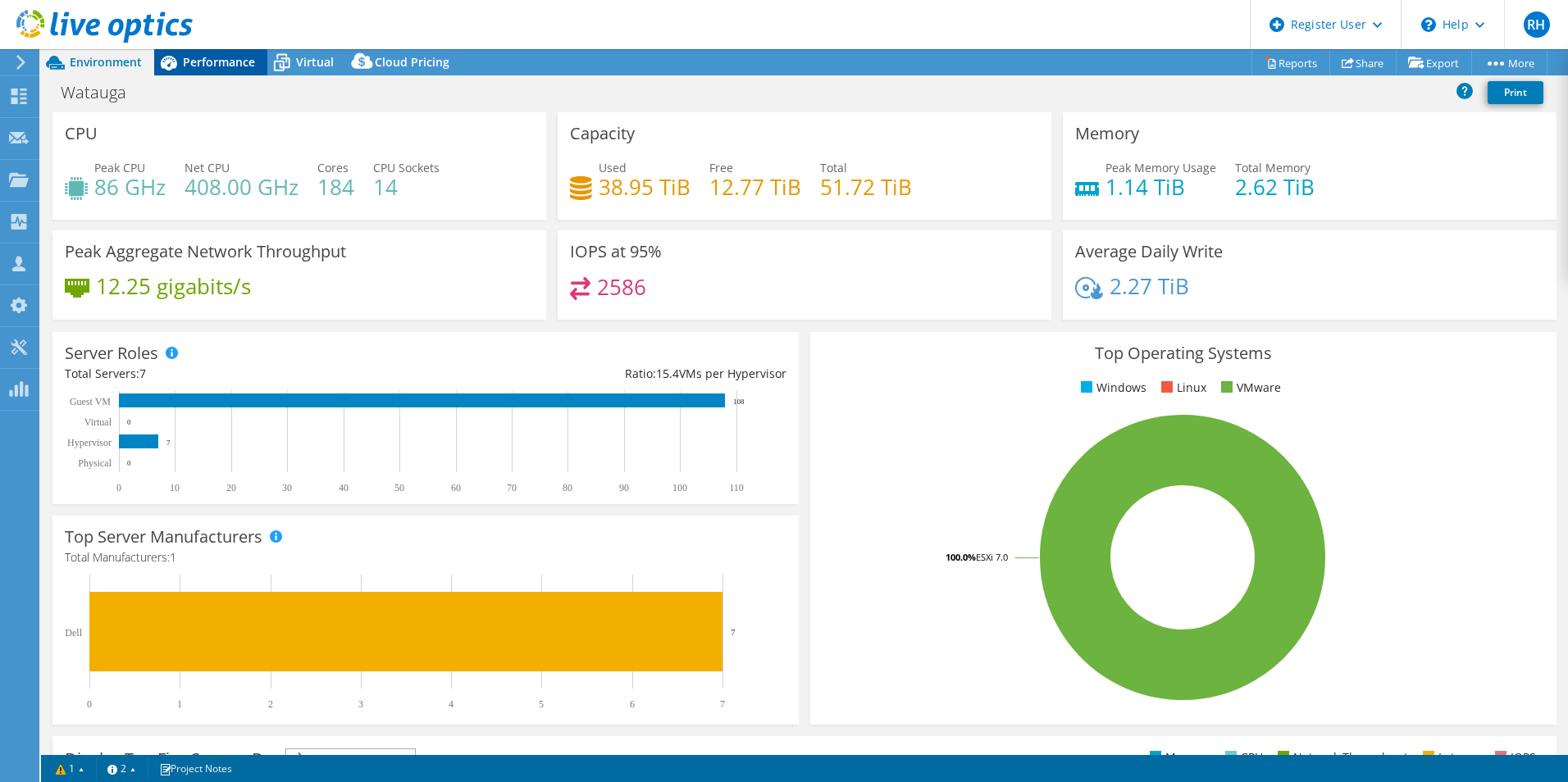 click on "Performance" at bounding box center [219, 61] 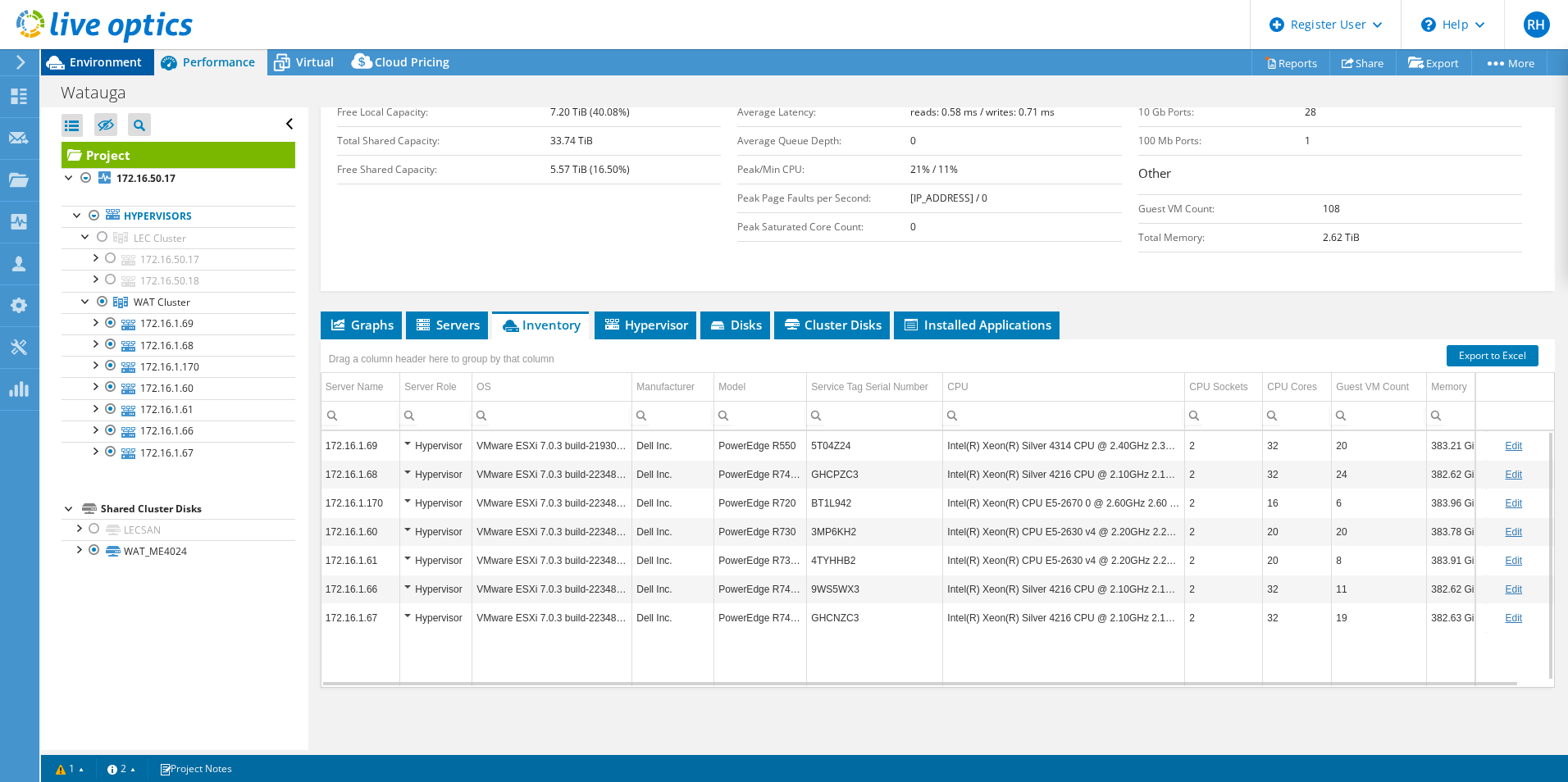 click on "Environment" at bounding box center (98, 62) 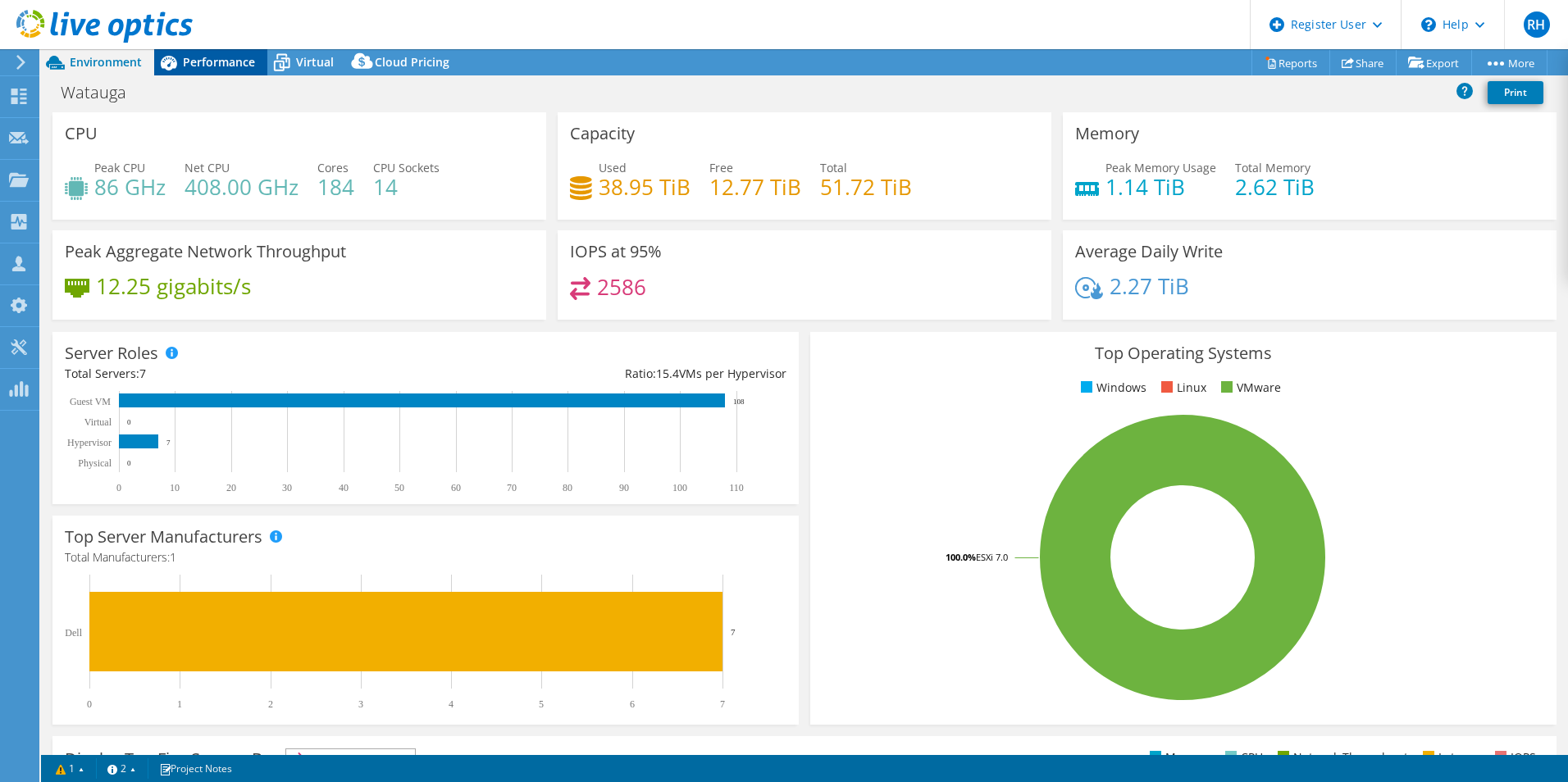 click on "Performance" at bounding box center (211, 62) 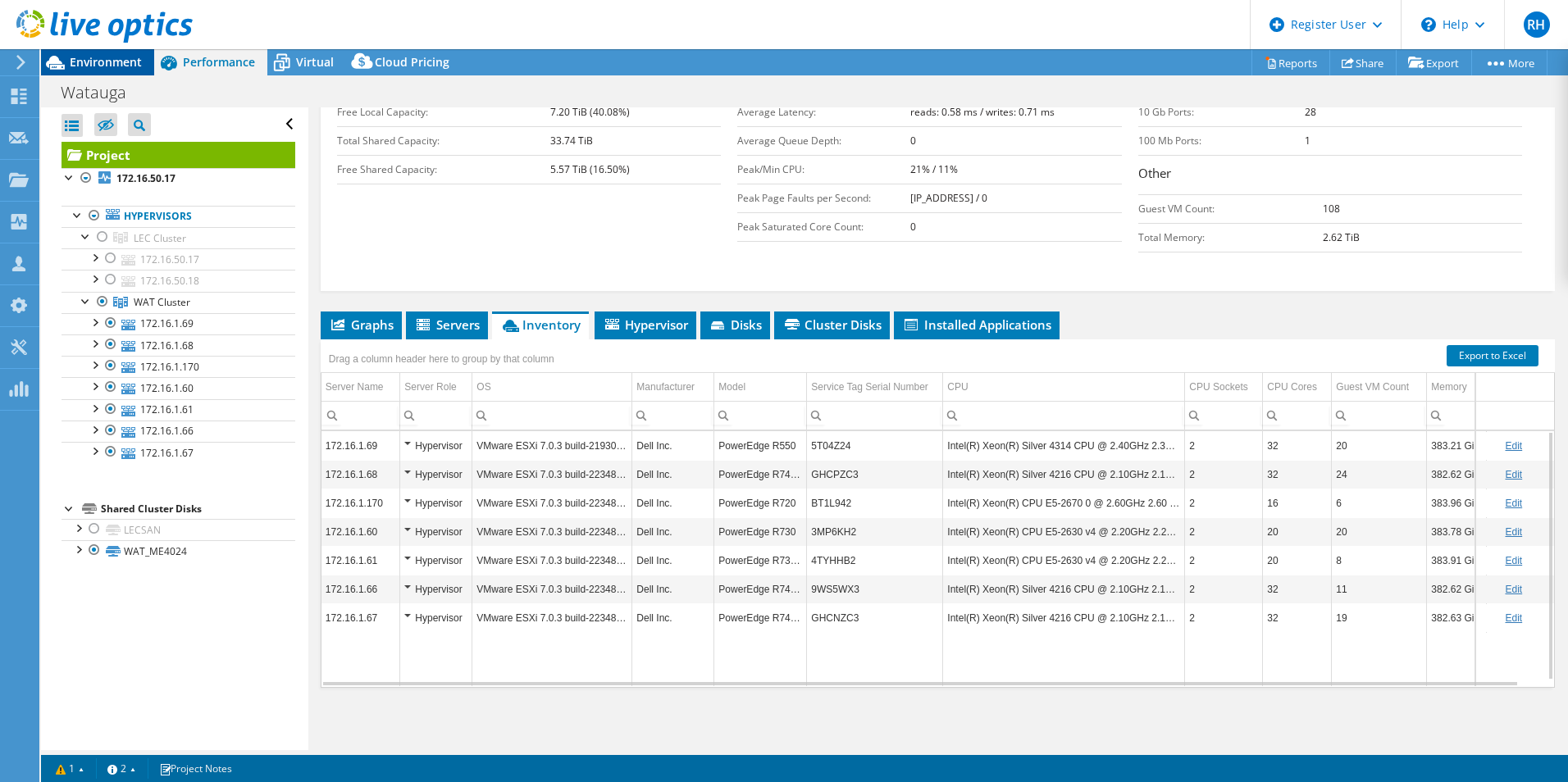 click on "Environment" at bounding box center (106, 61) 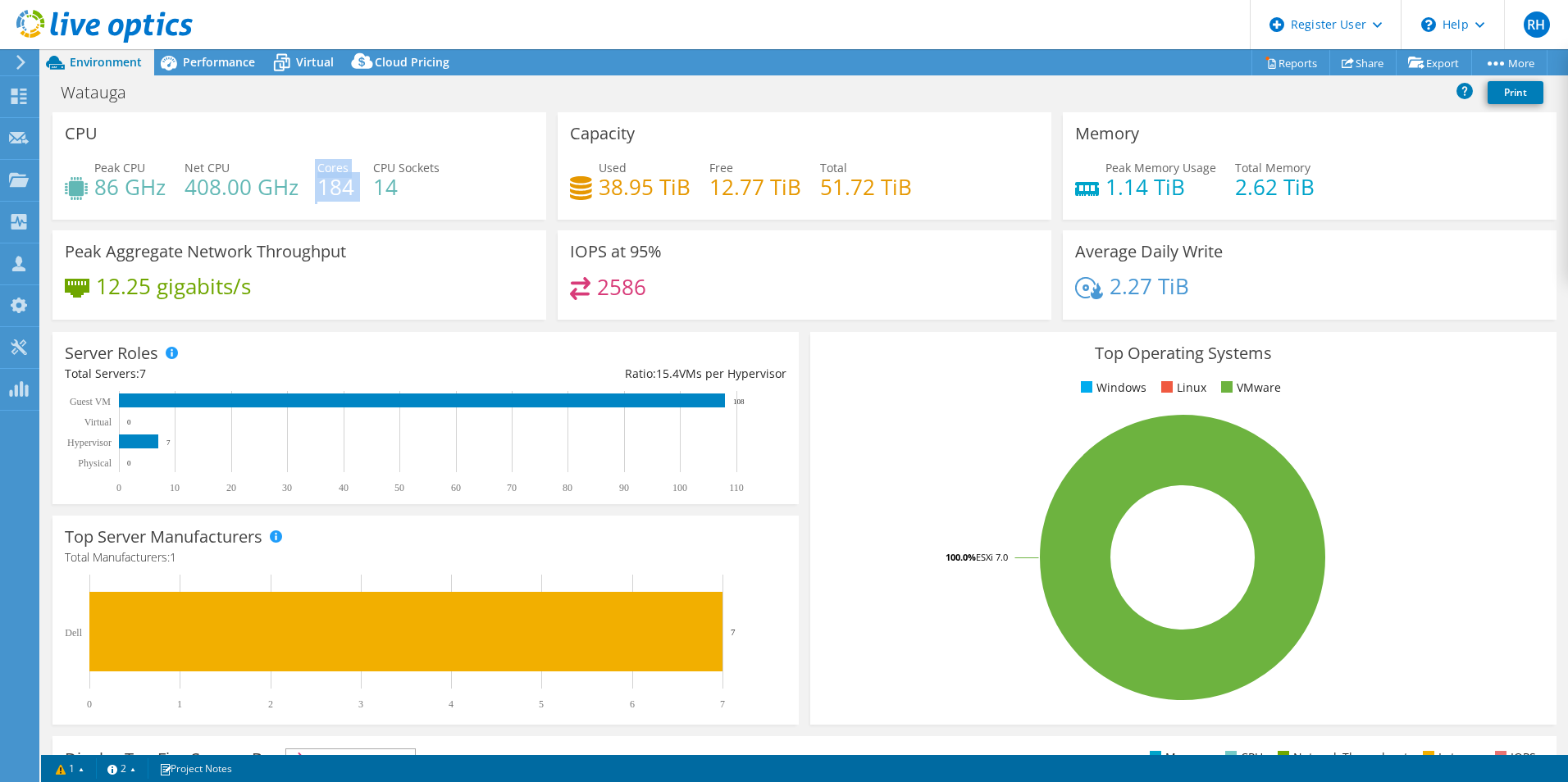 drag, startPoint x: 310, startPoint y: 189, endPoint x: 362, endPoint y: 193, distance: 52.15362 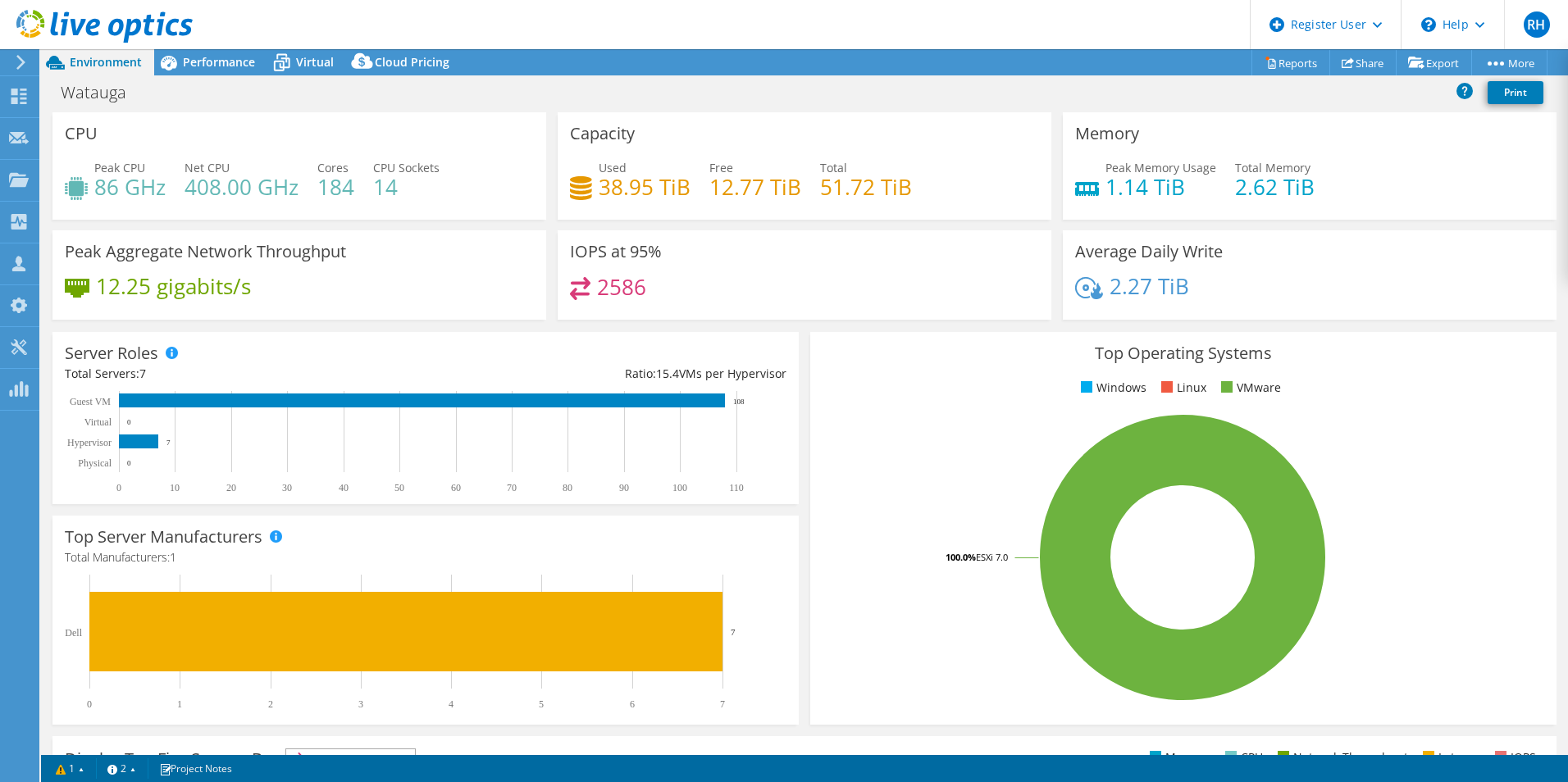 click on "Peak Aggregate Network Throughput
12.25 gigabits/s" at bounding box center (299, 275) 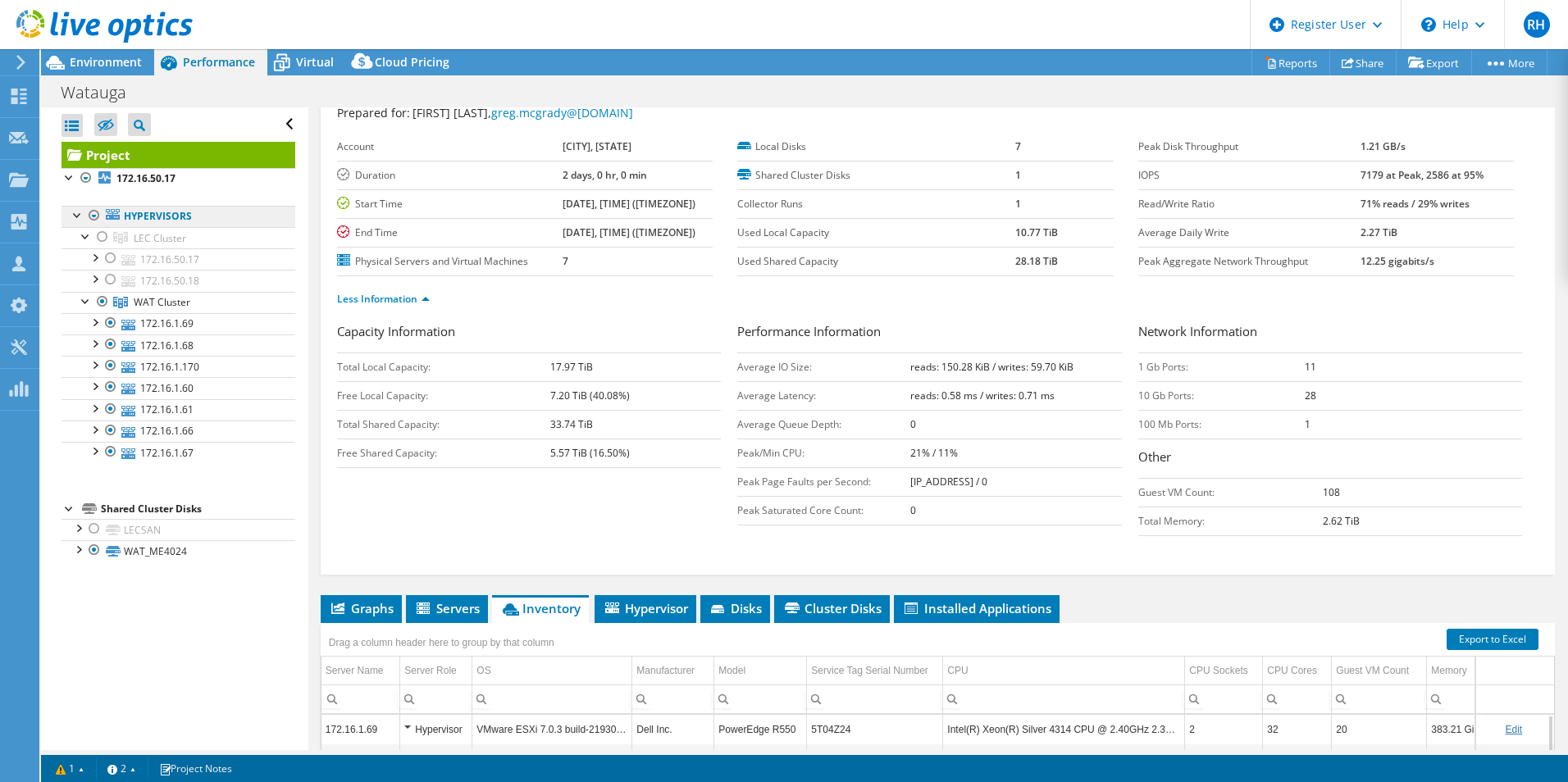 scroll, scrollTop: 82, scrollLeft: 0, axis: vertical 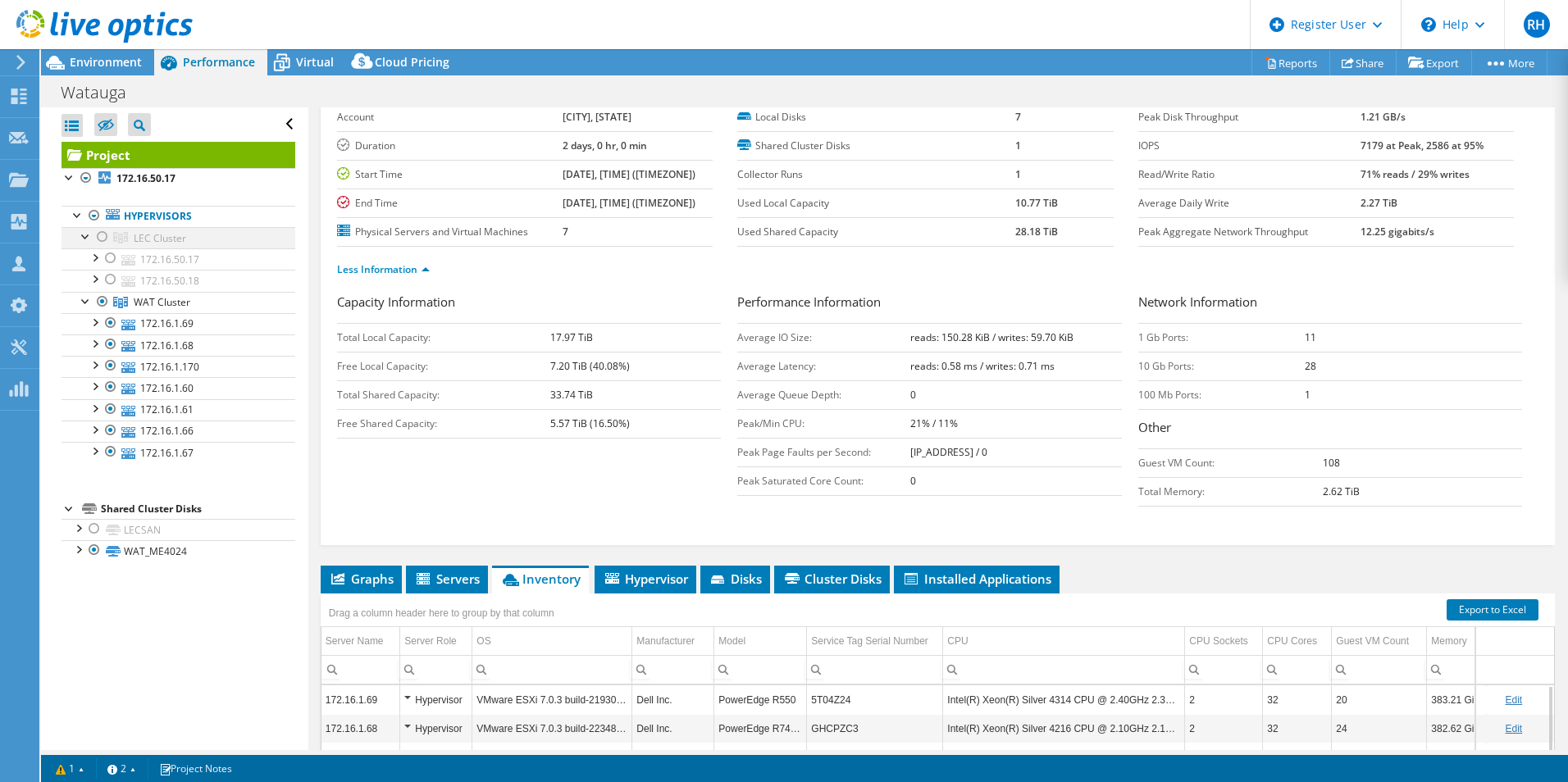 click at bounding box center (103, 237) 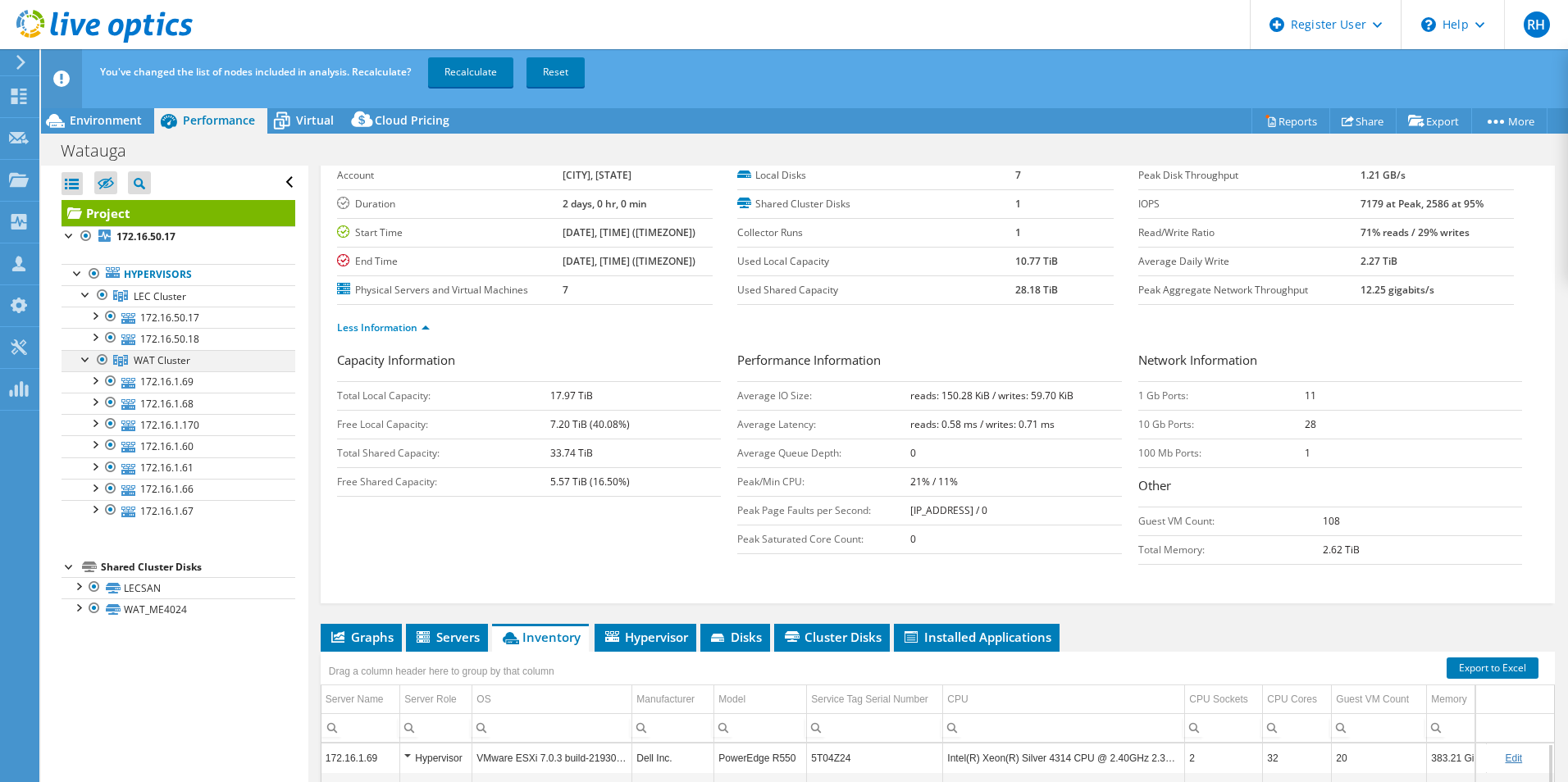 click at bounding box center (103, 360) 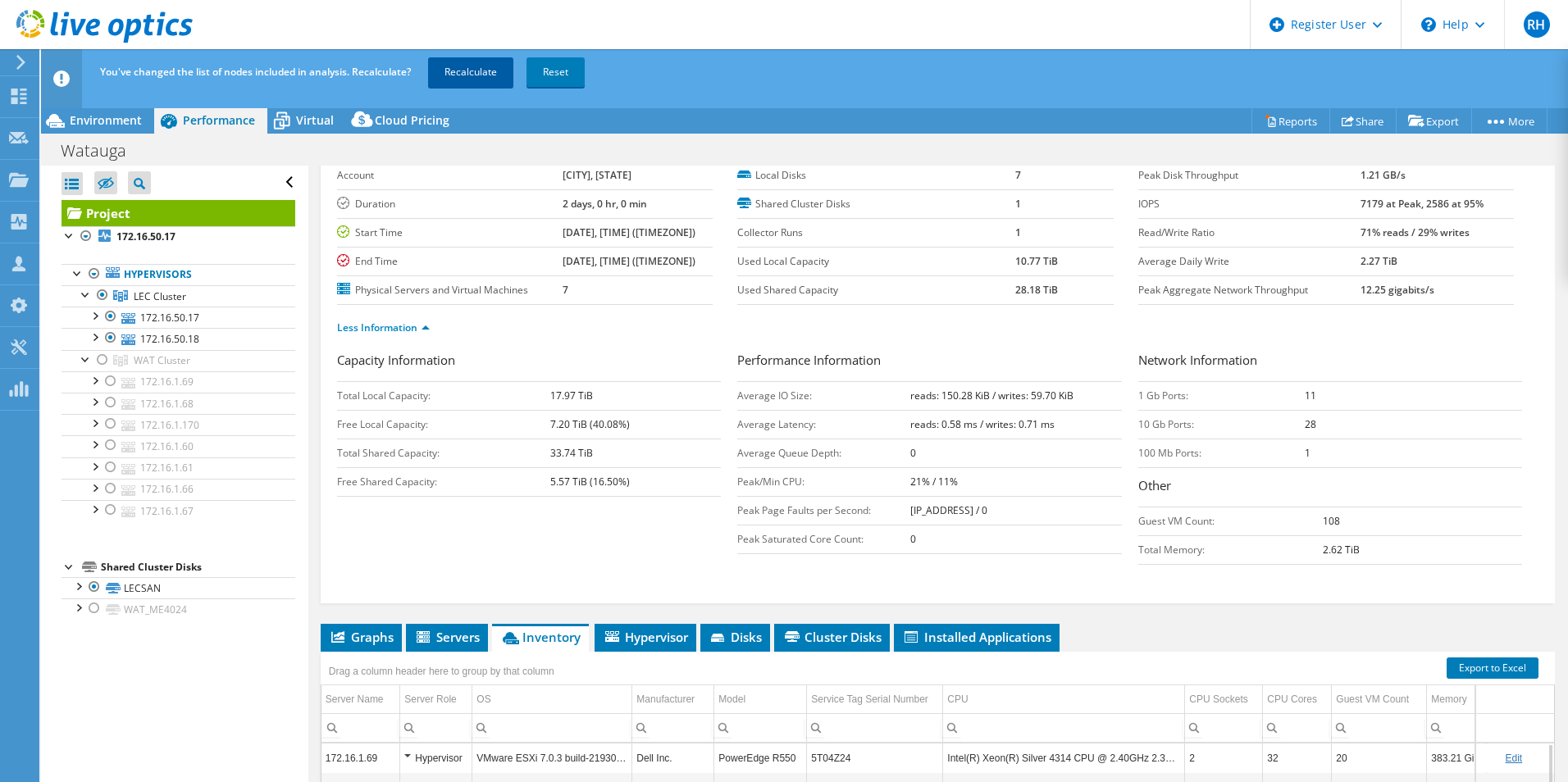 click on "Recalculate" at bounding box center [471, 72] 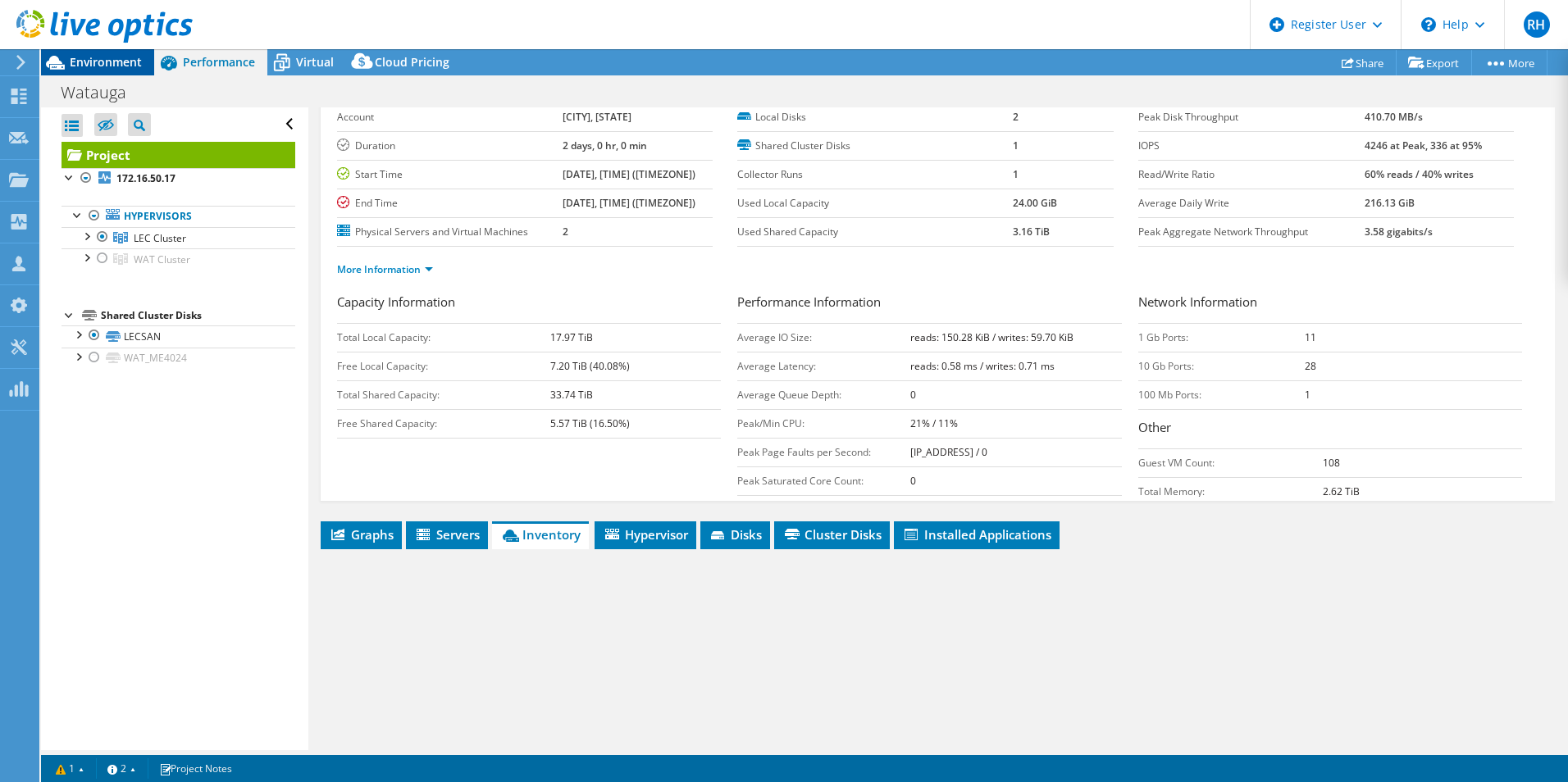 click on "Environment" at bounding box center [106, 61] 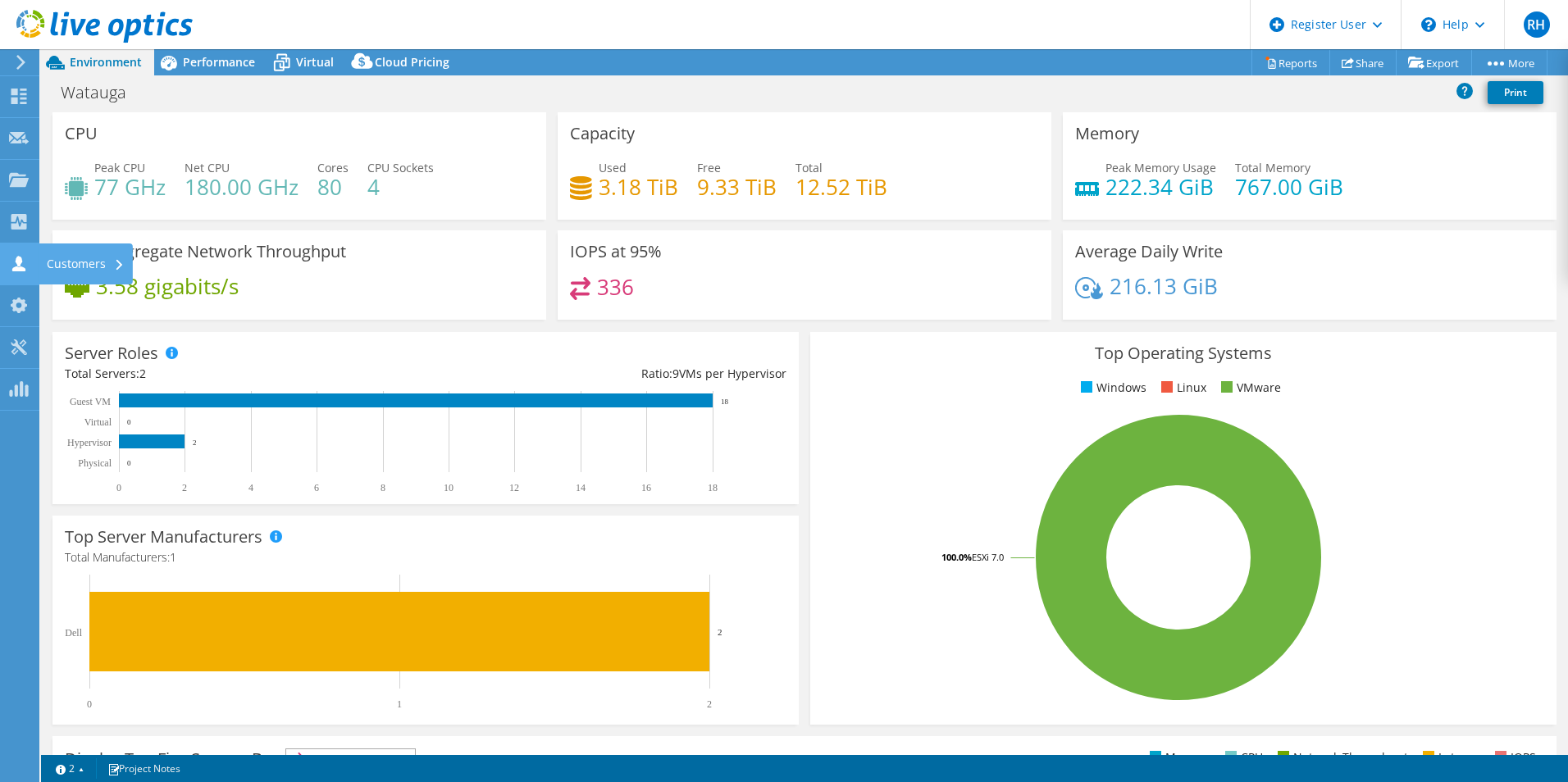 click on "Customers" at bounding box center [-54, 264] 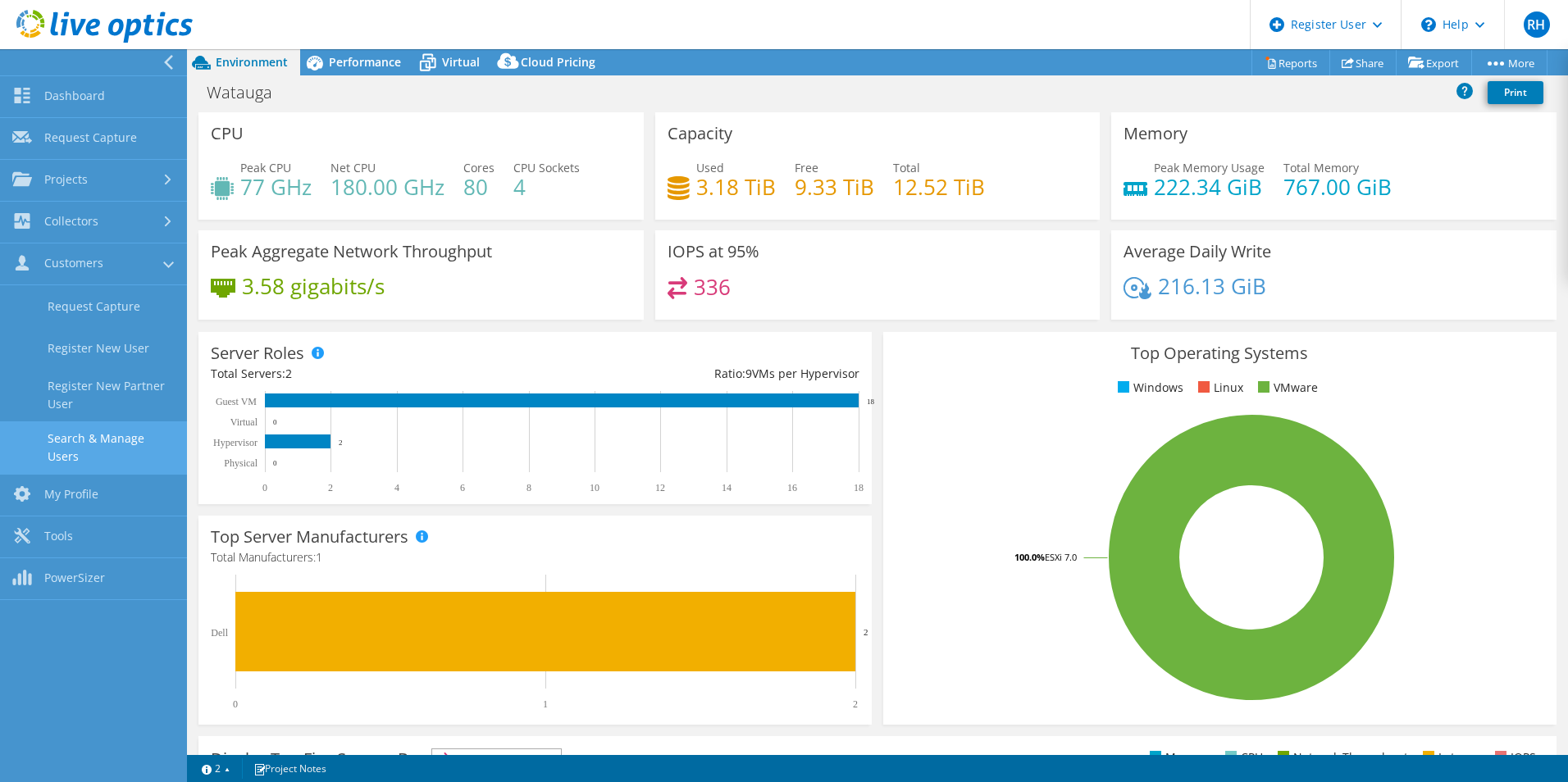 click on "Search & Manage Users" at bounding box center [93, 448] 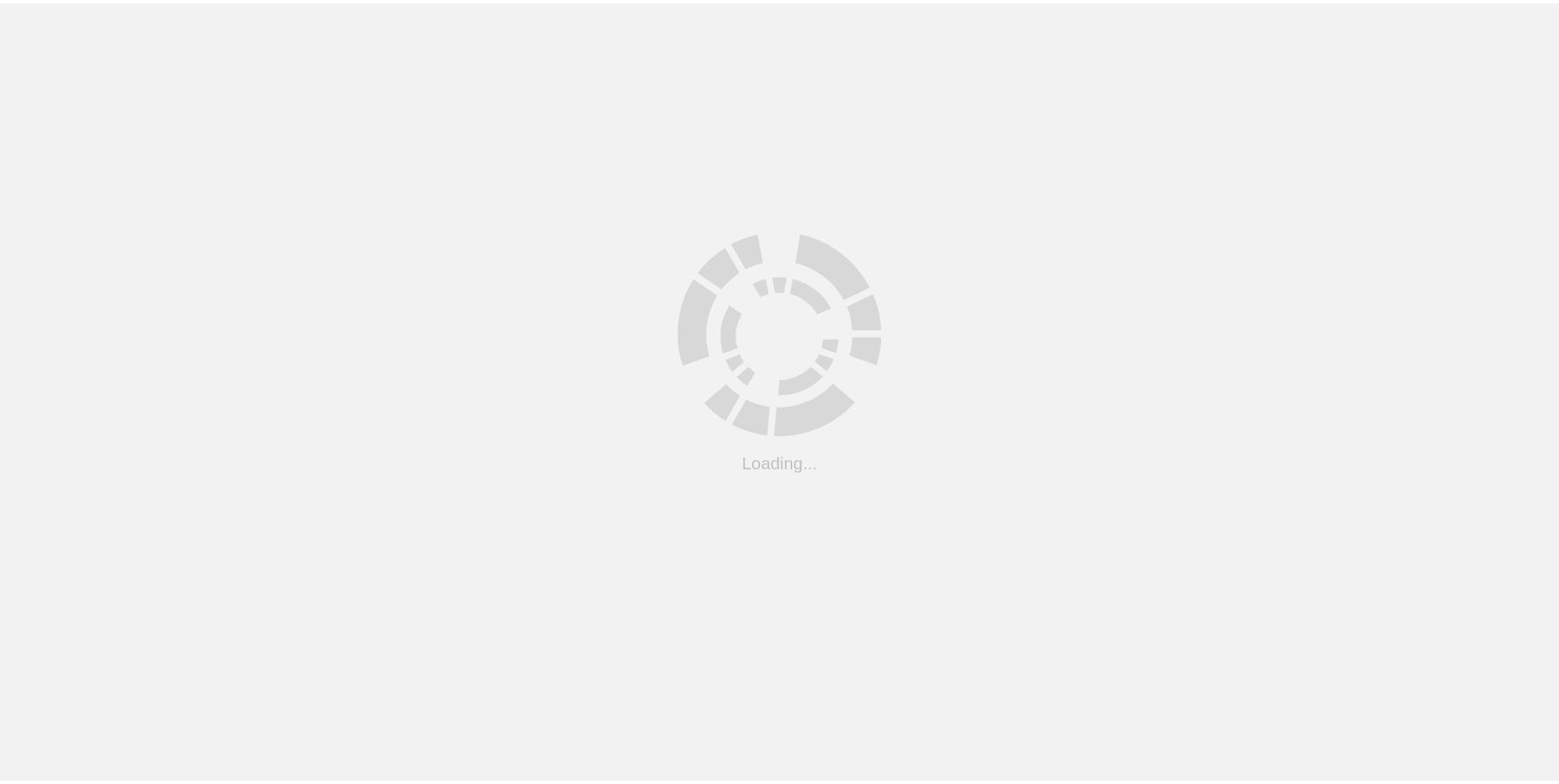 scroll, scrollTop: 0, scrollLeft: 0, axis: both 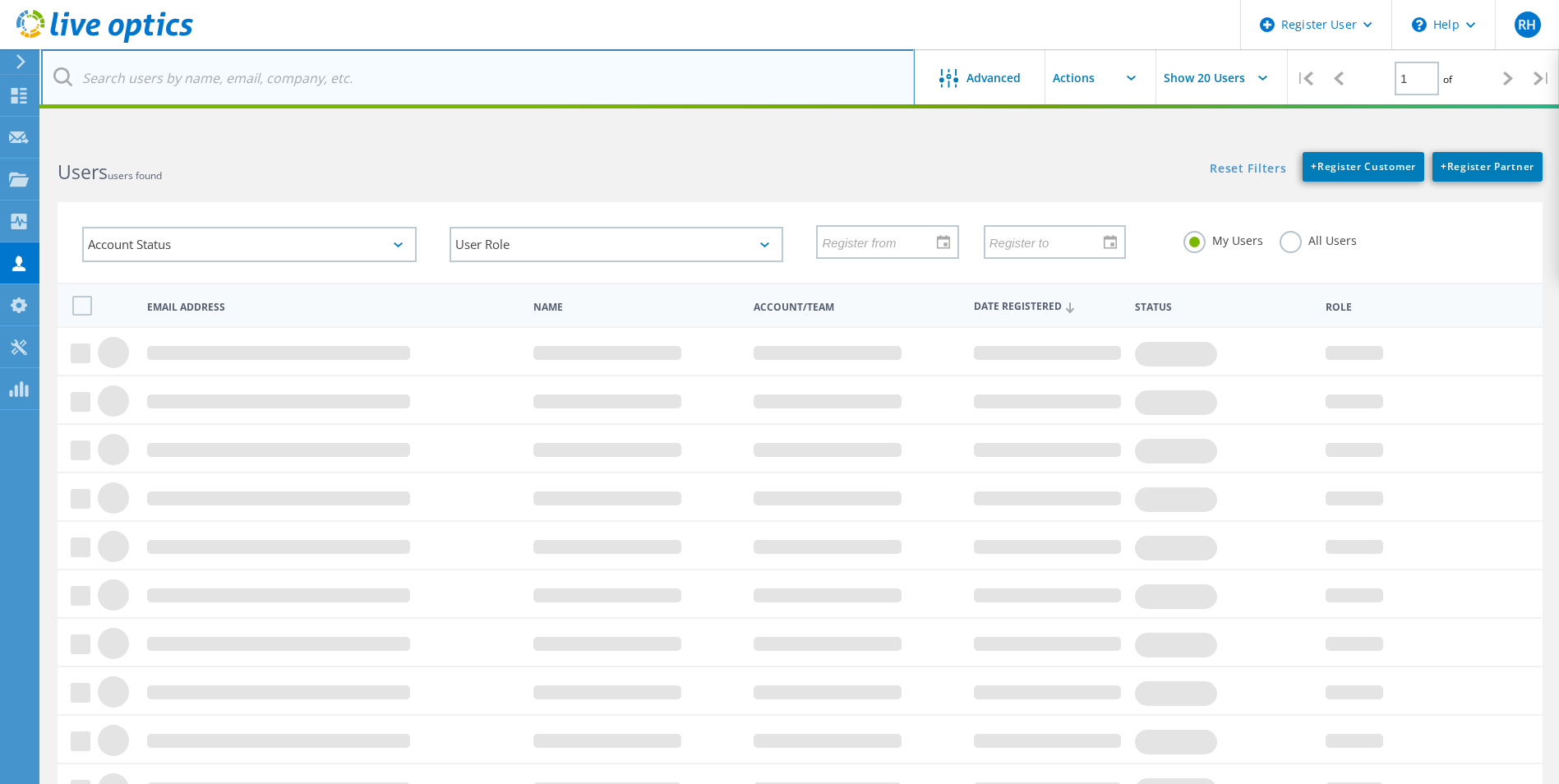 click at bounding box center [477, 78] 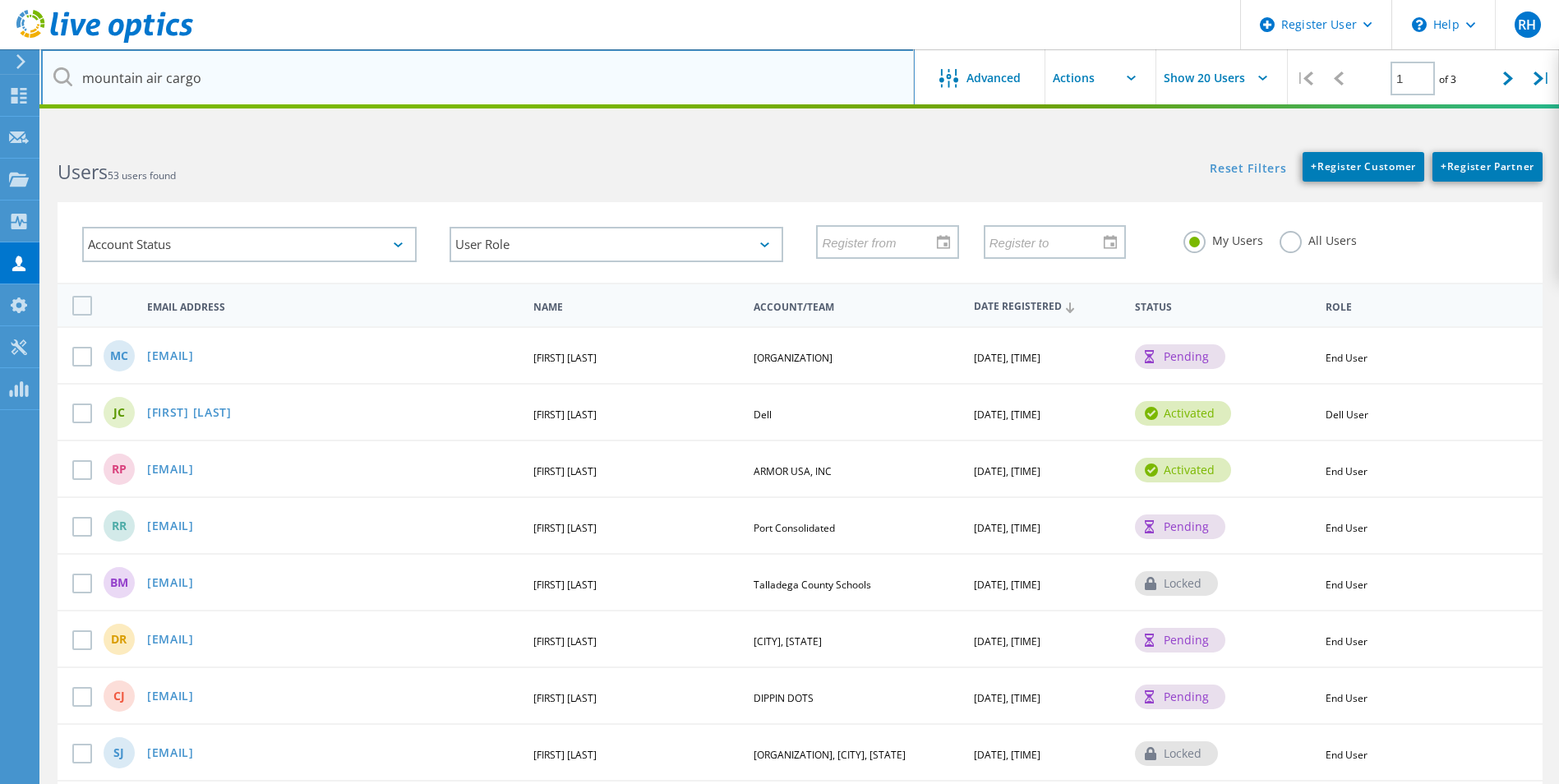 type on "mountain air cargo" 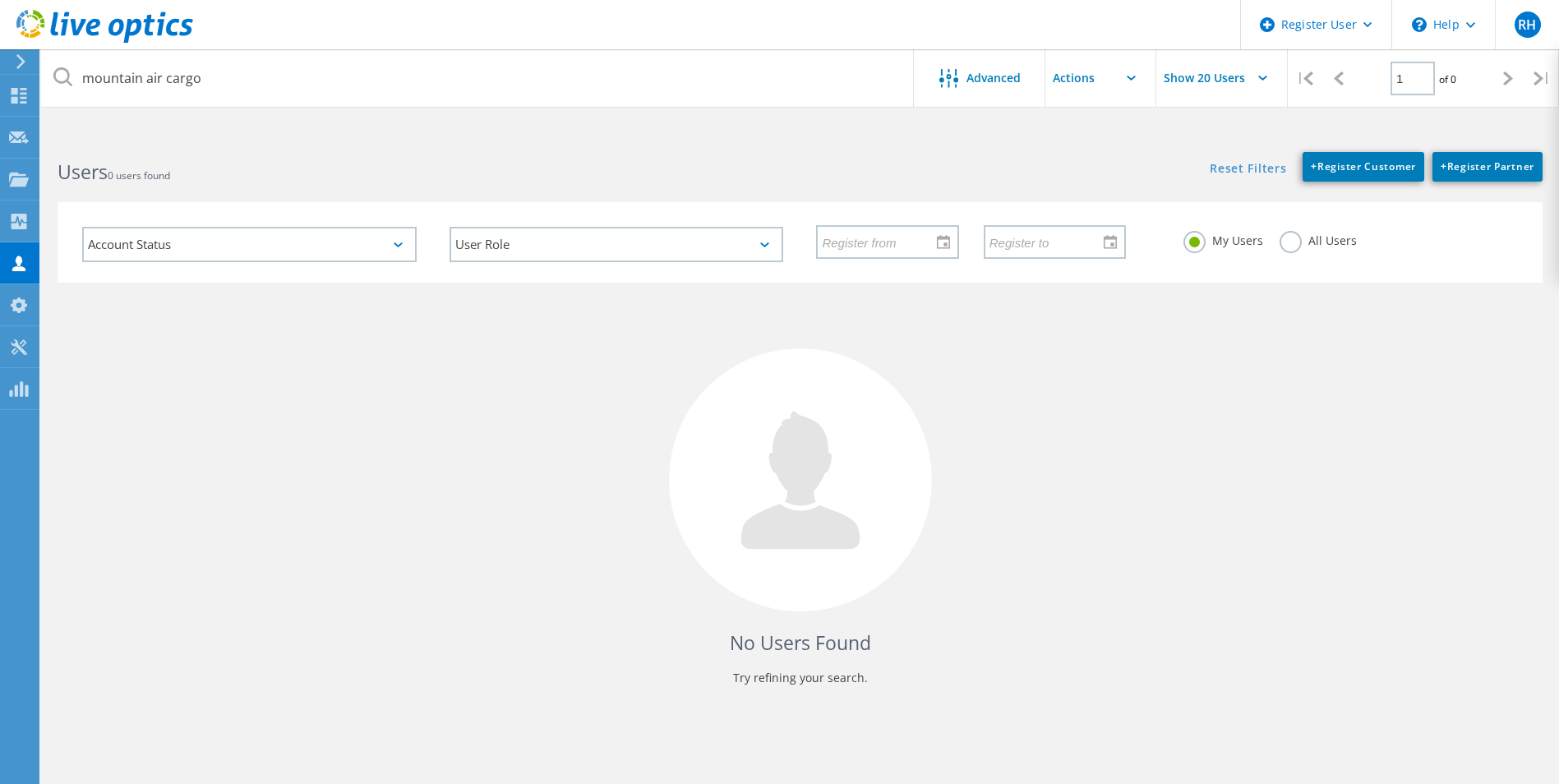 click on "My Users All Users" 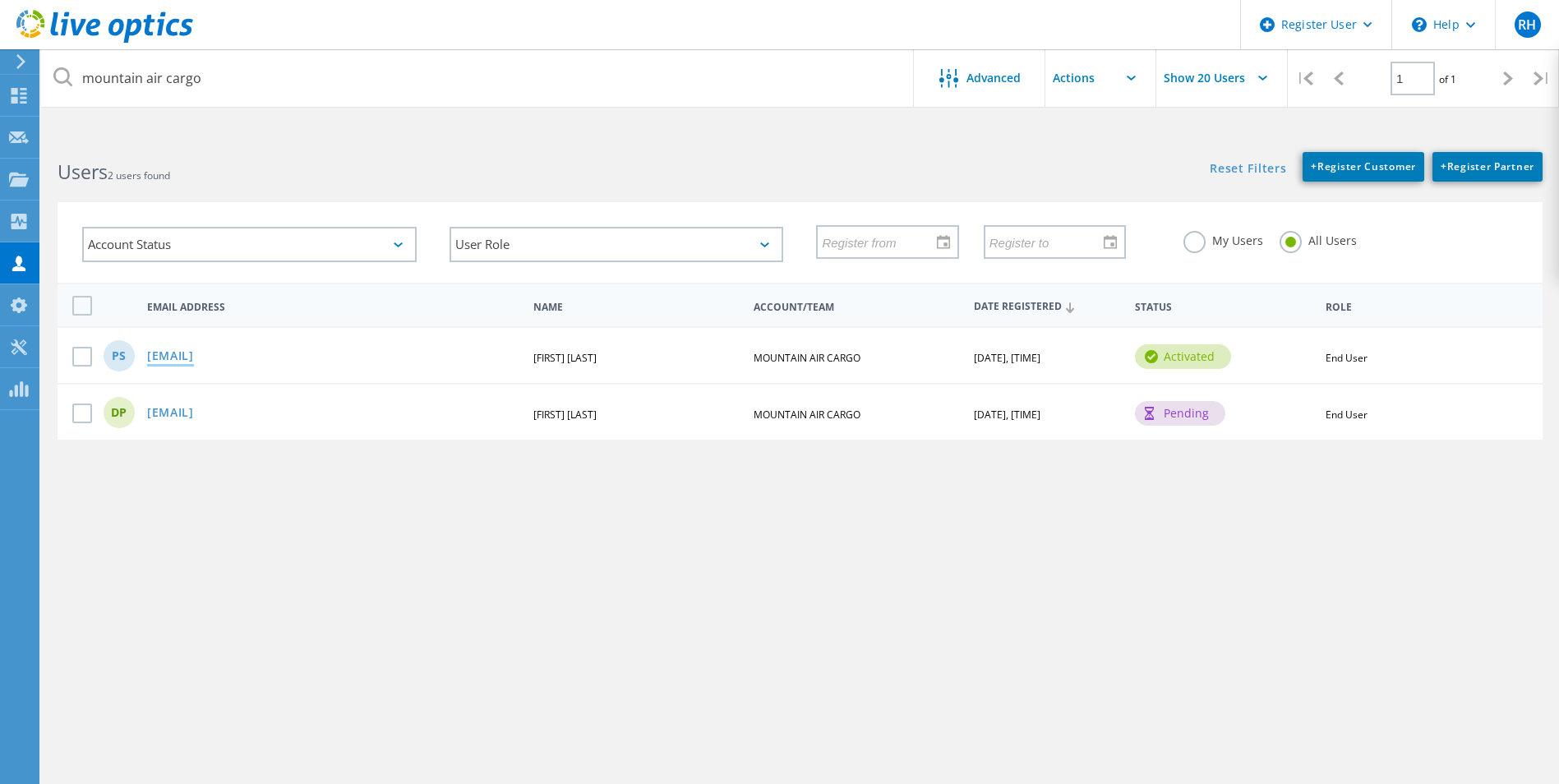 click on "[EMAIL]" at bounding box center (170, 357) 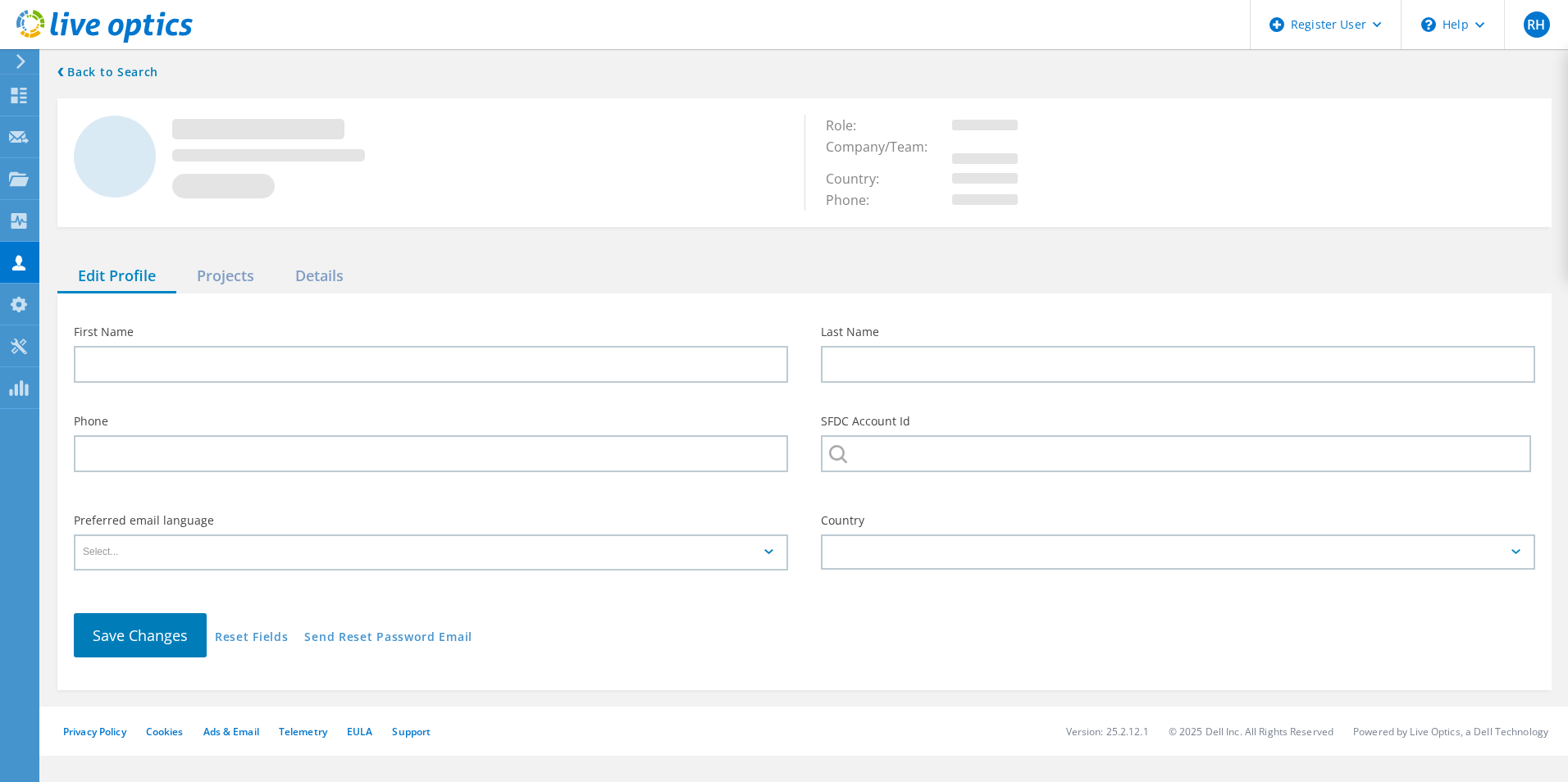 type on "Phillip" 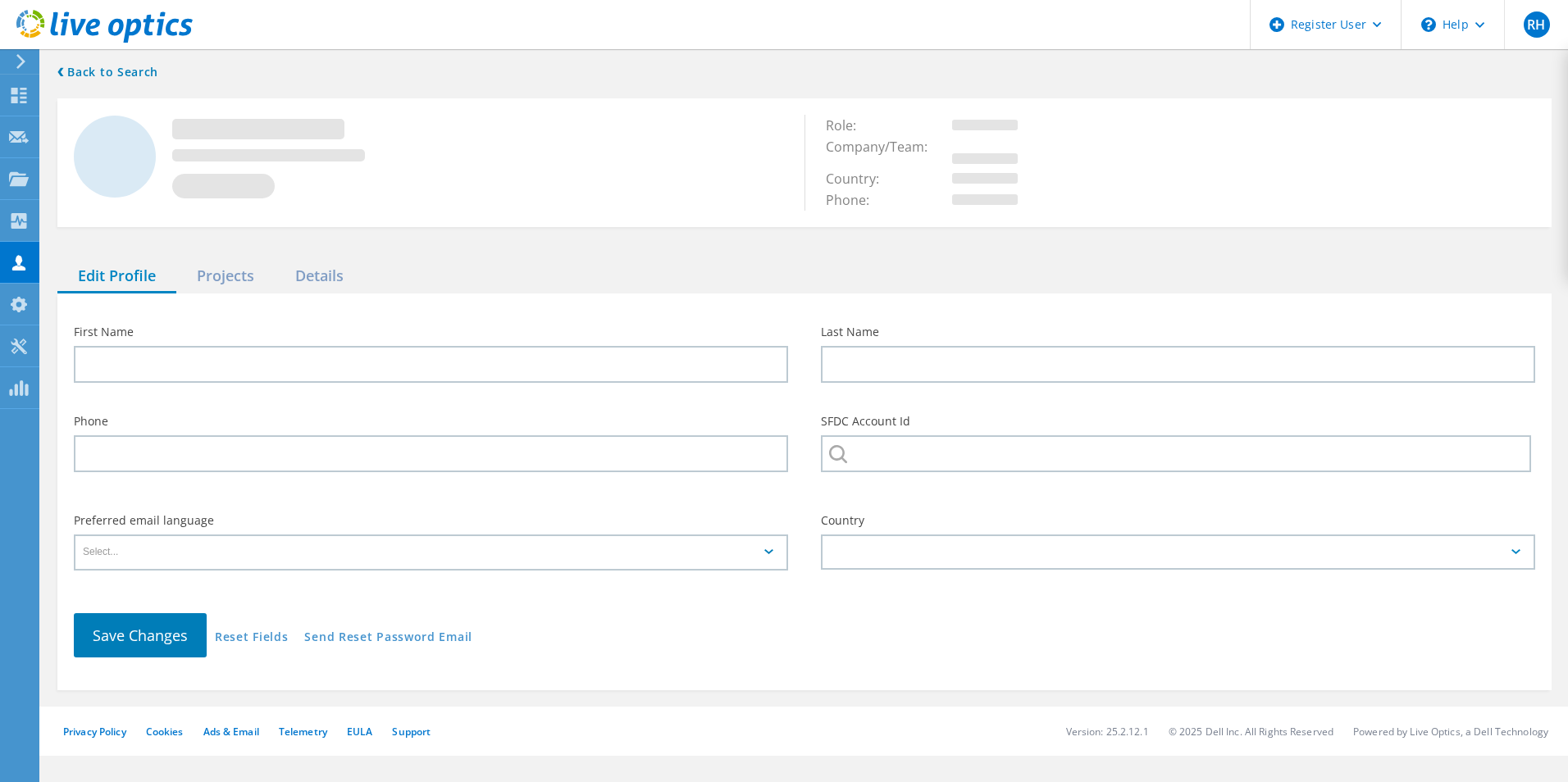 type on "[LAST]" 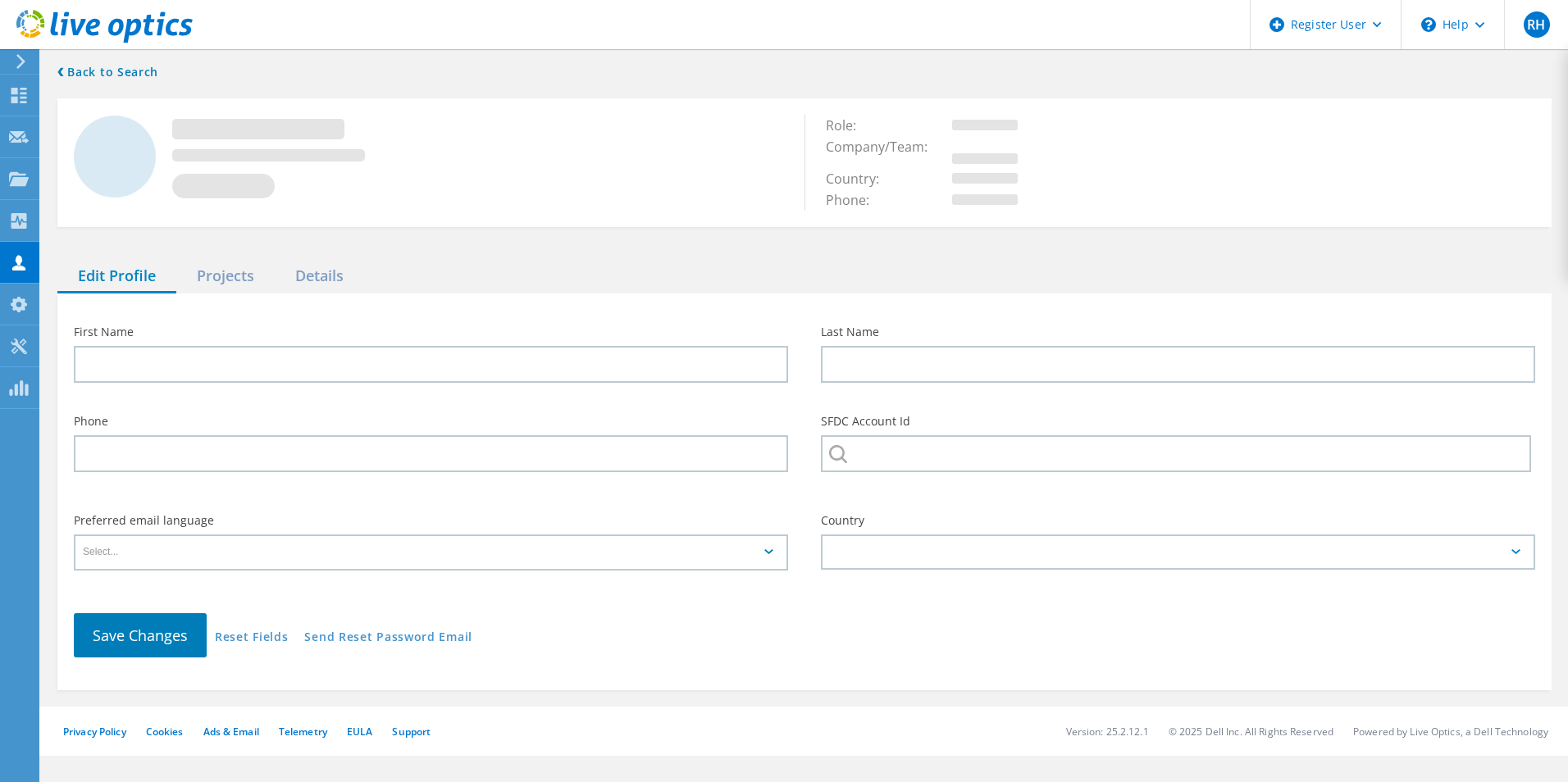 type on "MOUNTAIN AIR CARGO" 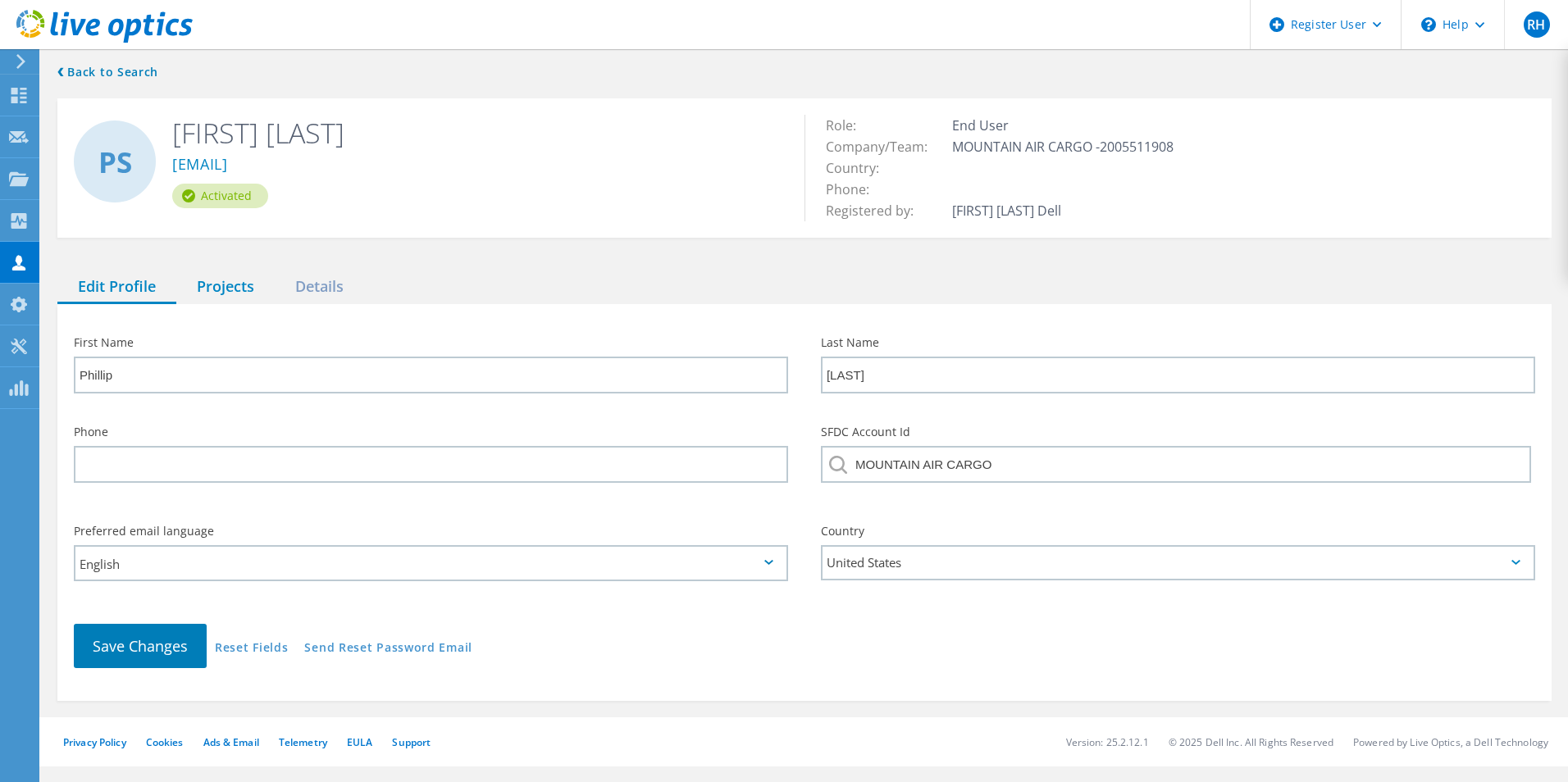 click on "Projects" 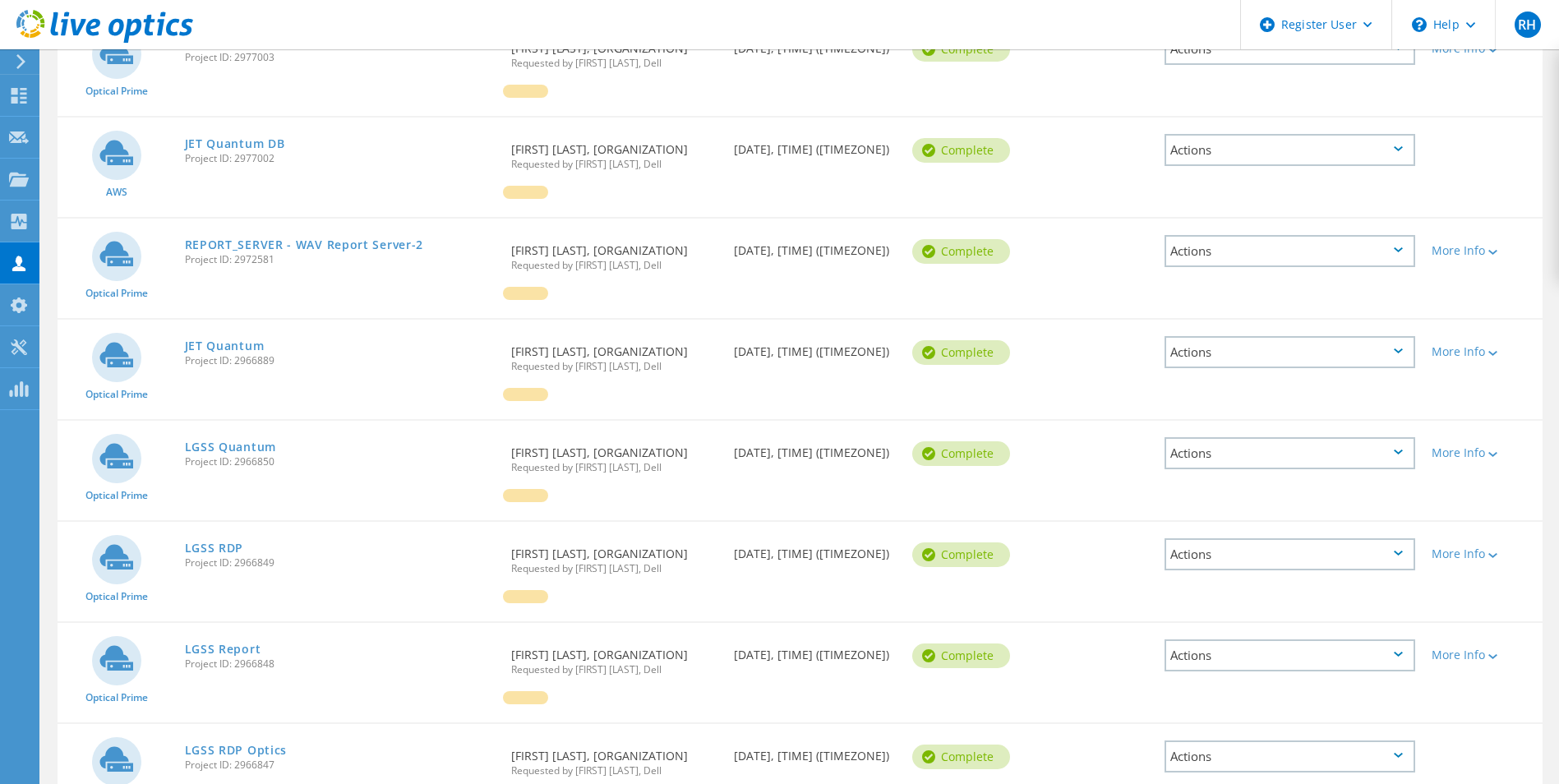 scroll, scrollTop: 694, scrollLeft: 0, axis: vertical 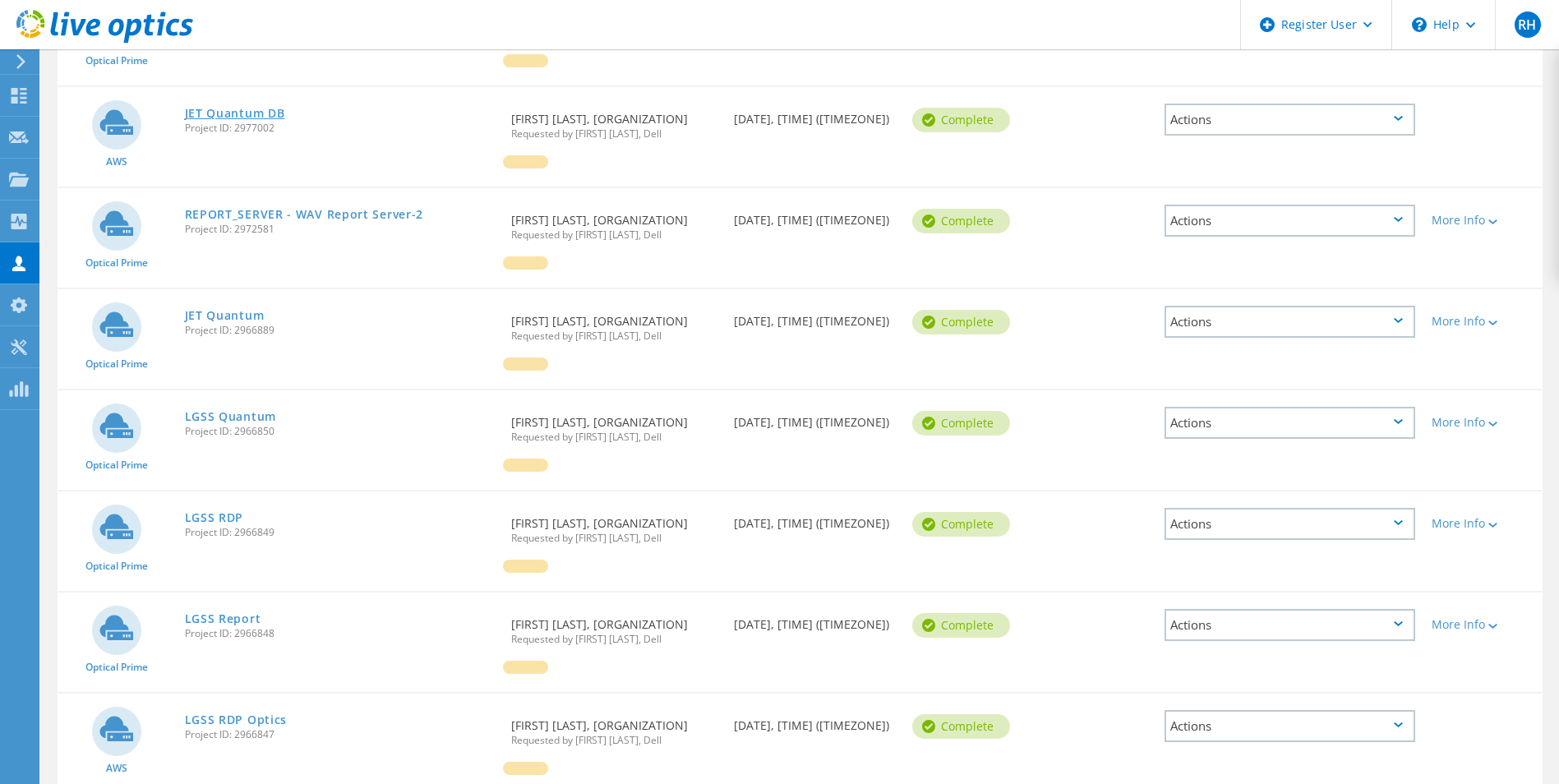 click on "JET Quantum DB" 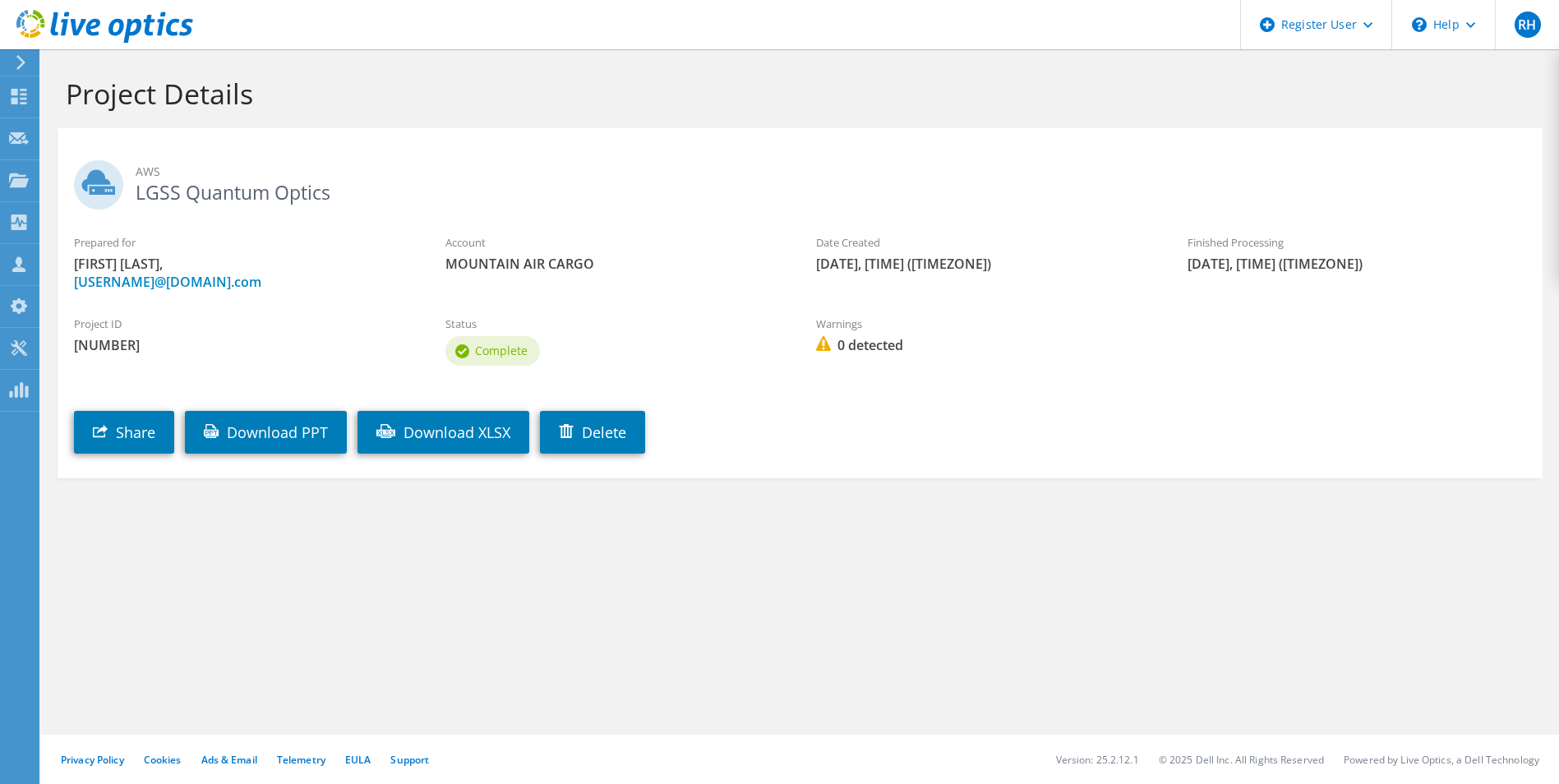 scroll, scrollTop: 0, scrollLeft: 0, axis: both 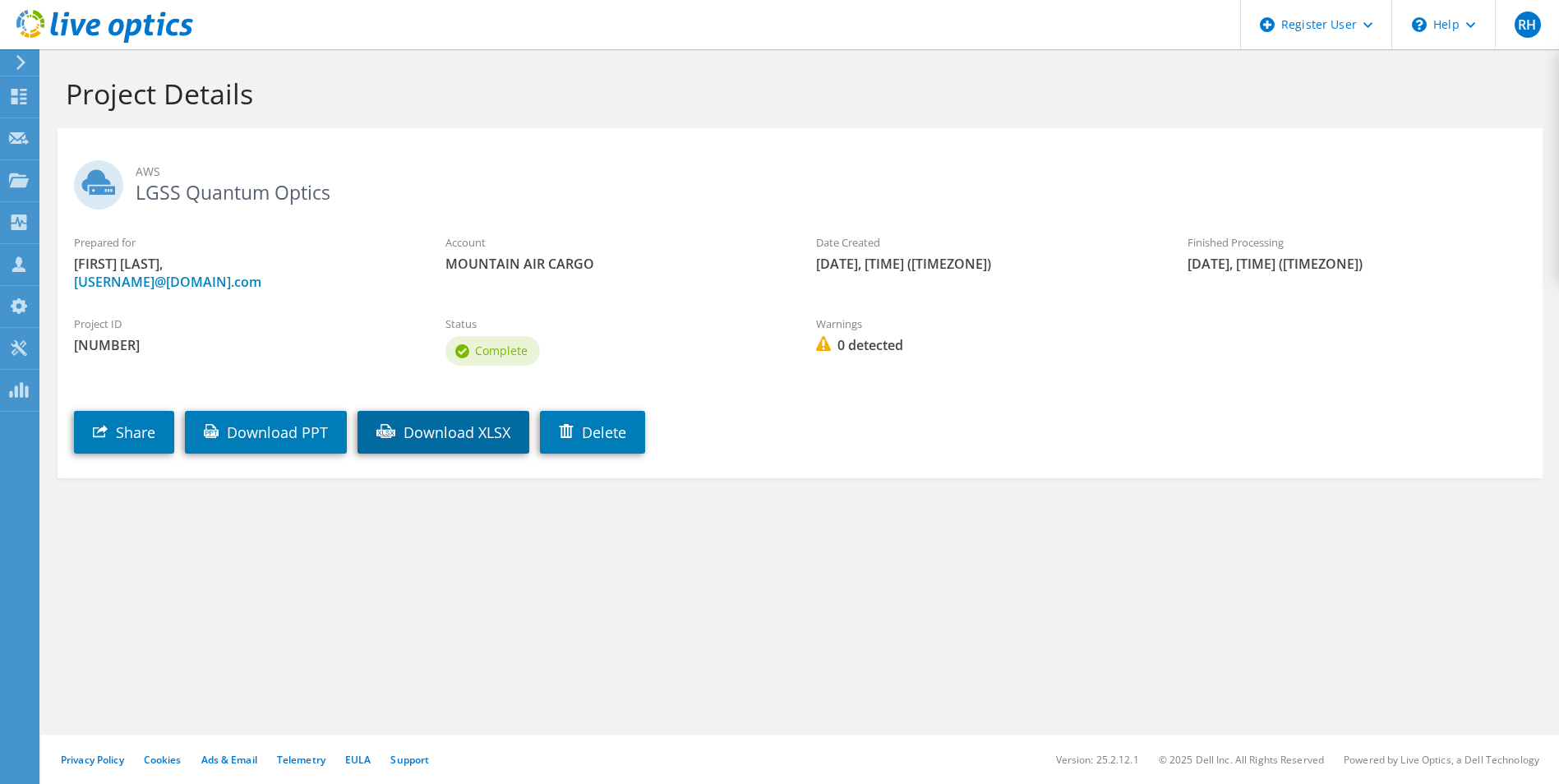 click on "Download XLSX" at bounding box center [443, 432] 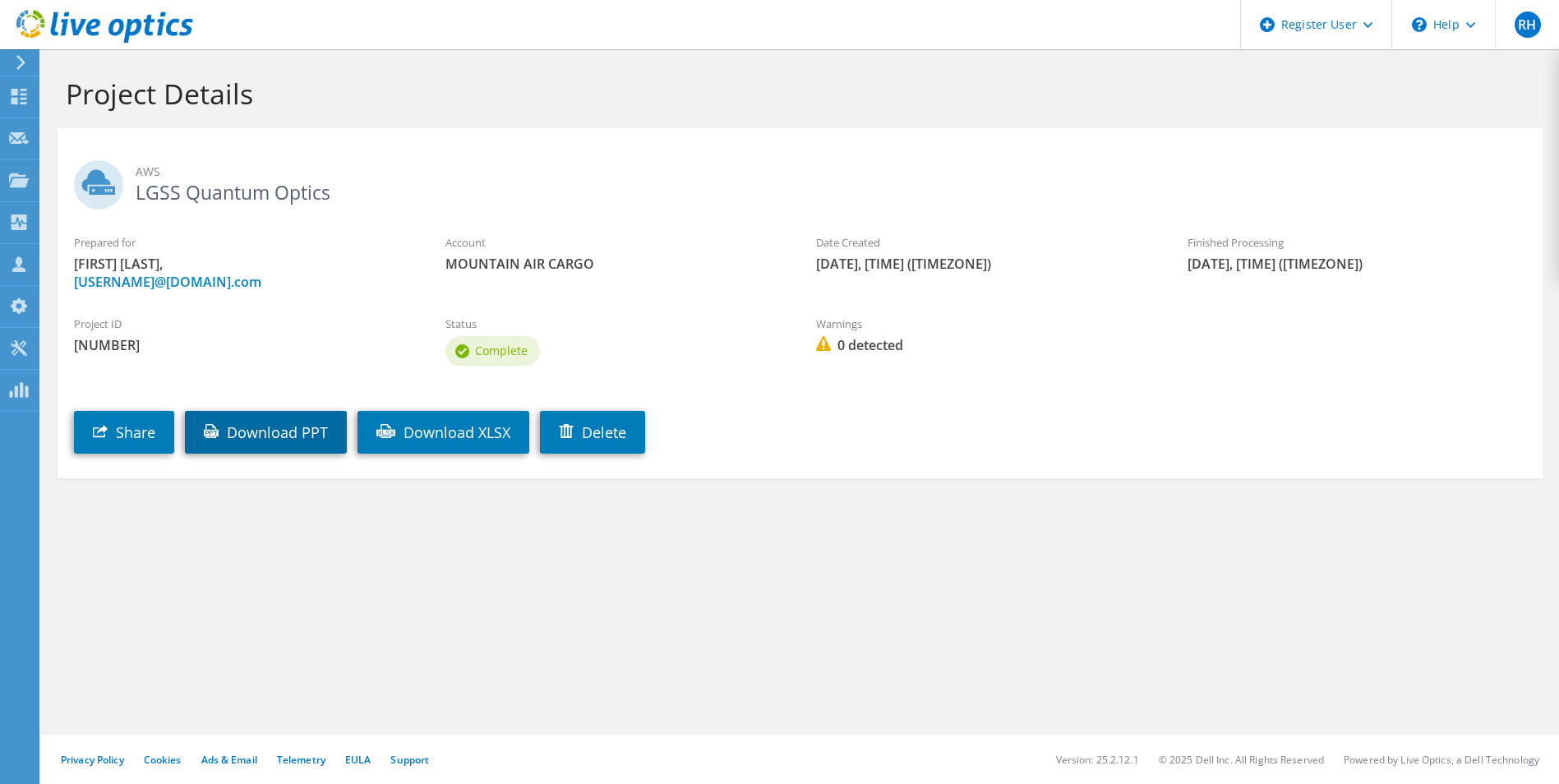 click on "Download PPT" at bounding box center [265, 432] 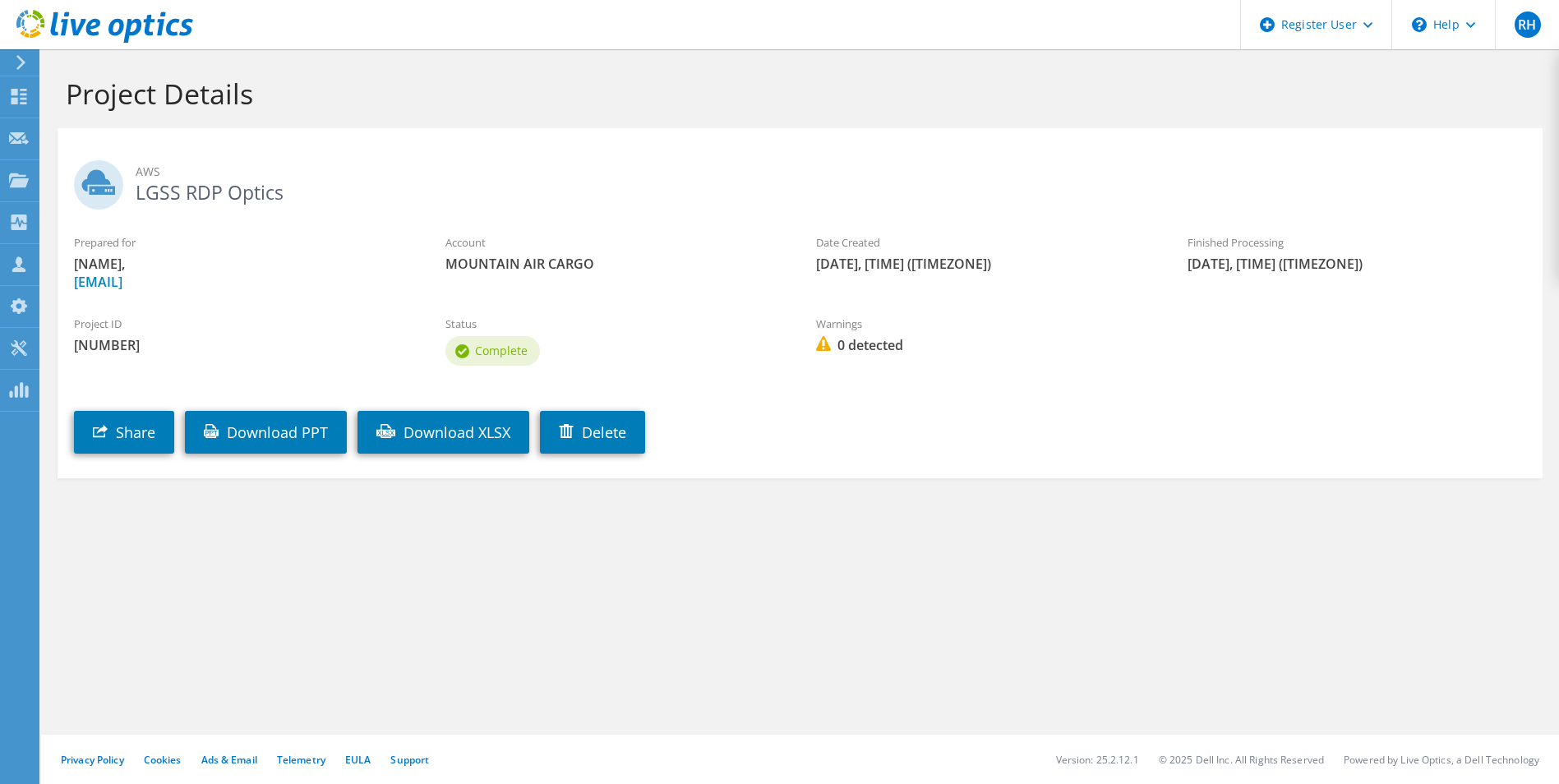 scroll, scrollTop: 0, scrollLeft: 0, axis: both 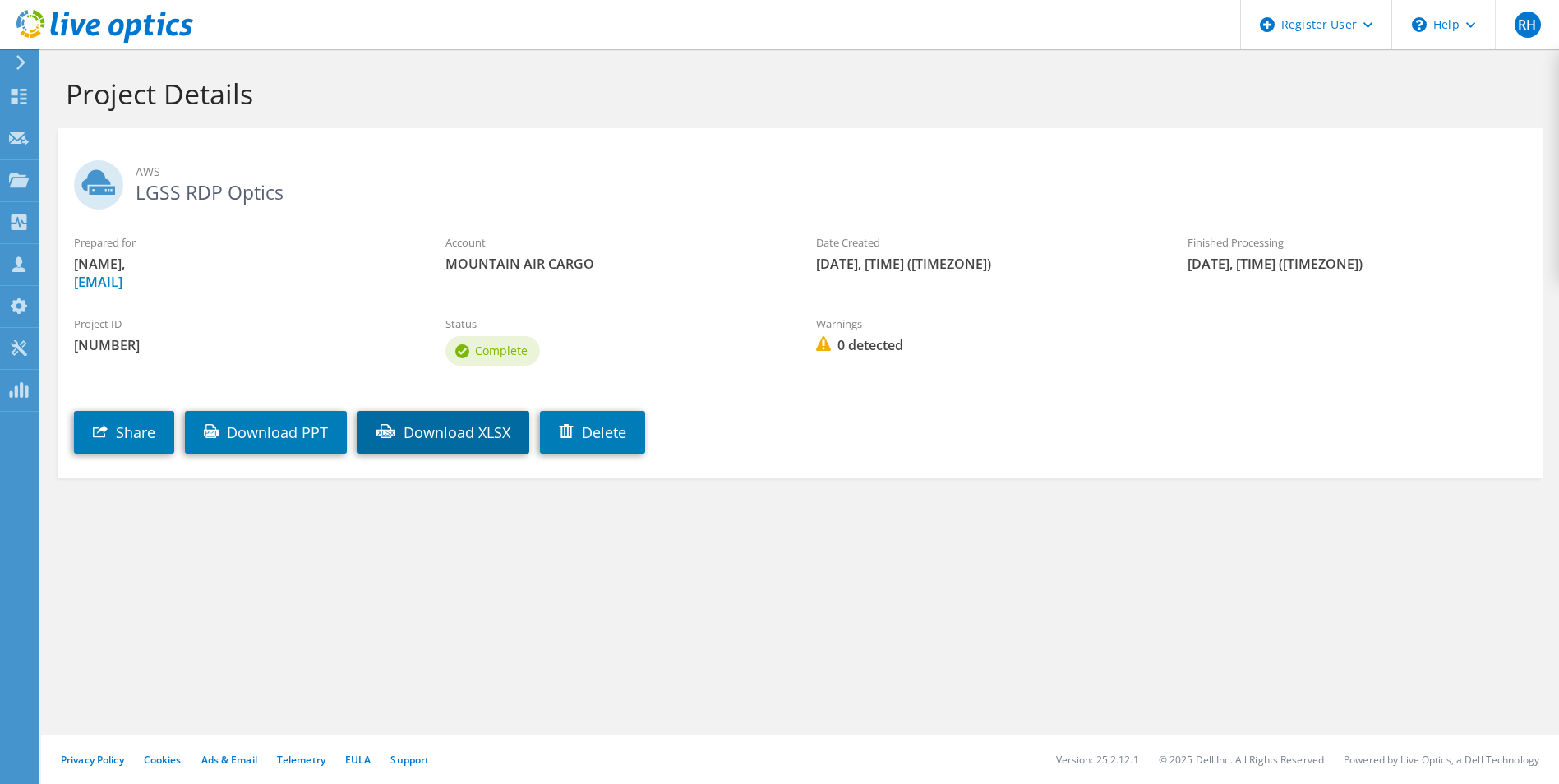 click on "Download XLSX" at bounding box center (443, 432) 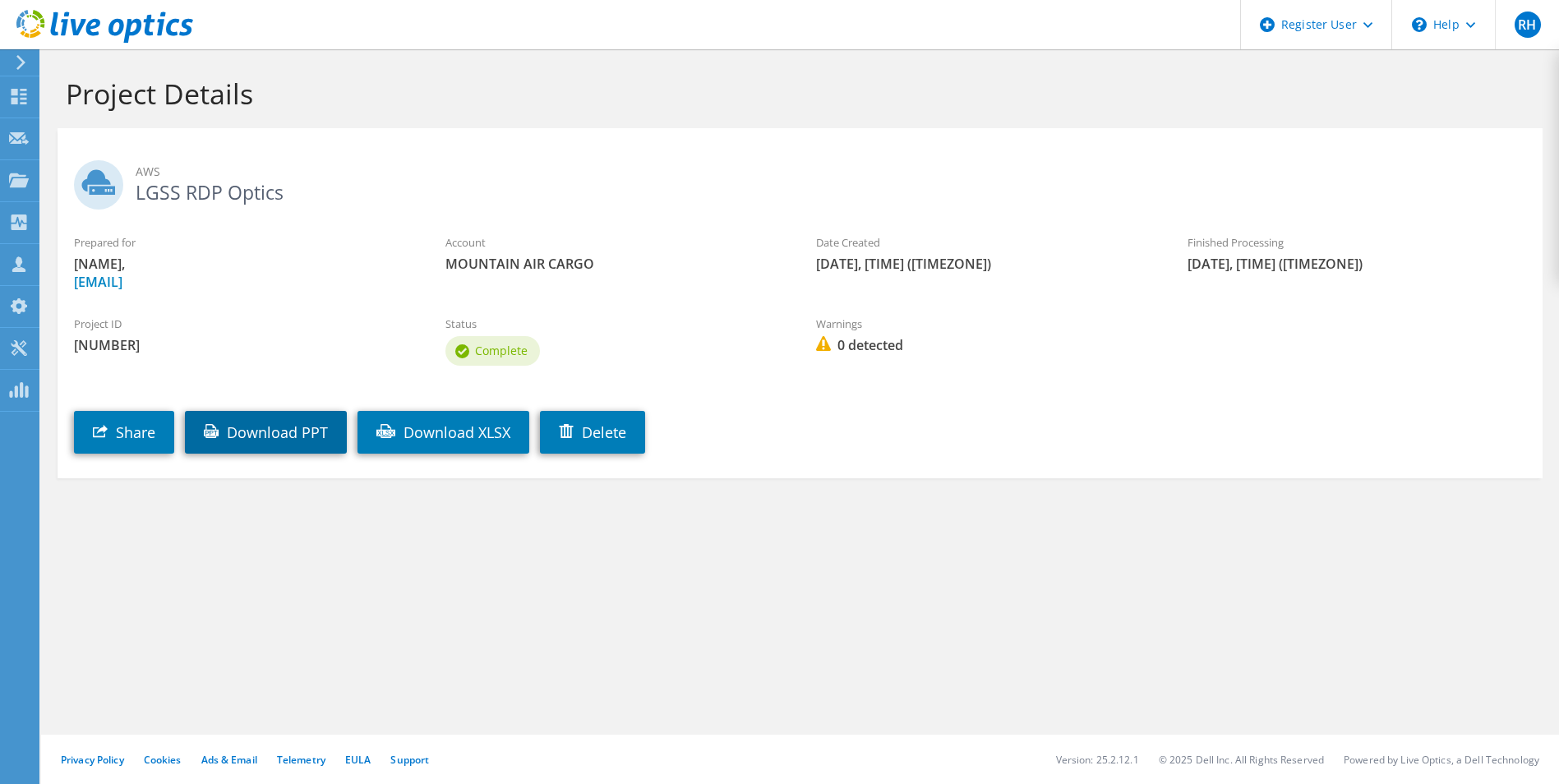 click on "Download PPT" at bounding box center (265, 432) 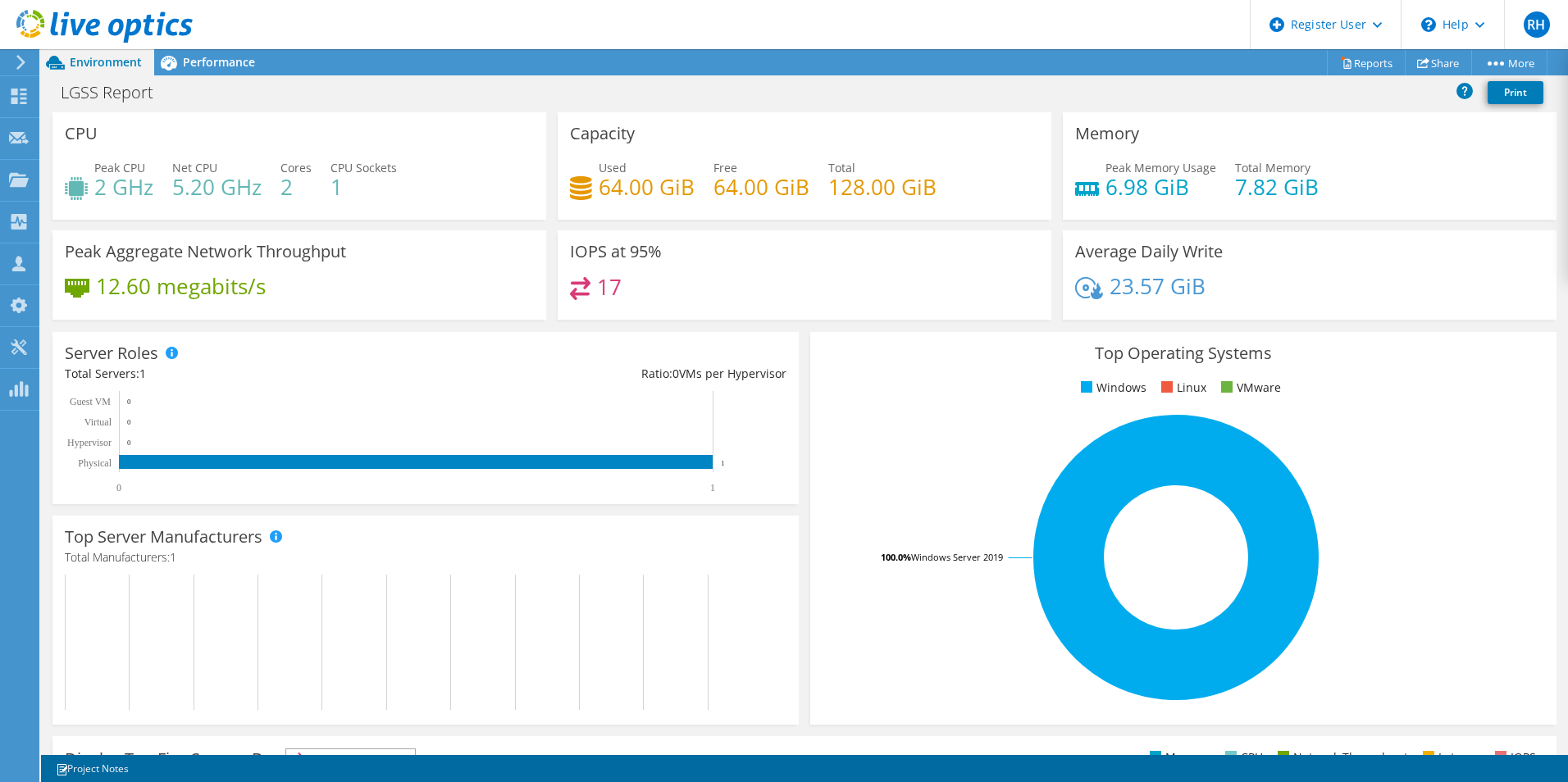 scroll, scrollTop: 0, scrollLeft: 0, axis: both 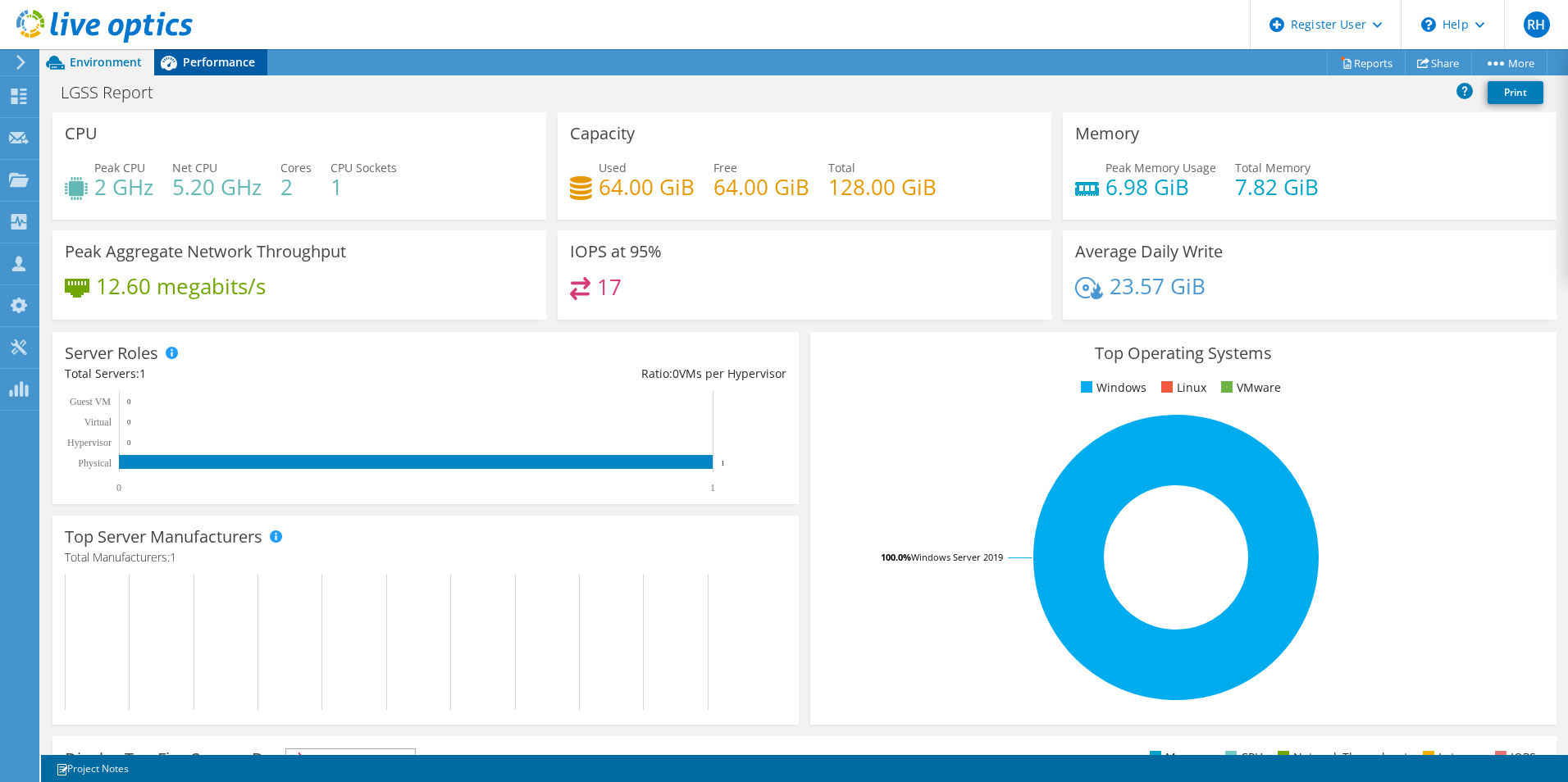 click on "Performance" at bounding box center [211, 62] 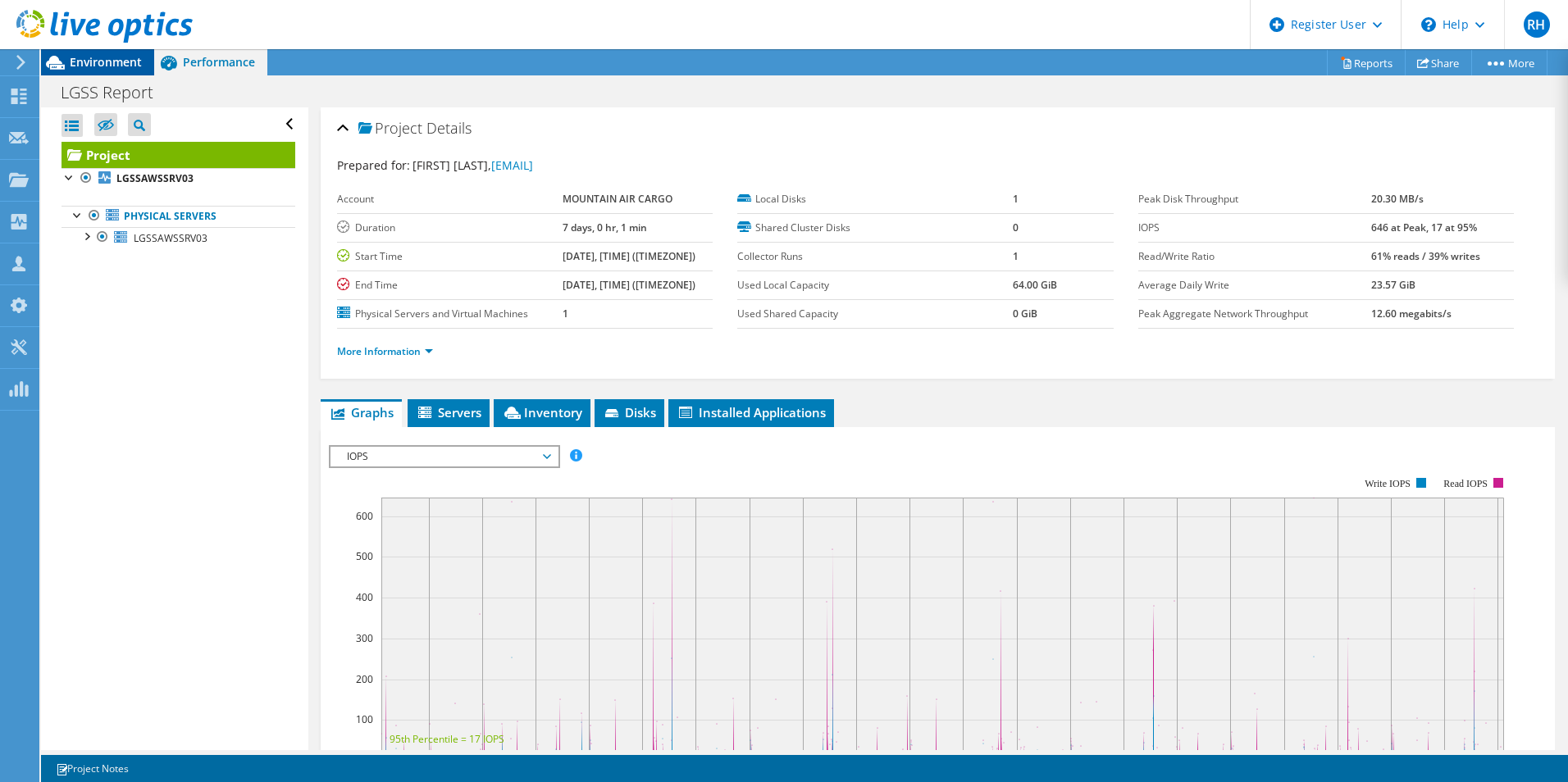 click on "Environment" at bounding box center (106, 61) 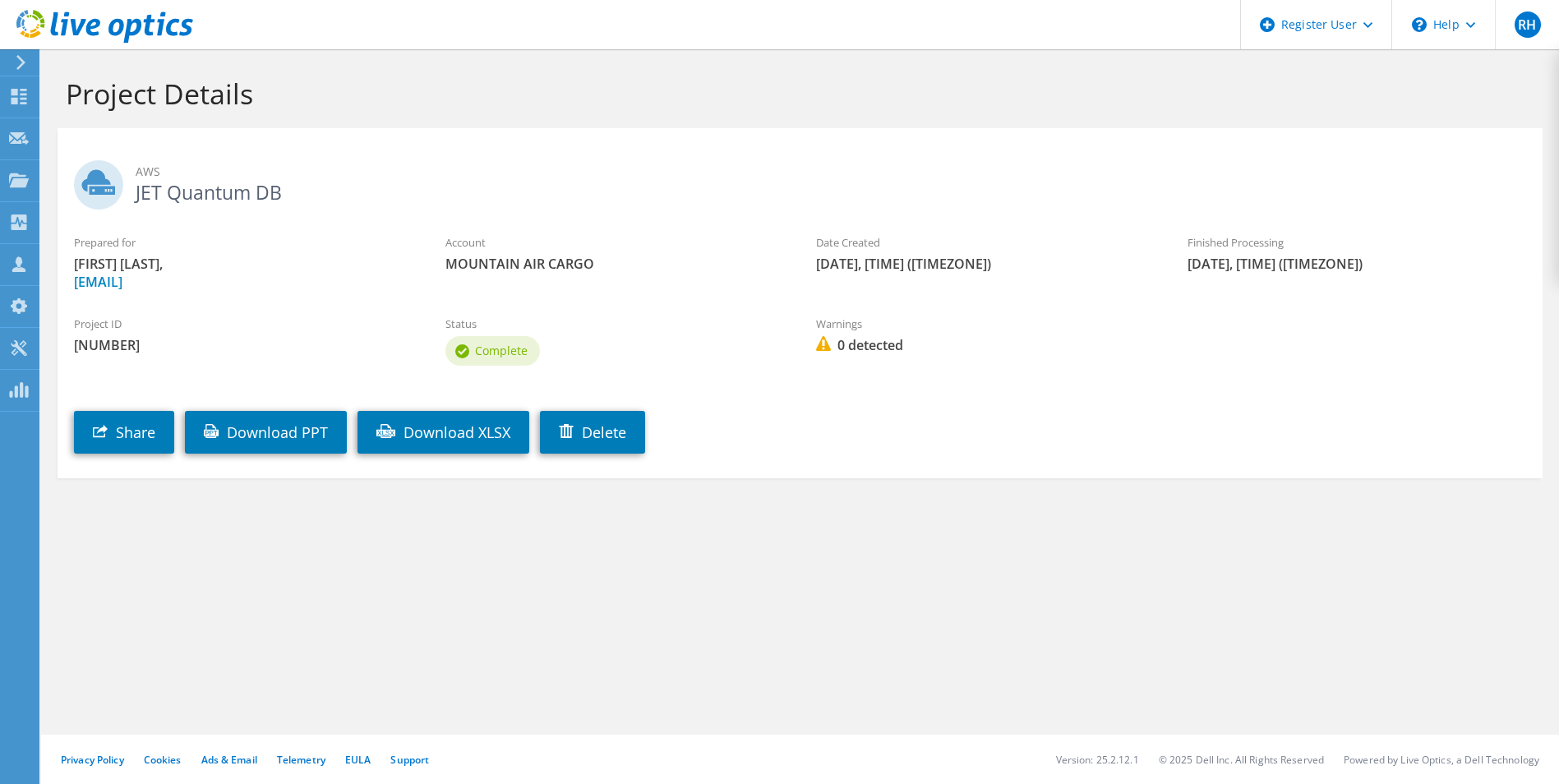 scroll, scrollTop: 0, scrollLeft: 0, axis: both 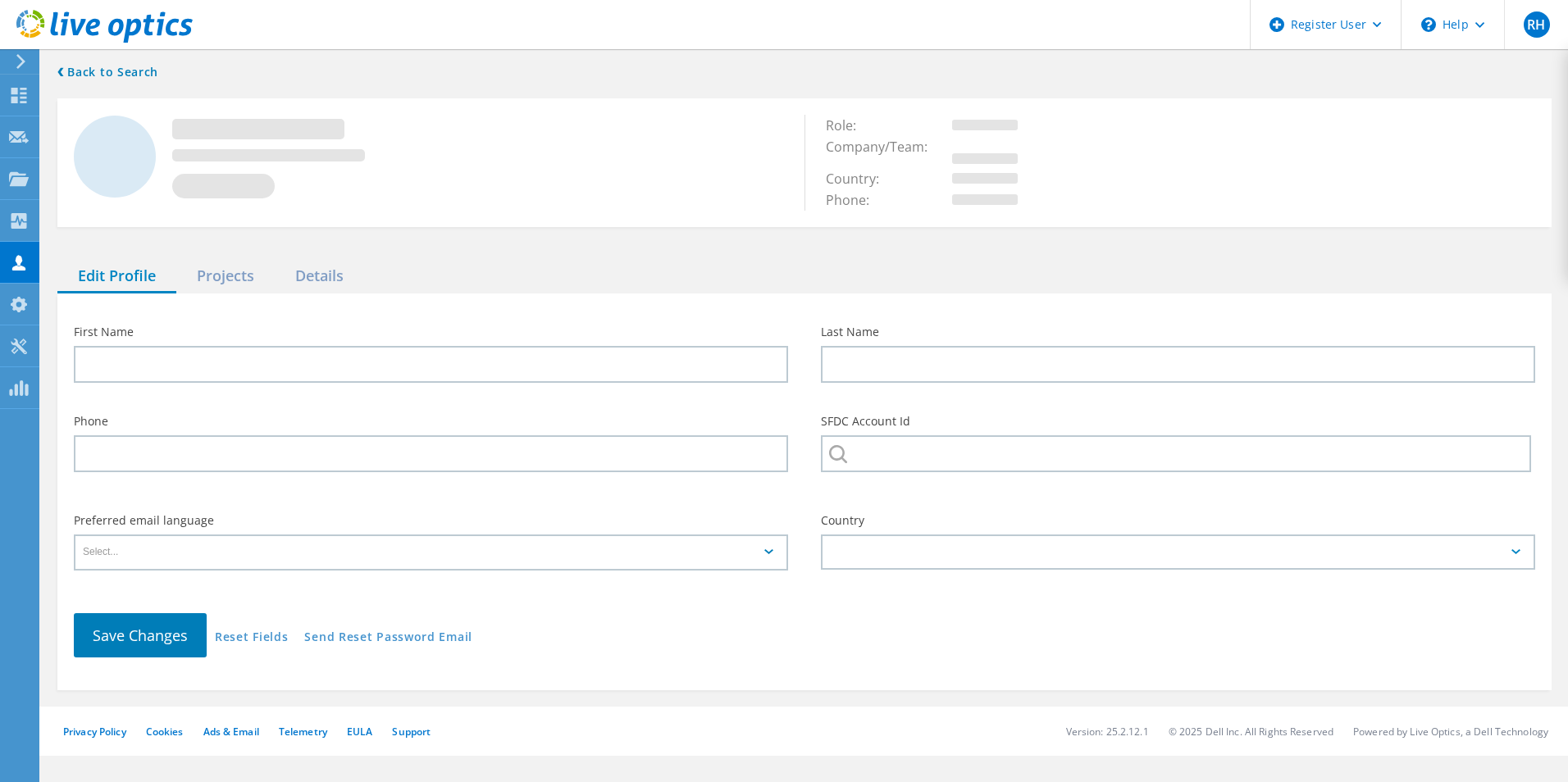 type on "Phillip" 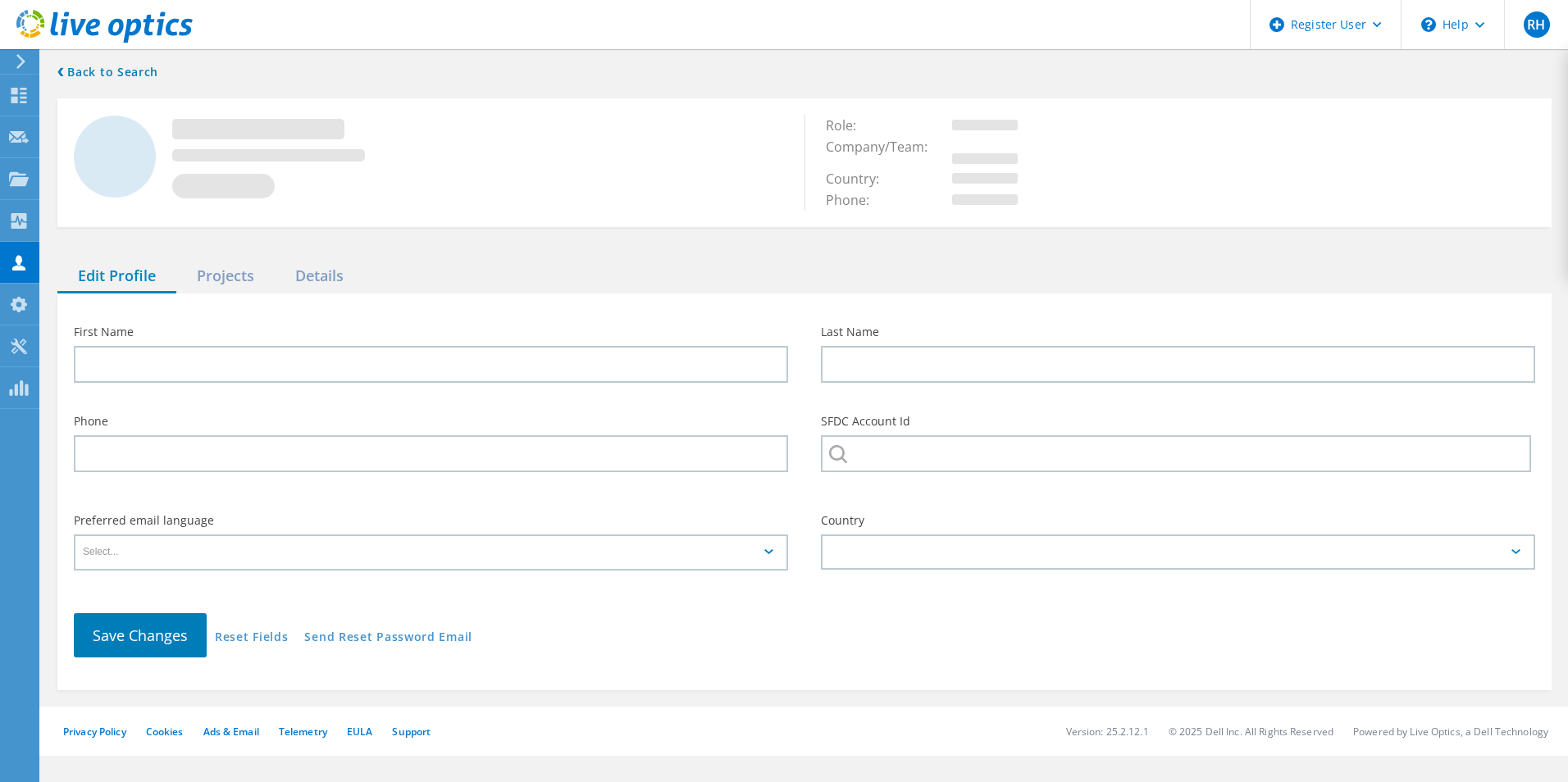 type on "MOUNTAIN AIR CARGO" 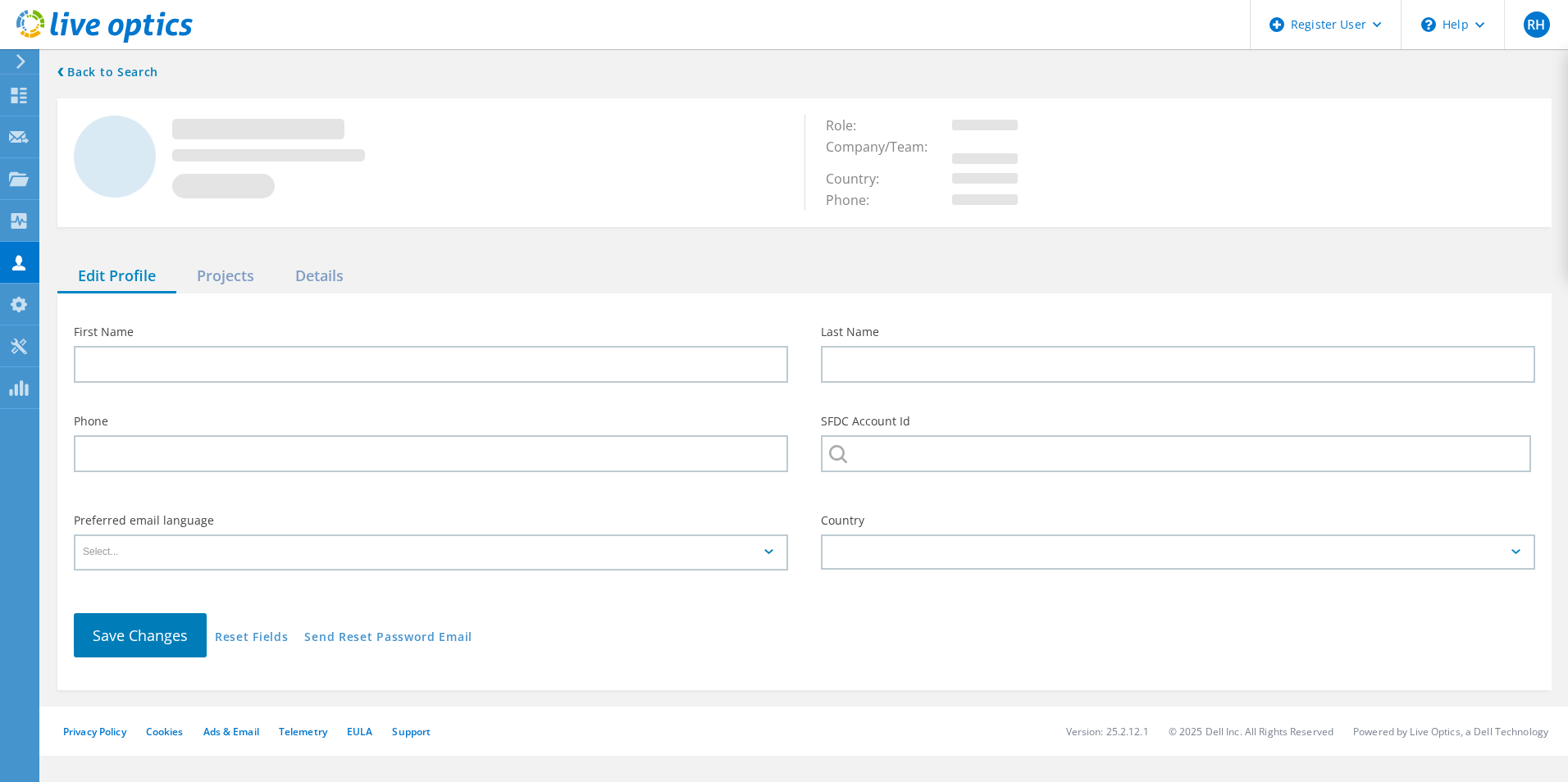 type on "English" 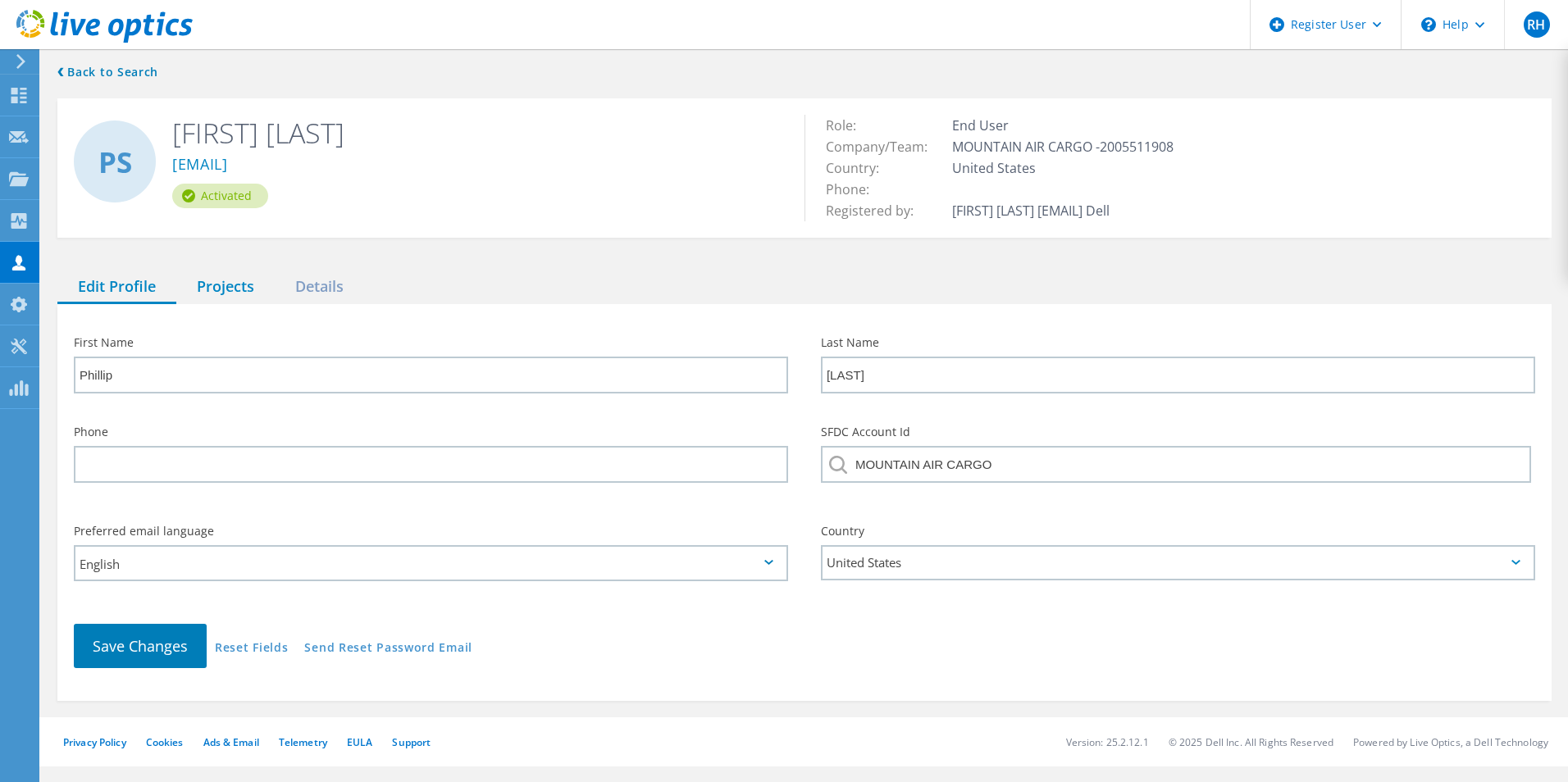 click on "Projects" 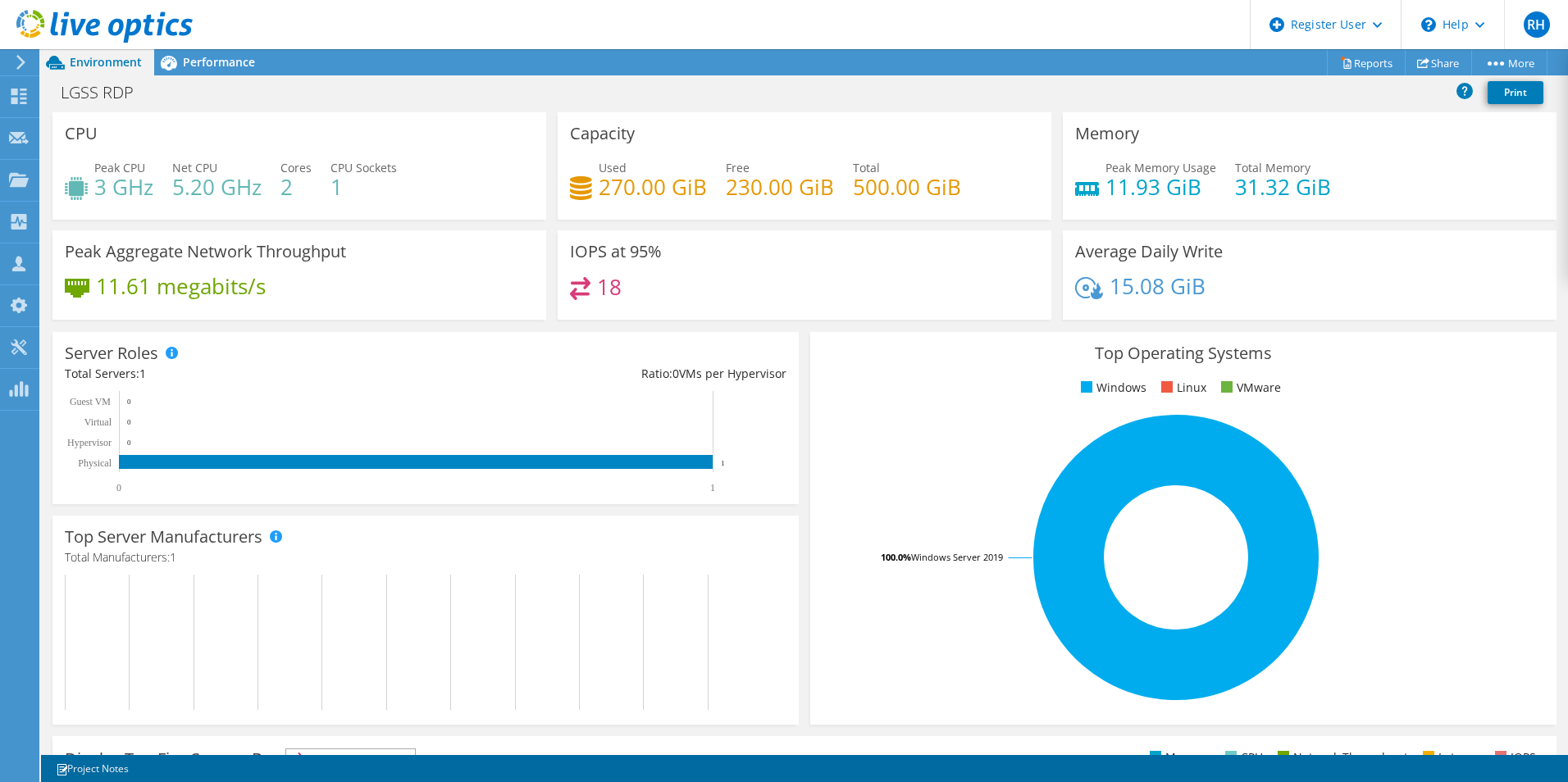 scroll, scrollTop: 0, scrollLeft: 0, axis: both 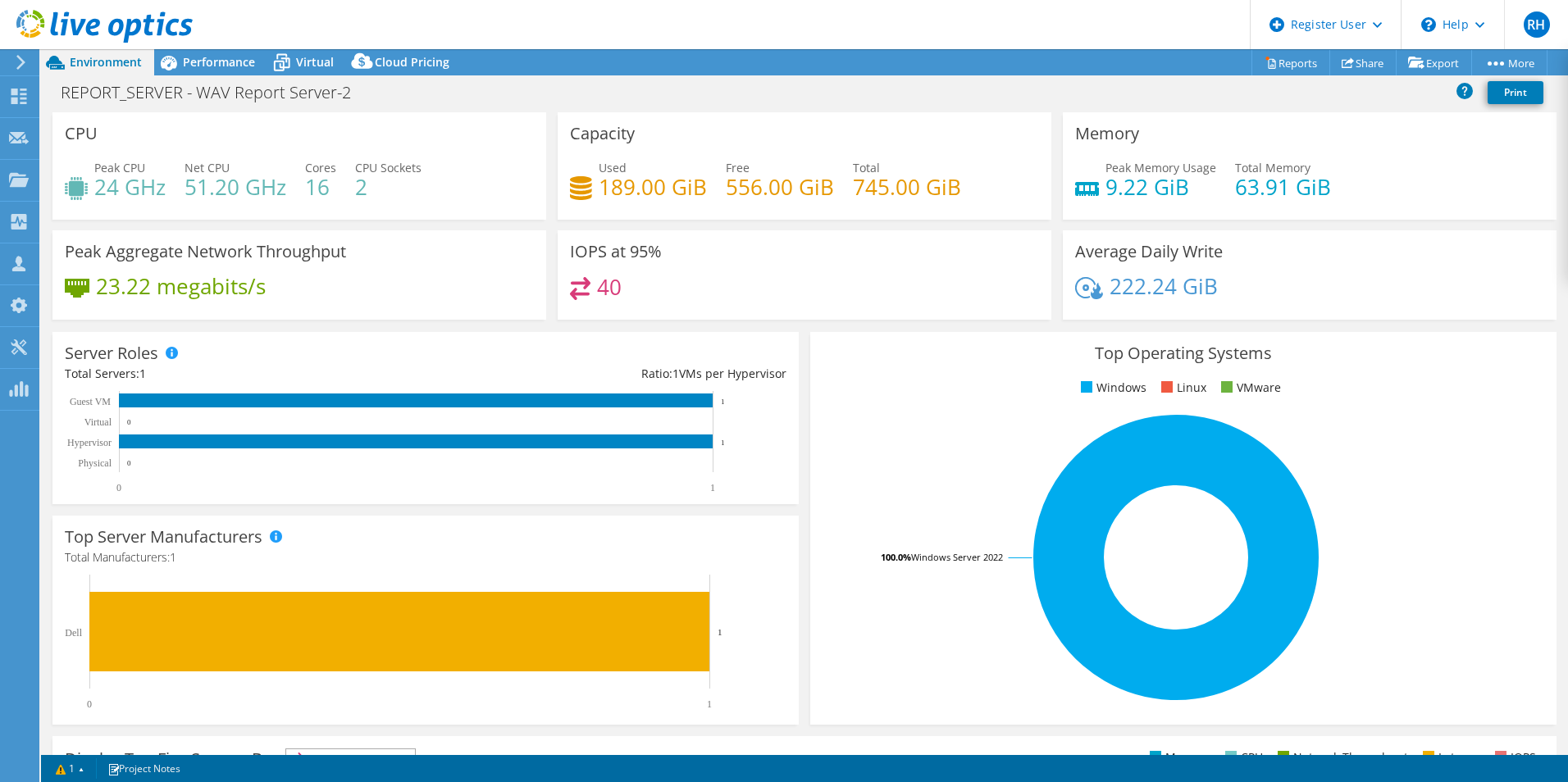 select on "USD" 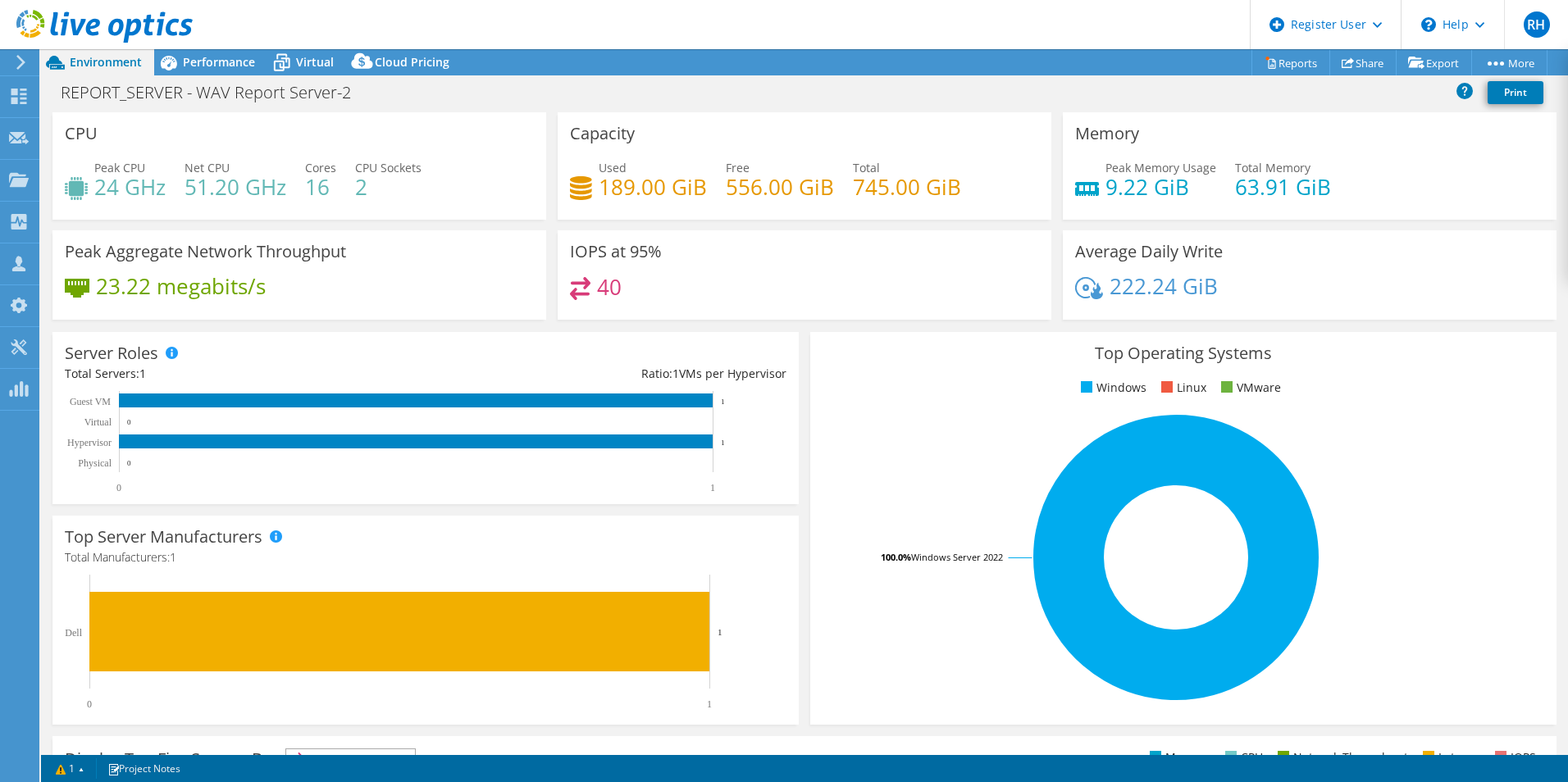 scroll, scrollTop: 0, scrollLeft: 0, axis: both 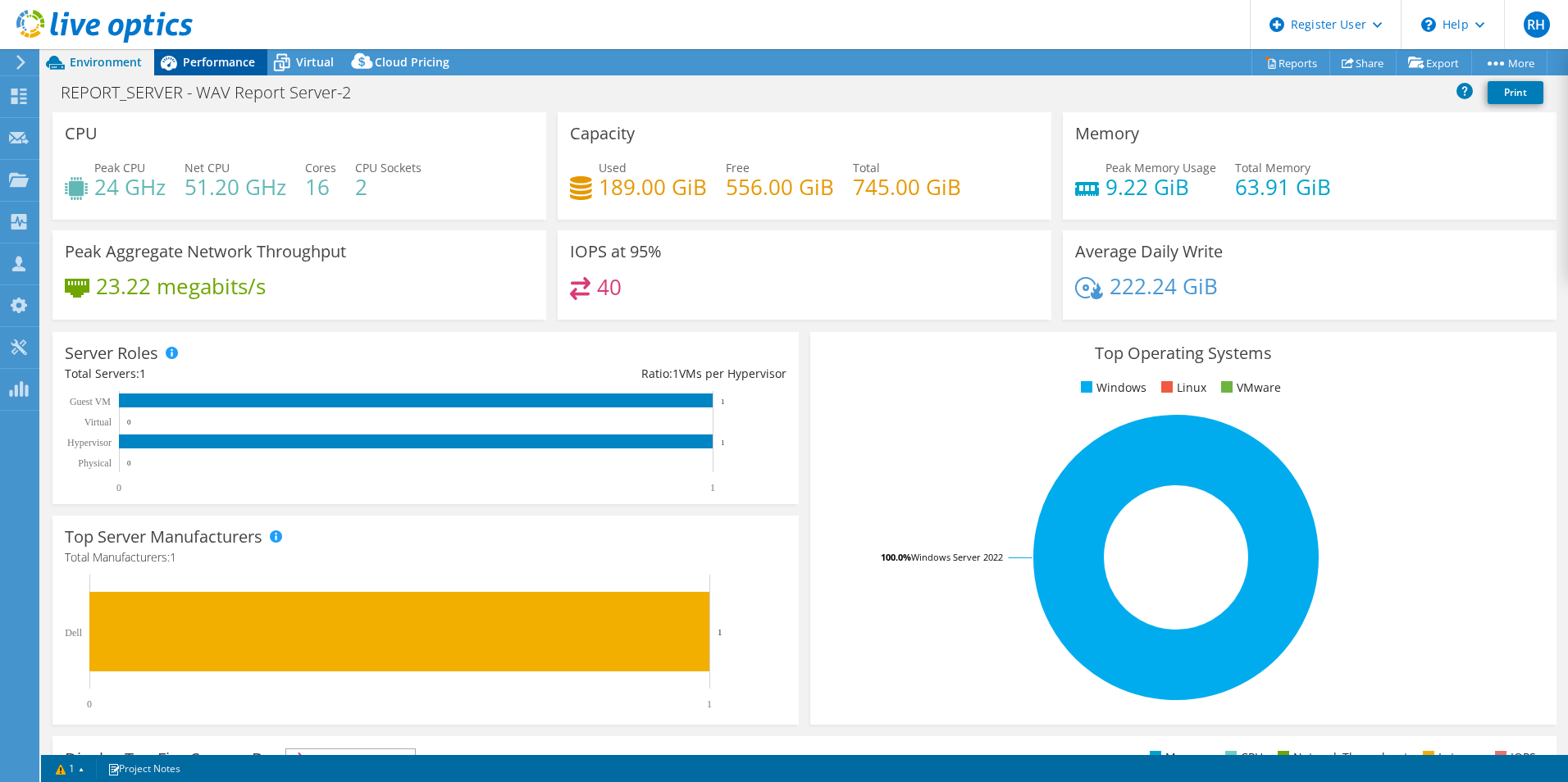 click on "Performance" at bounding box center (211, 62) 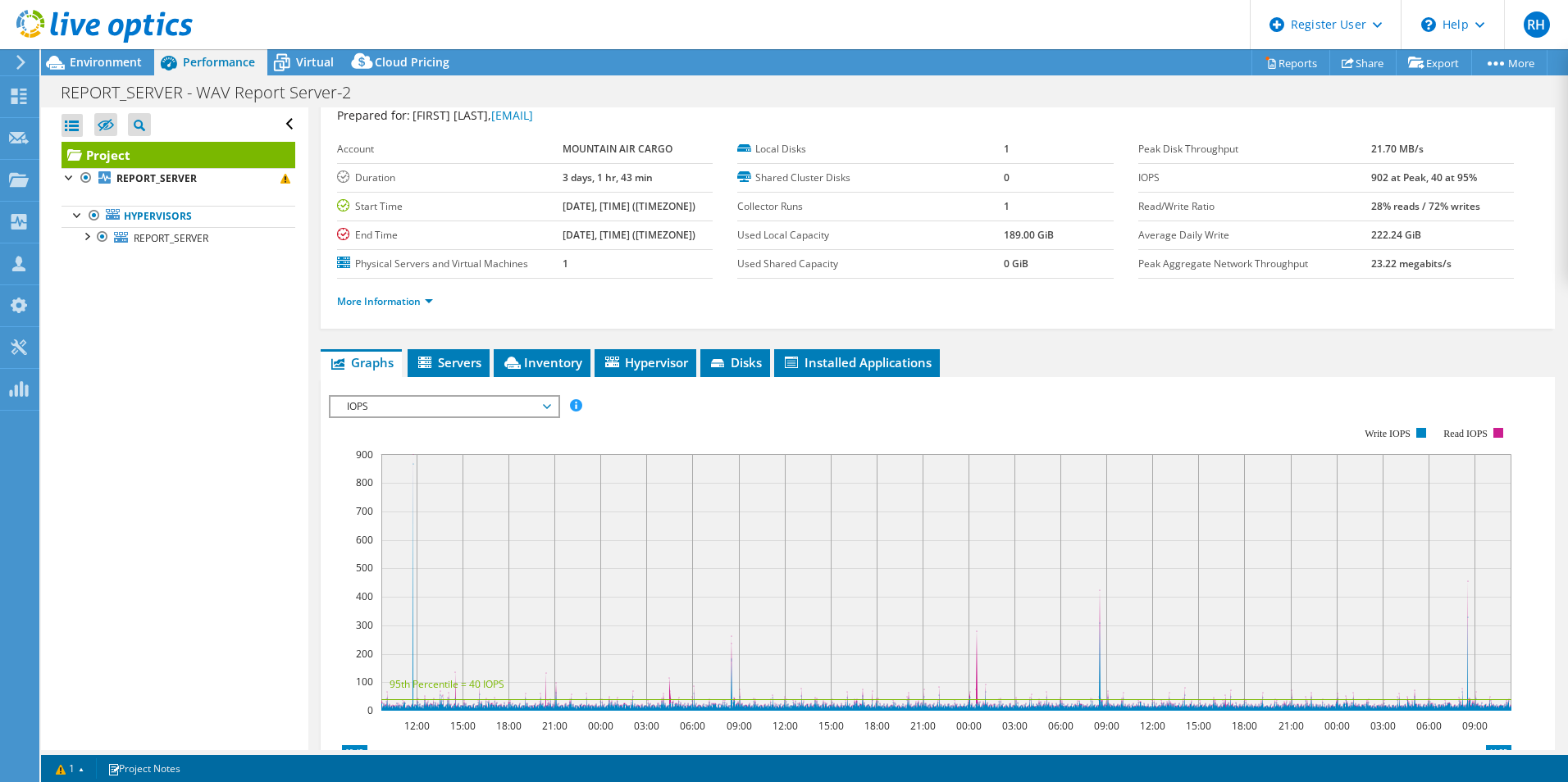 scroll, scrollTop: 0, scrollLeft: 0, axis: both 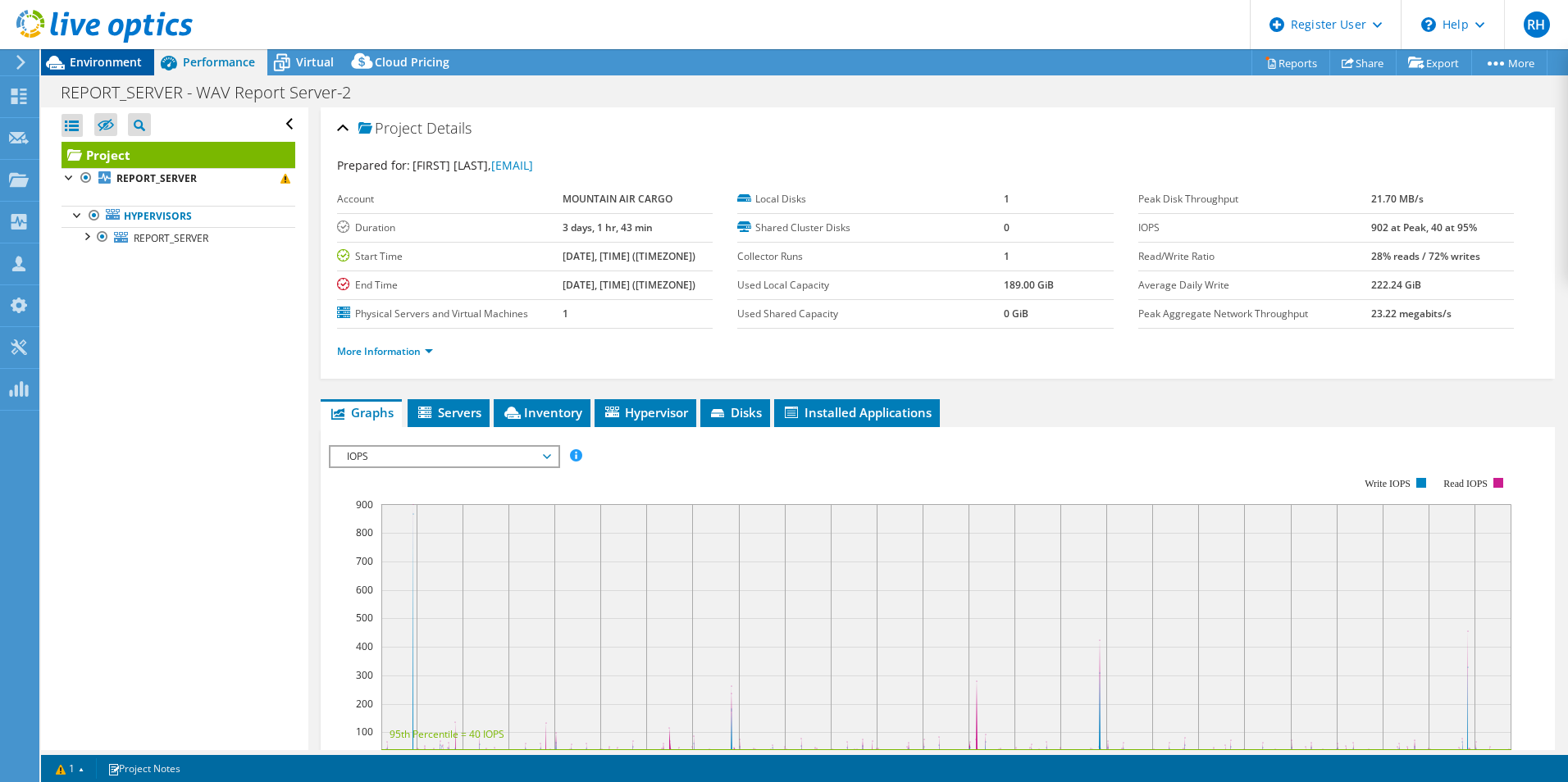 click on "Environment" at bounding box center (106, 61) 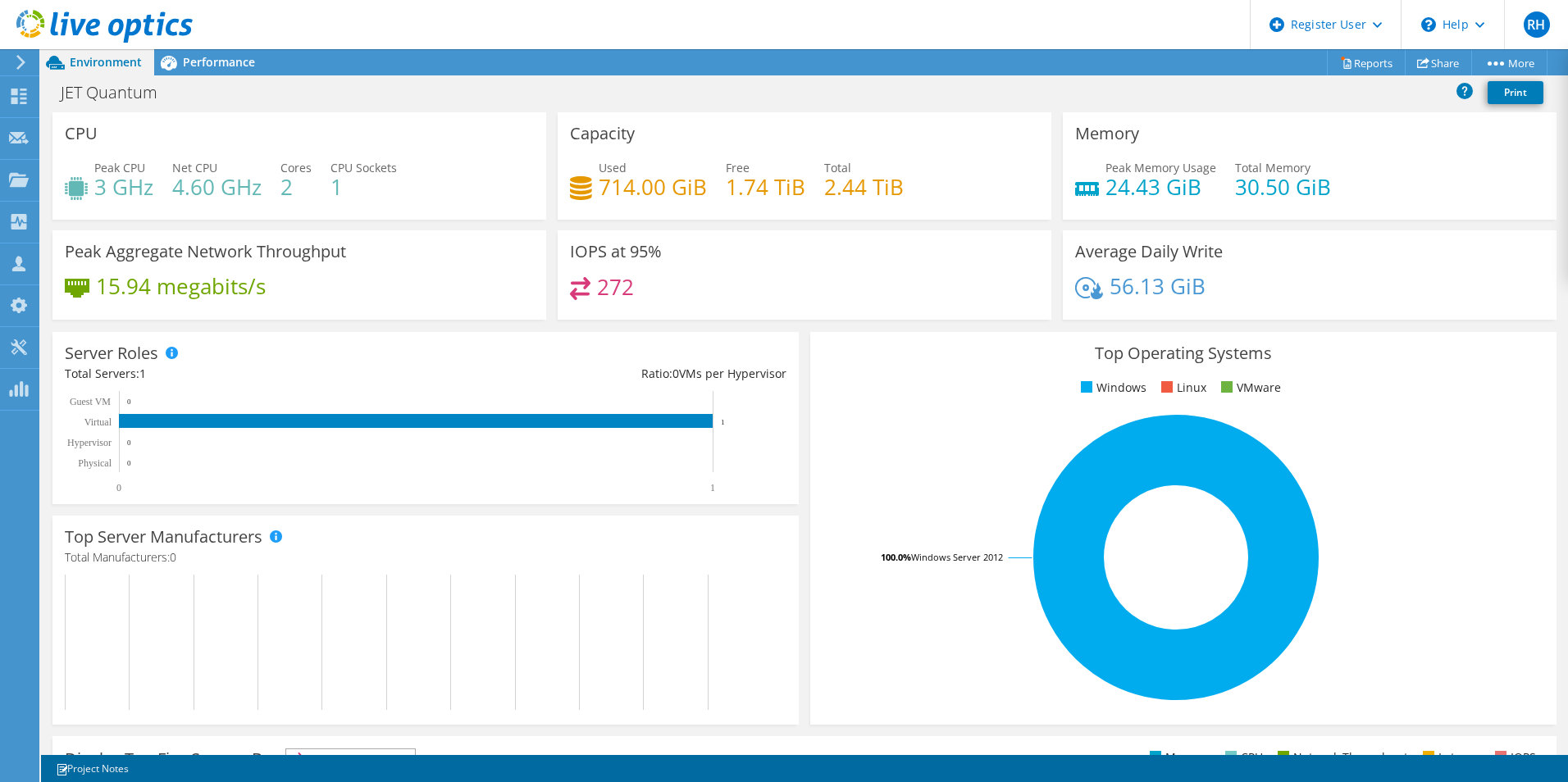 scroll, scrollTop: 0, scrollLeft: 0, axis: both 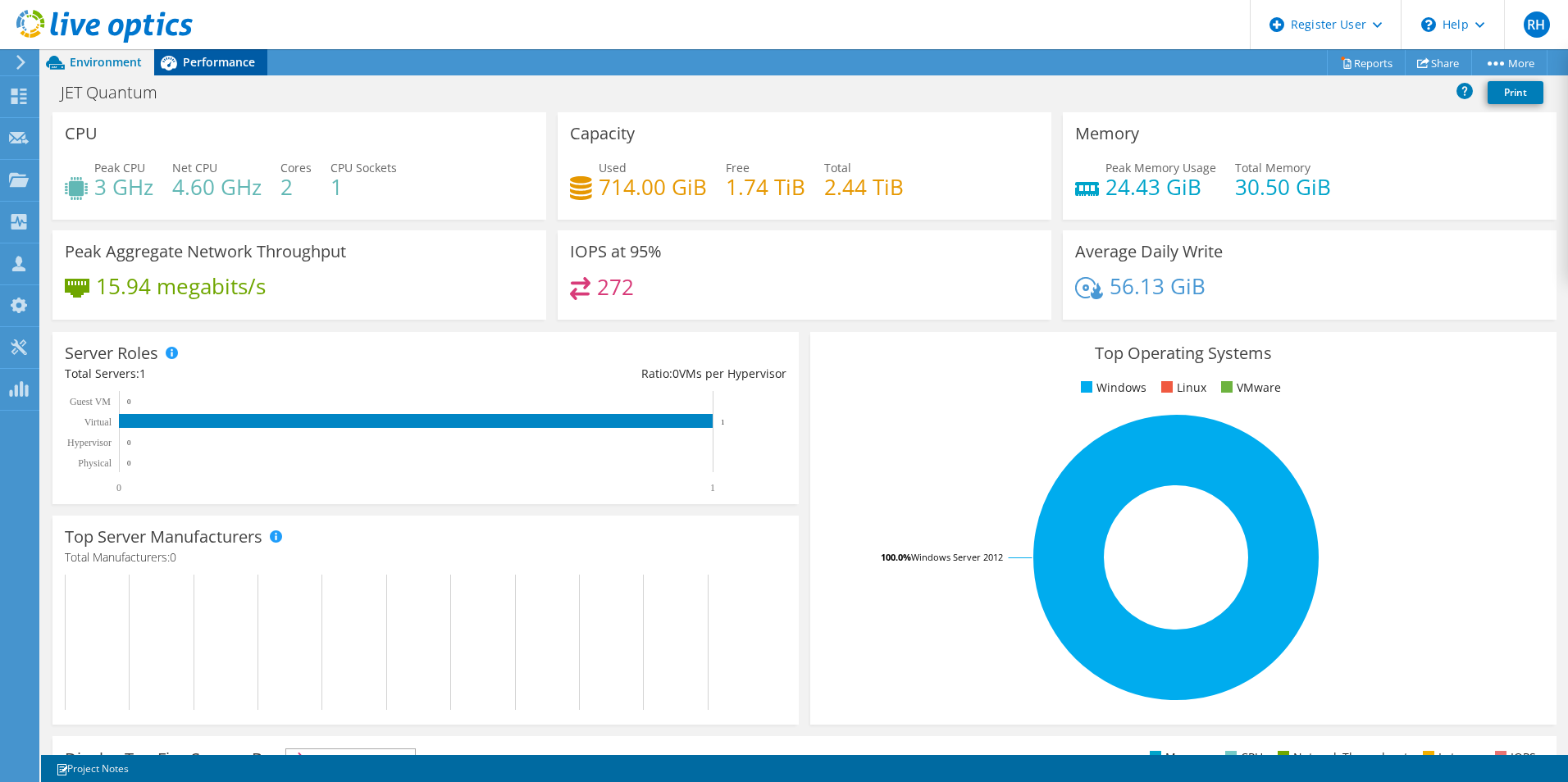 click on "Performance" at bounding box center (219, 61) 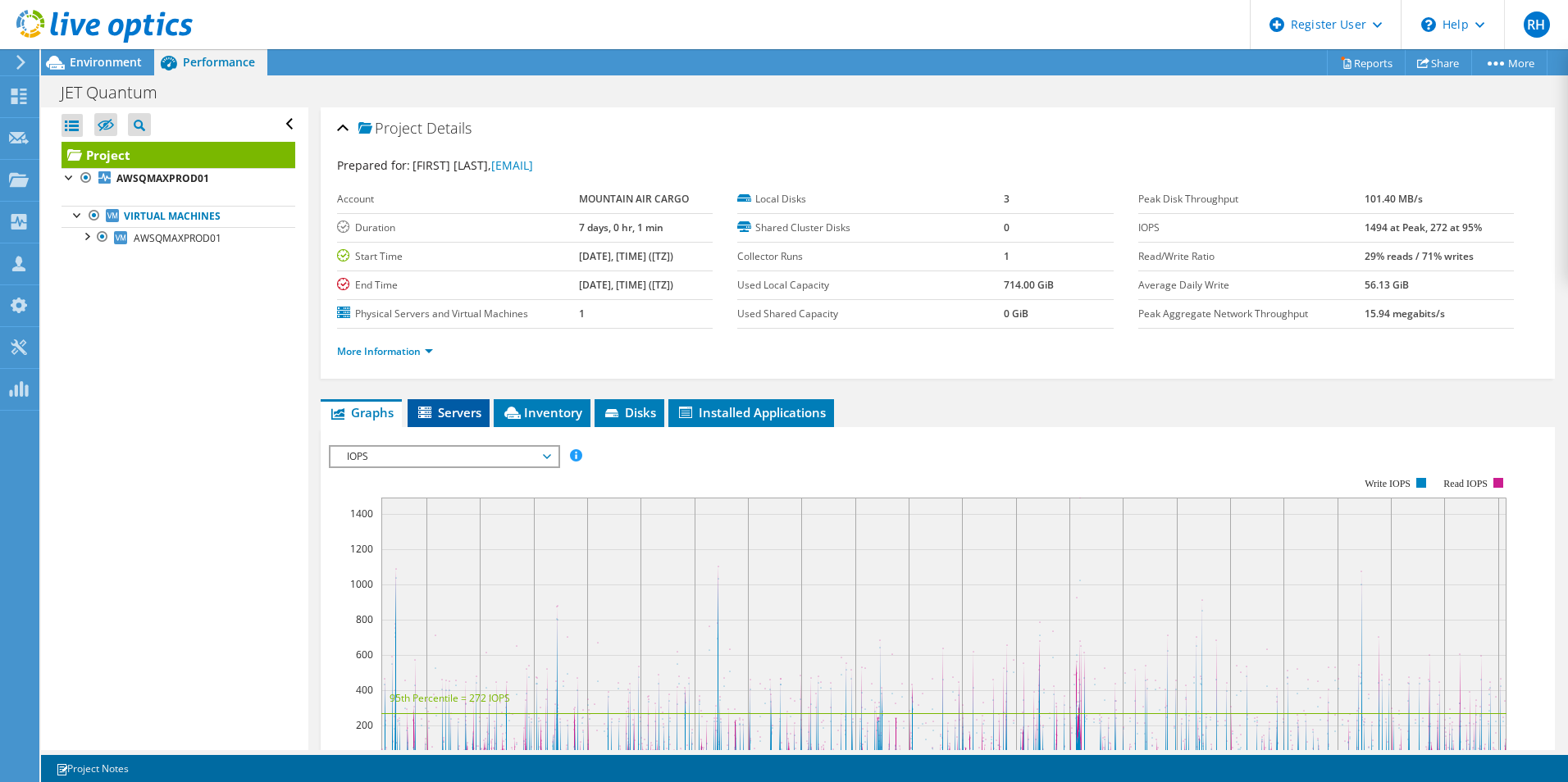 click on "Servers" at bounding box center (449, 413) 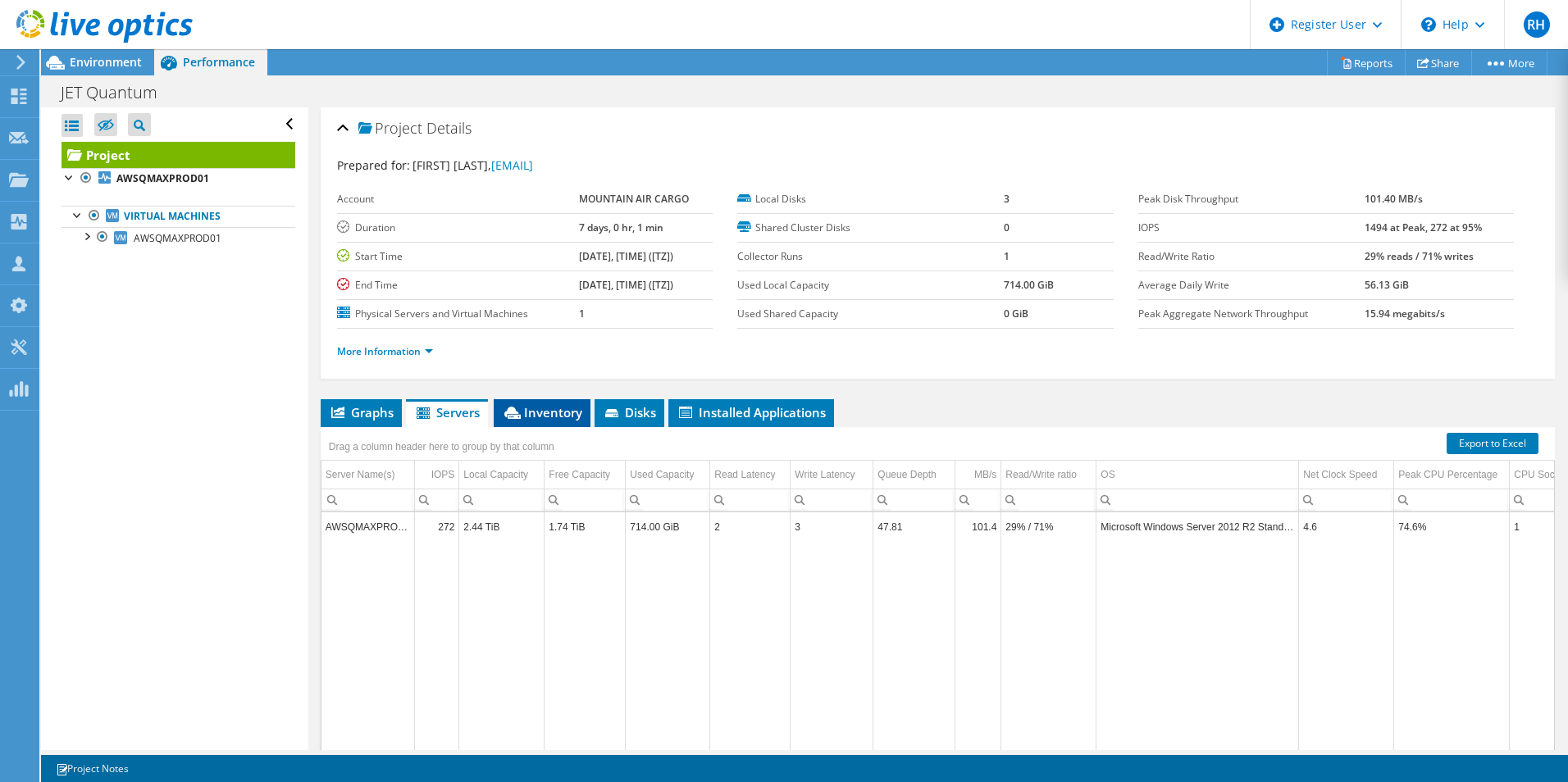click on "Inventory" at bounding box center [542, 413] 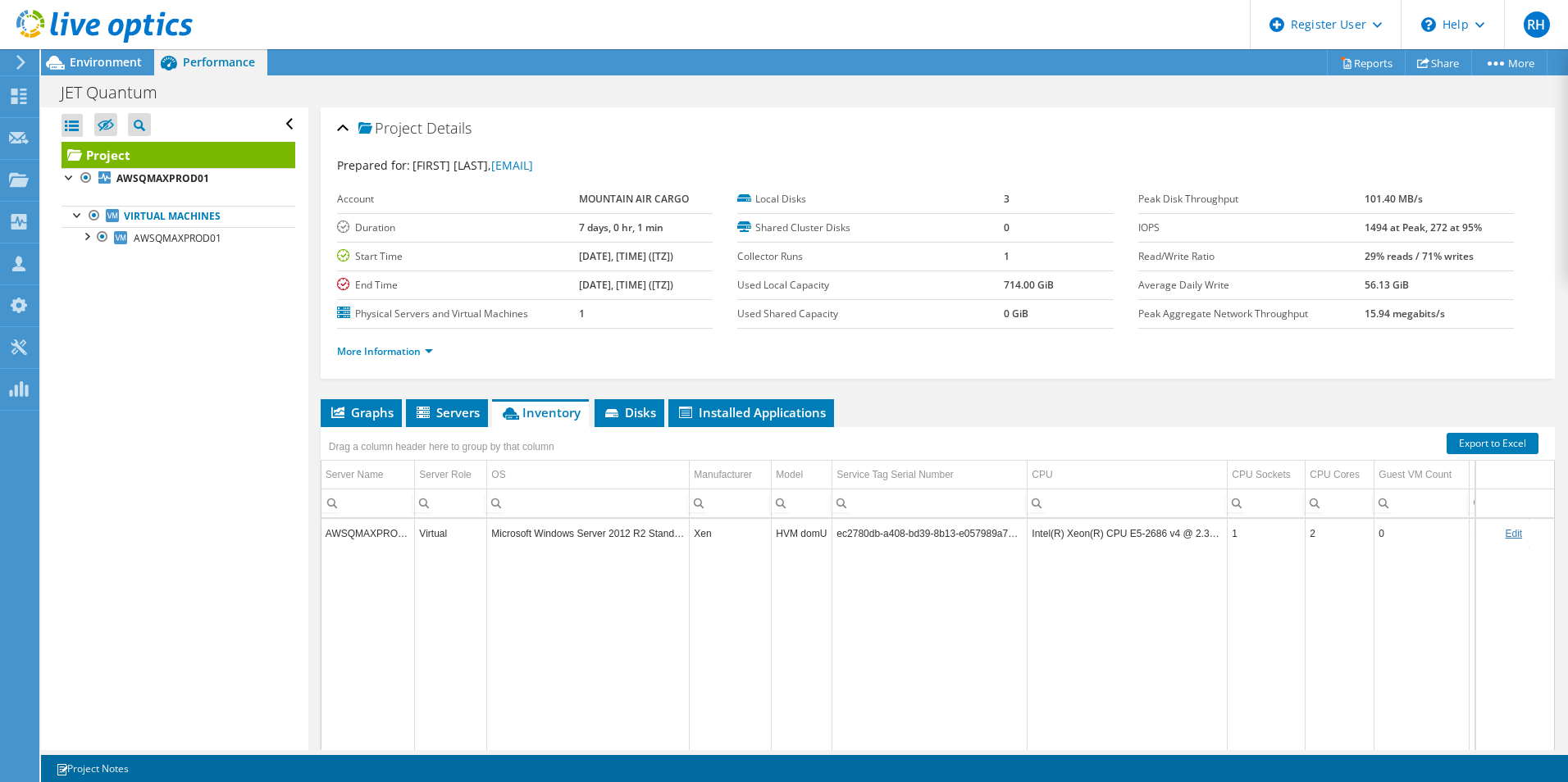 scroll, scrollTop: 7, scrollLeft: 0, axis: vertical 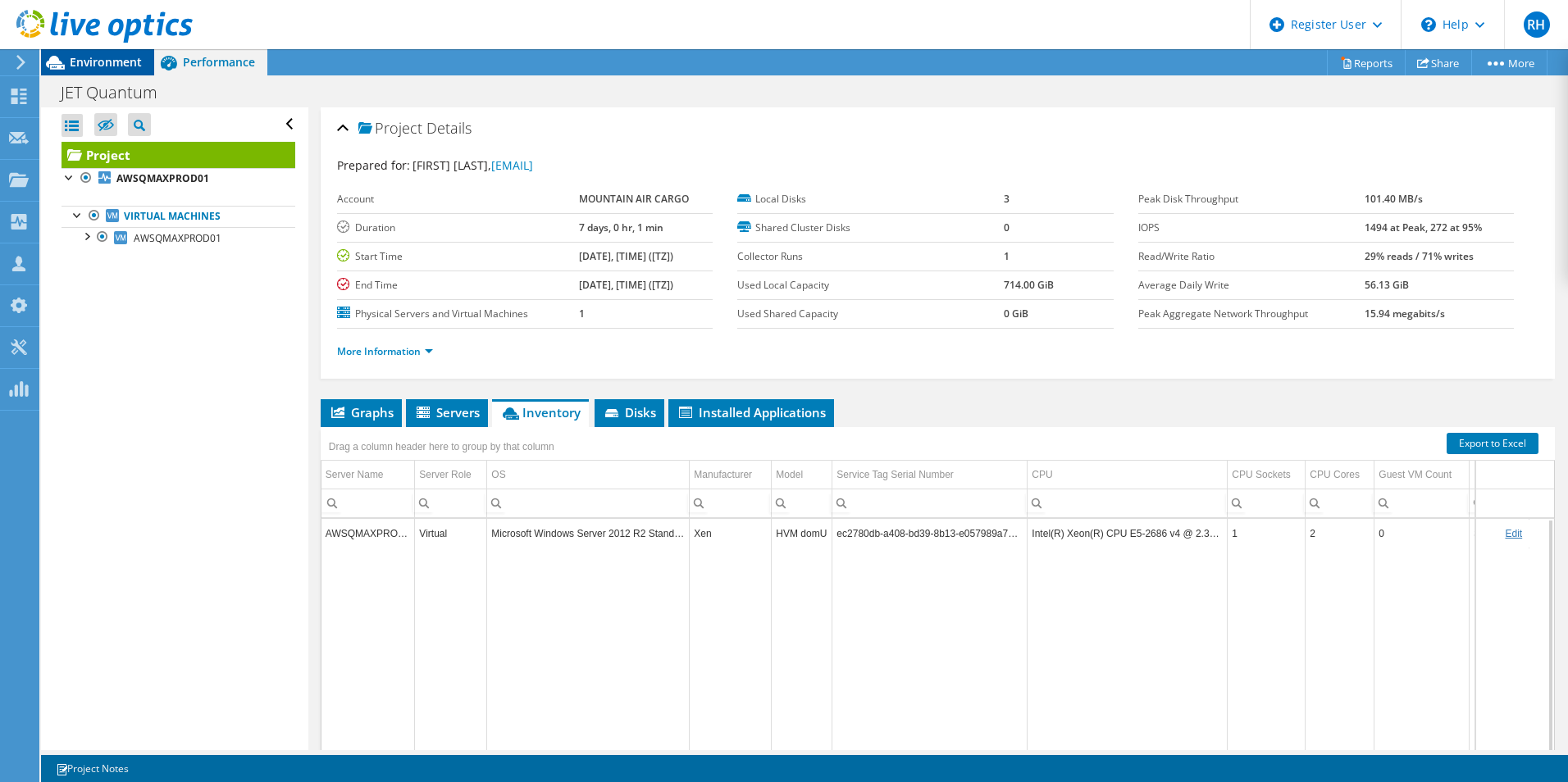 click on "Environment" at bounding box center [106, 61] 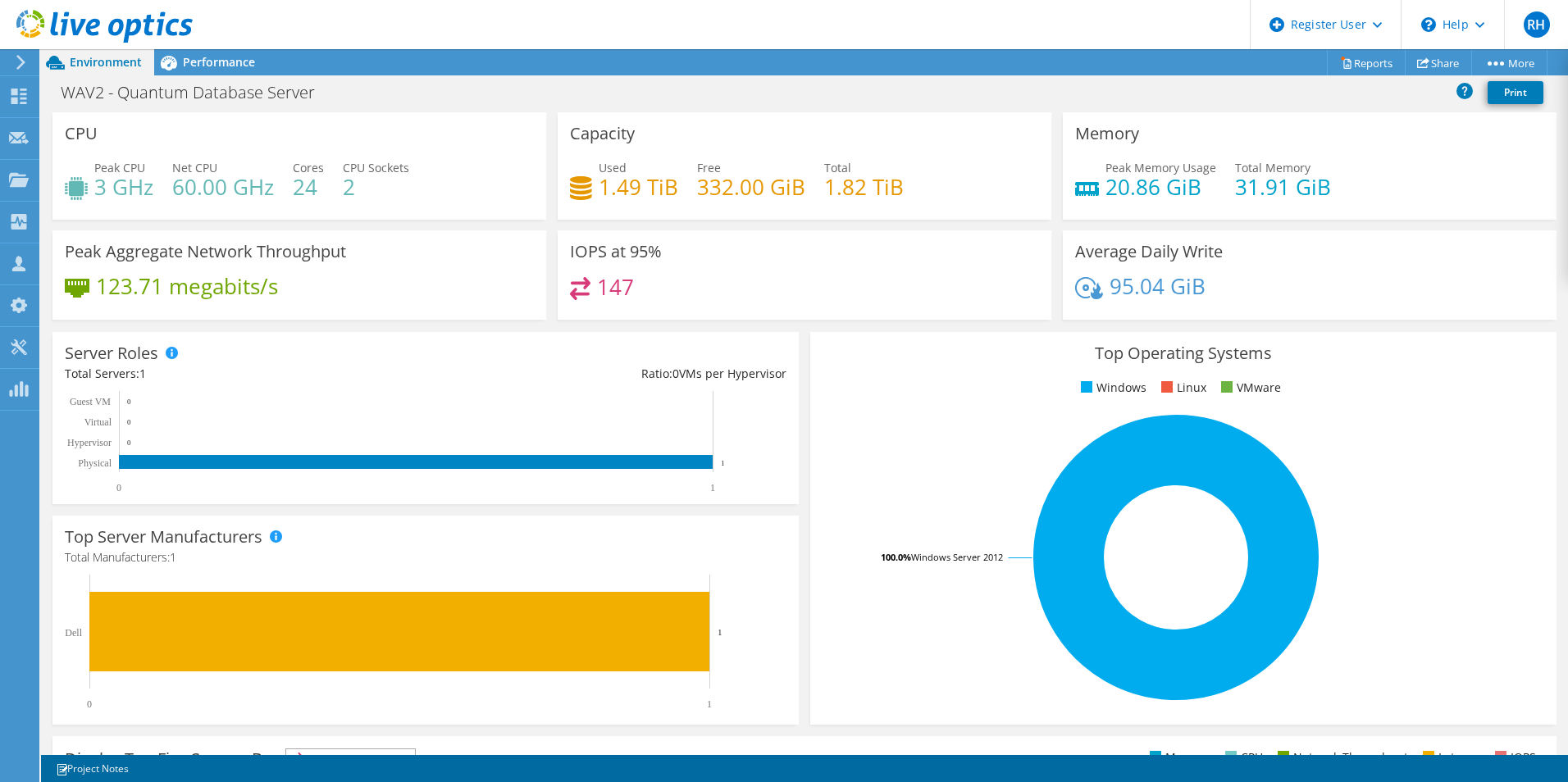 scroll, scrollTop: 0, scrollLeft: 0, axis: both 